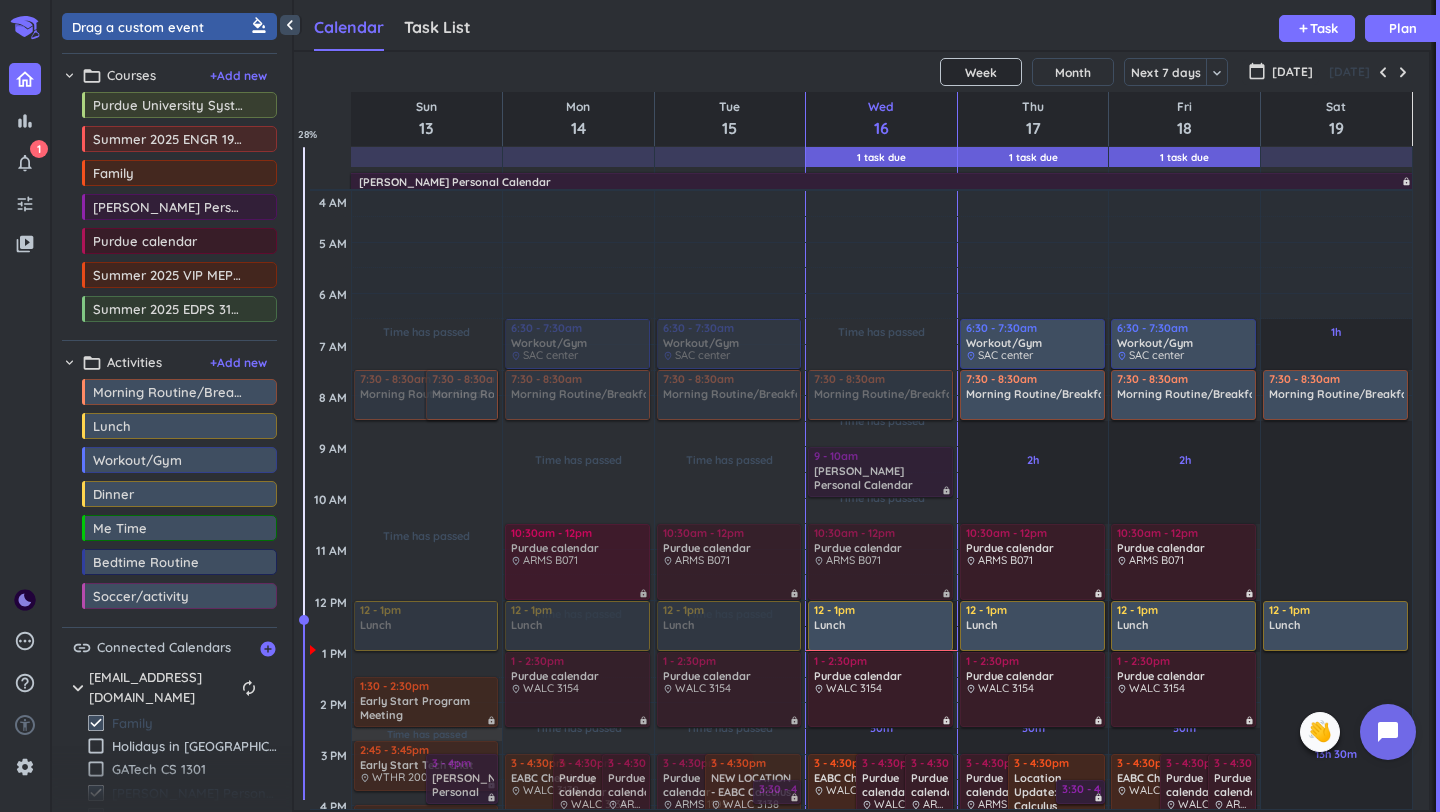 scroll, scrollTop: 0, scrollLeft: 0, axis: both 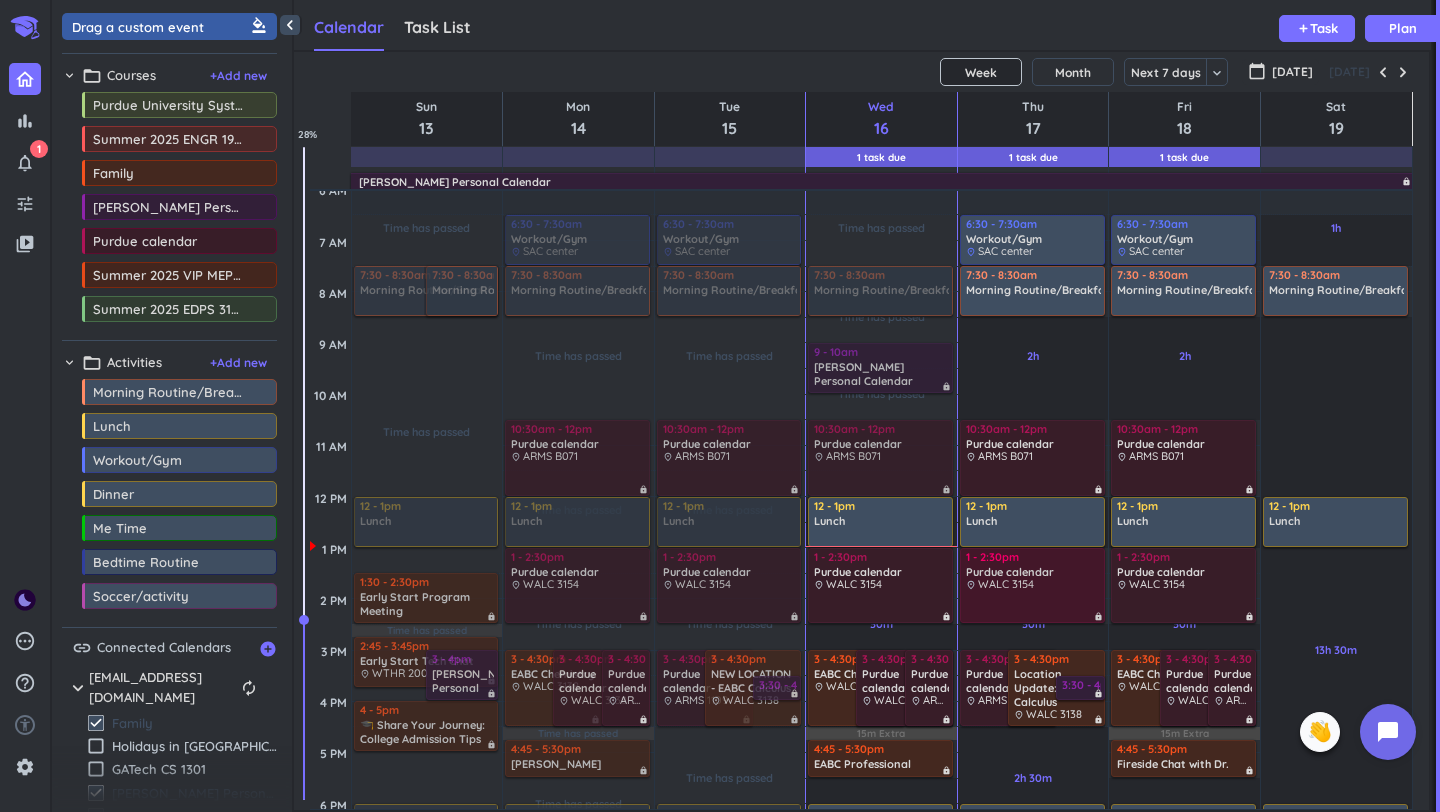 click on "place WALC 3154" at bounding box center [1033, 584] 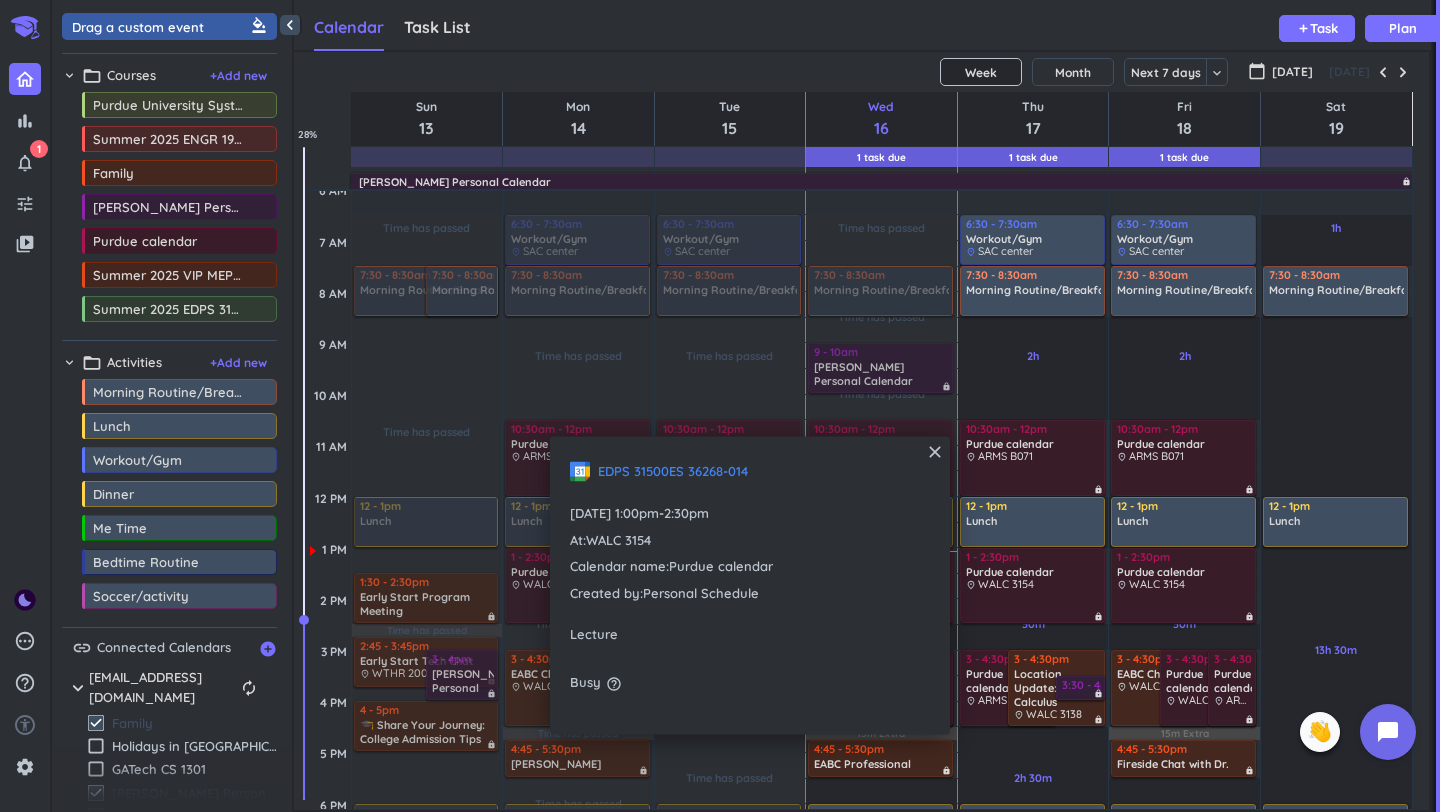 click on "EDPS 31500ES 36268-014" at bounding box center [673, 471] 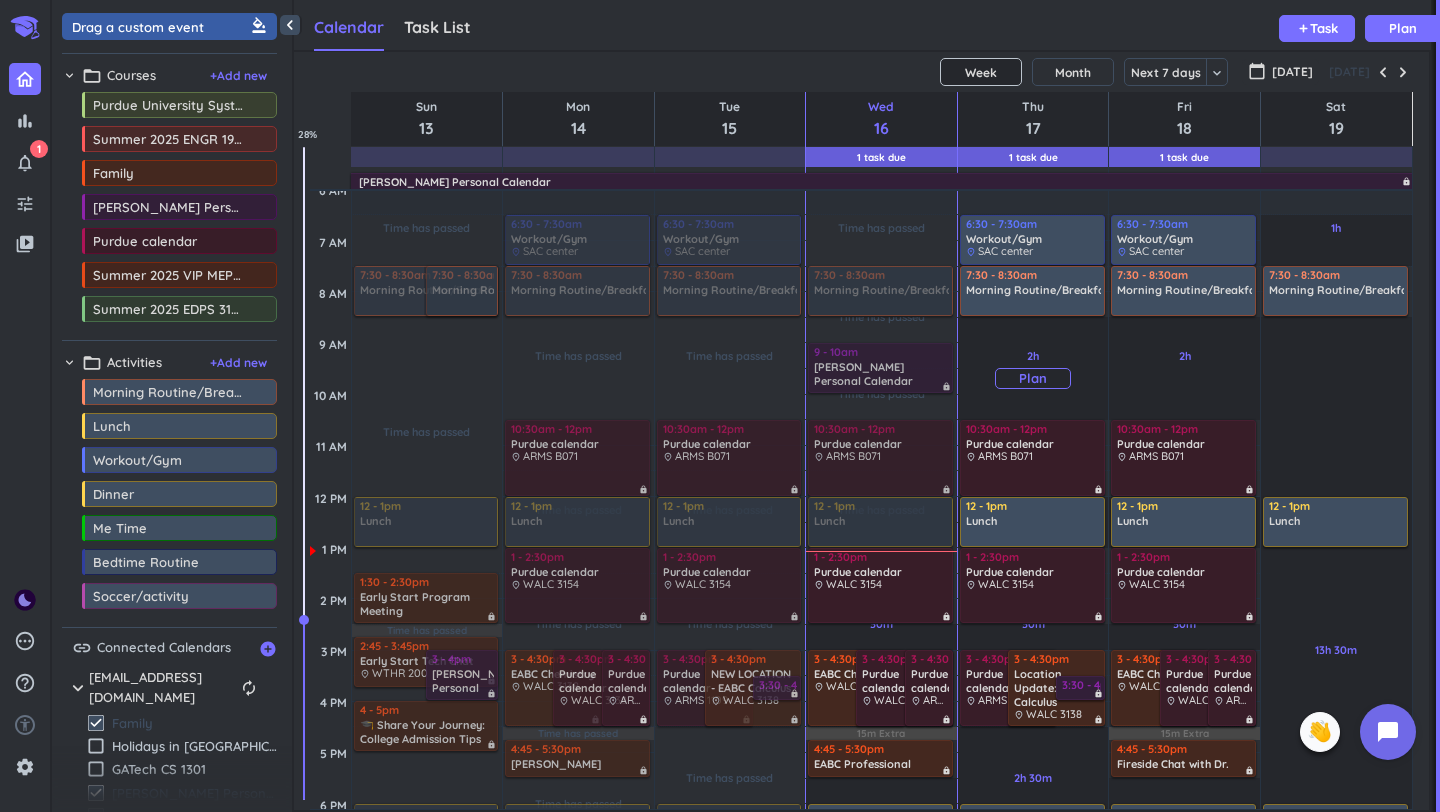 click on "2h  Past due Plan" at bounding box center (1033, 368) 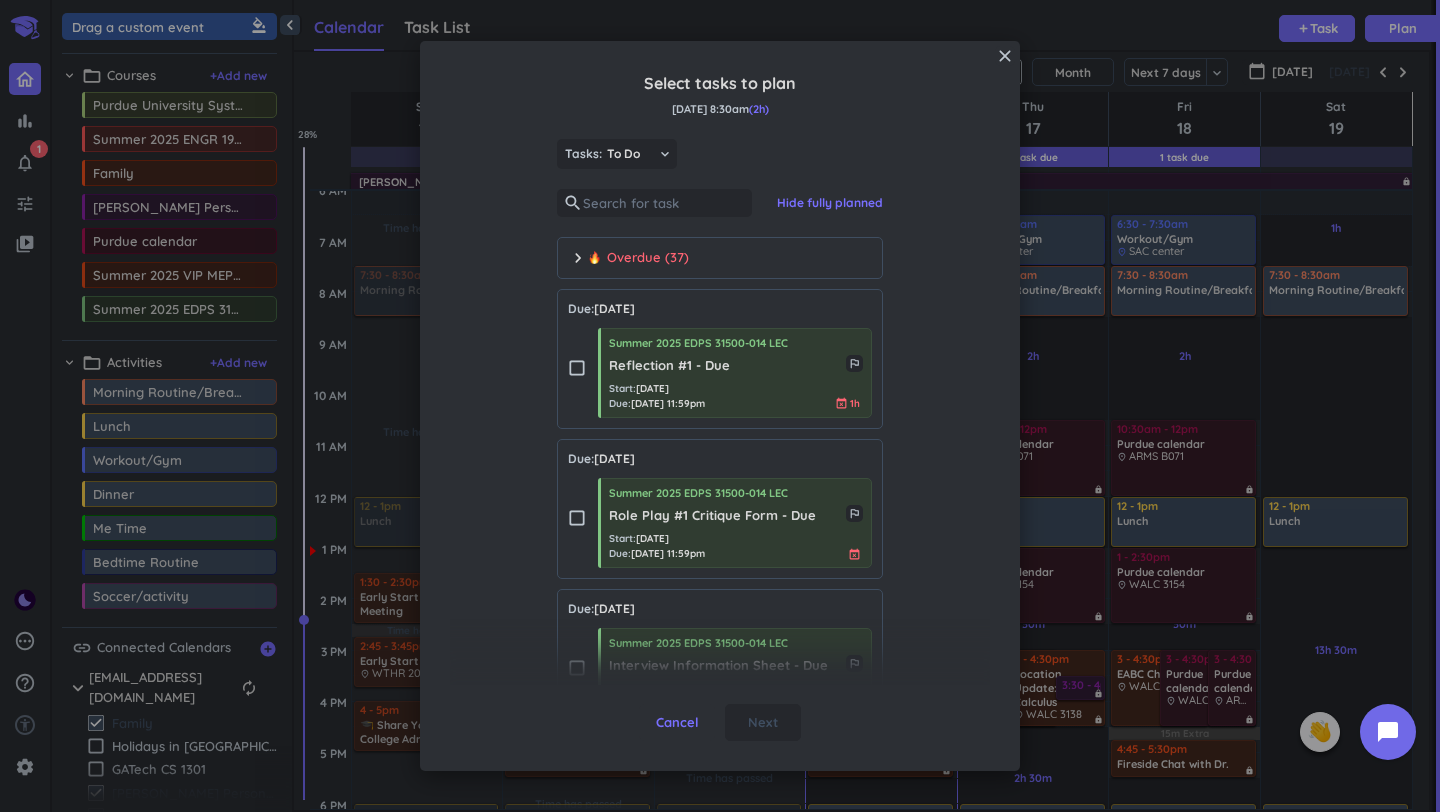 click on "close Select tasks to plan Thu Jul 17, 8:30am  (2h) Tasks: To Do keyboard_arrow_down search Hide fully planned chevron_right Overdue (37) Due:  Today check_box_outline_blank Summer 2025 EDPS 31500-014 LEC Reflection #1 - Due outlined_flag Start :  Jul 13 Due :  Jul 16, 11:59pm event_busy 1h   Due:  Tomorrow check_box_outline_blank Summer 2025 EDPS 31500-014 LEC Role Play #1 Critique Form - Due outlined_flag Start :  Jul 14 Due :  Jul 17, 11:59pm event_busy Due:  Friday check_box_outline_blank Summer 2025 EDPS 31500-014 LEC Interview Information Sheet - Due outlined_flag Start :  Jul 15 Due :  Jul 18, 11:59pm event_busy Due:  in 7 days check_box_outline_blank Summer 2025 EDPS 31500-014 LEC EIL Presentation and Peer Evaluation Form Submission - Due outlined_flag Start :  Jul 20 Due :  Jul 23, 11:59pm event_busy check_box_outline_blank Summer 2025 EDPS 31500-014 LEC Reflection #2 - Due outlined_flag Start :  Jul 20 Due :  Jul 23, 11:59pm event_busy Due:  in 8 days check_box_outline_blank outlined_flag" at bounding box center (720, 406) 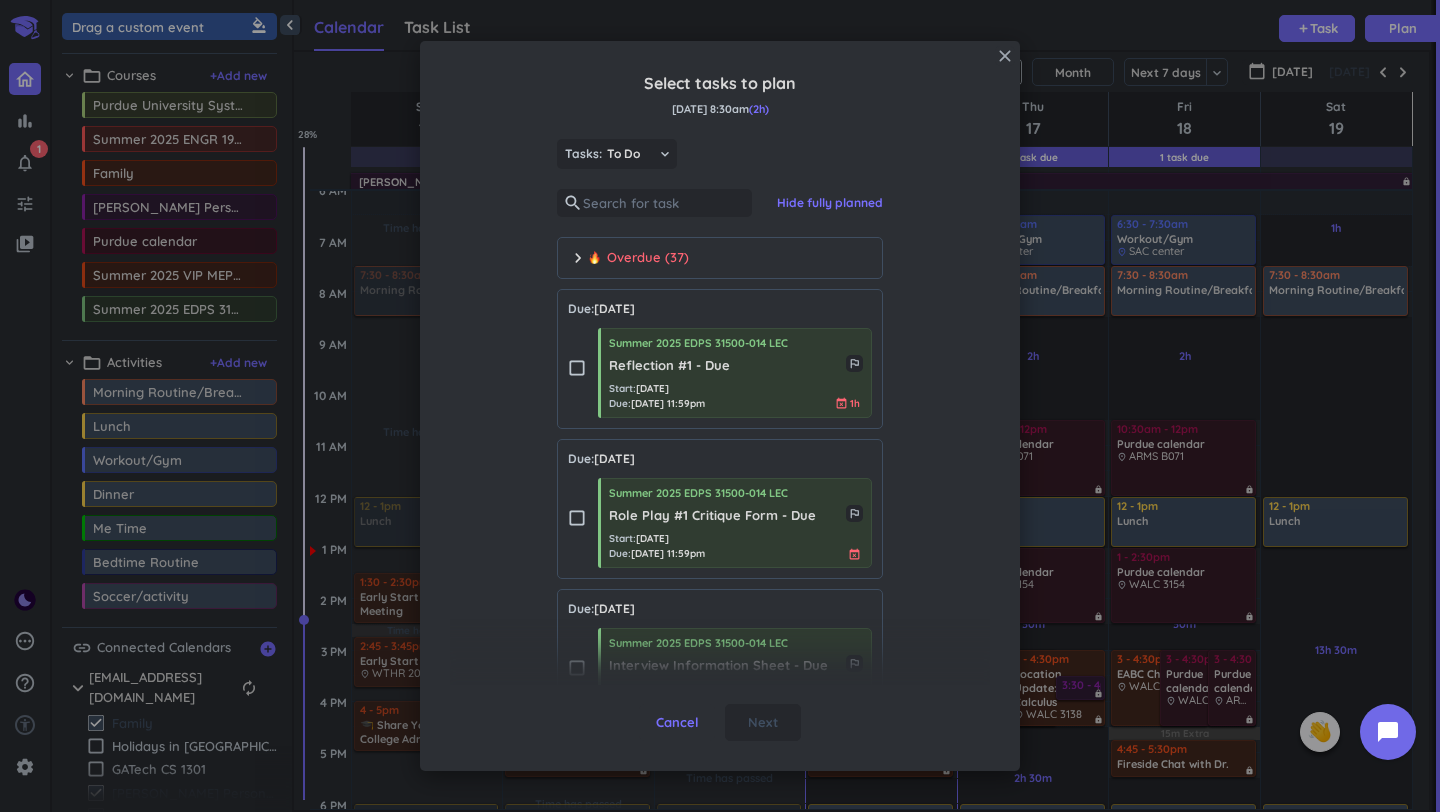 click on "close" at bounding box center (1005, 56) 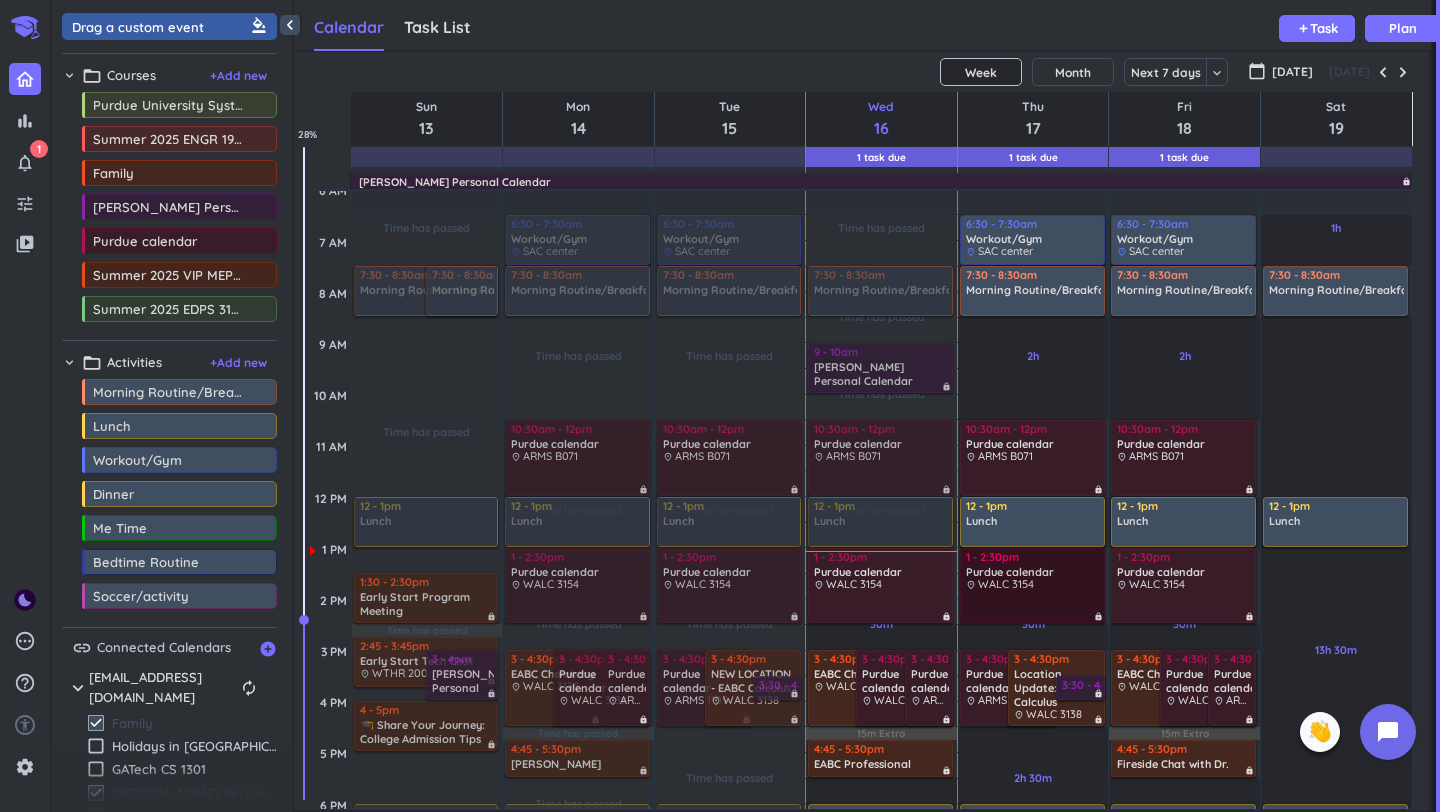 drag, startPoint x: 1009, startPoint y: 608, endPoint x: 985, endPoint y: 590, distance: 30 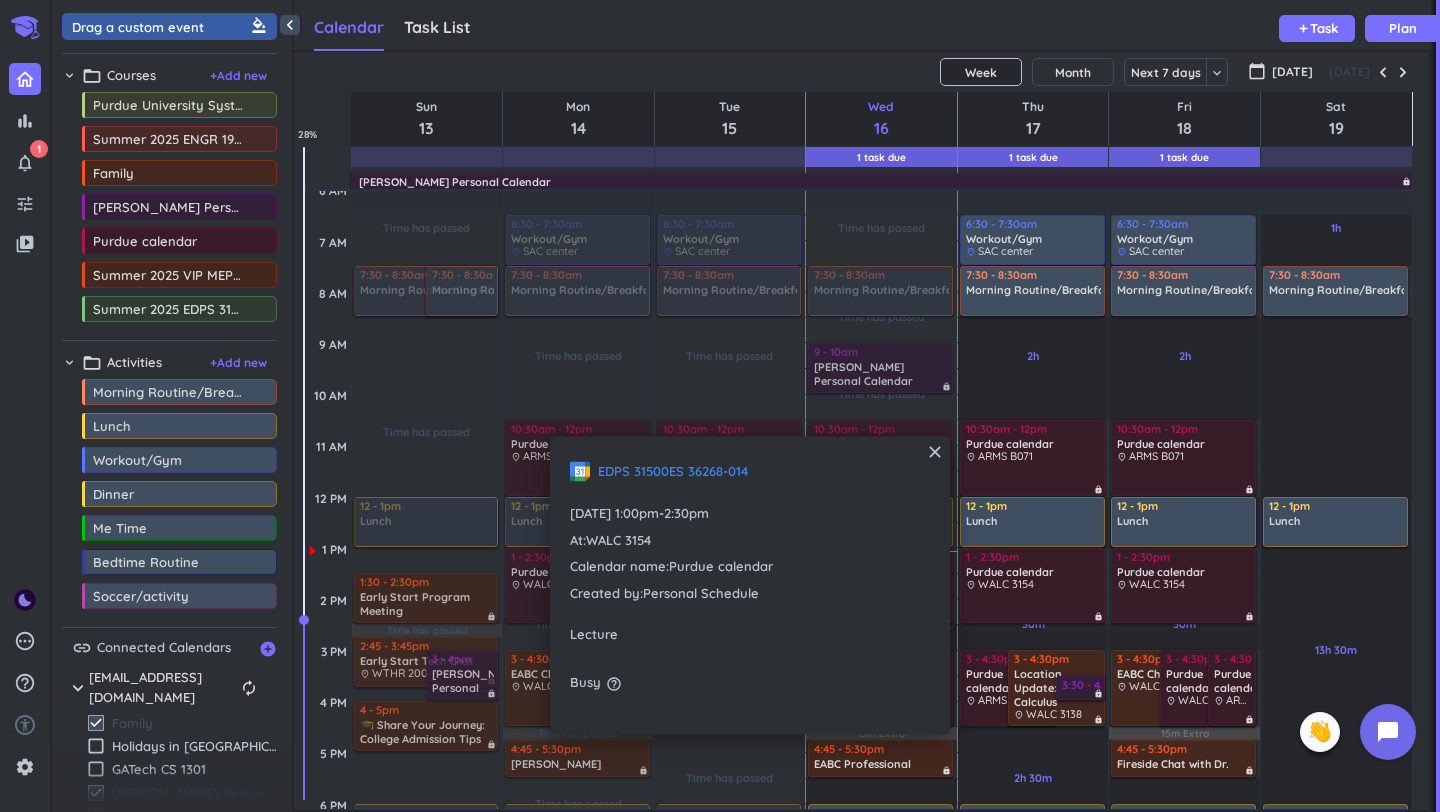 click on "Lecture" at bounding box center [750, 634] 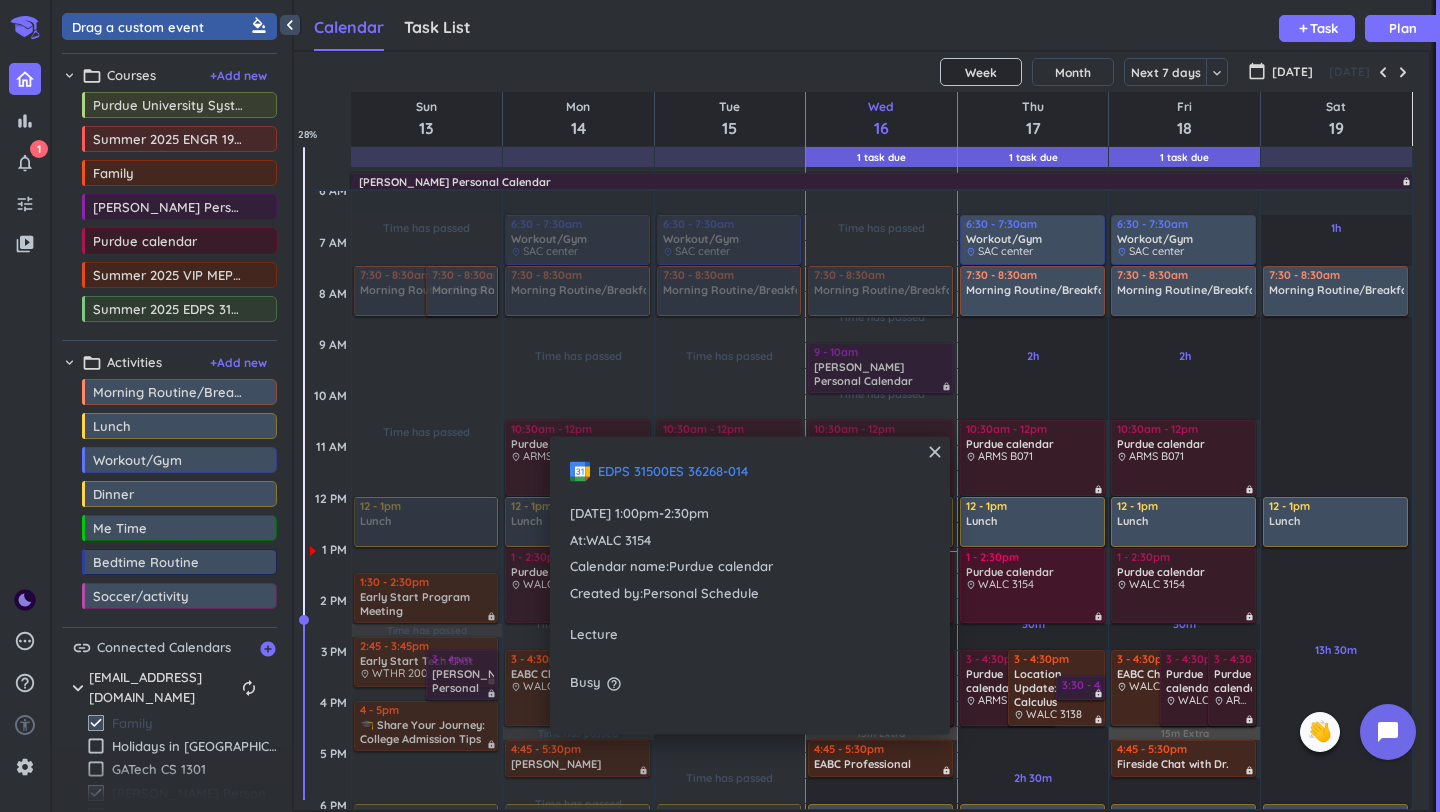 click at bounding box center [1033, 605] 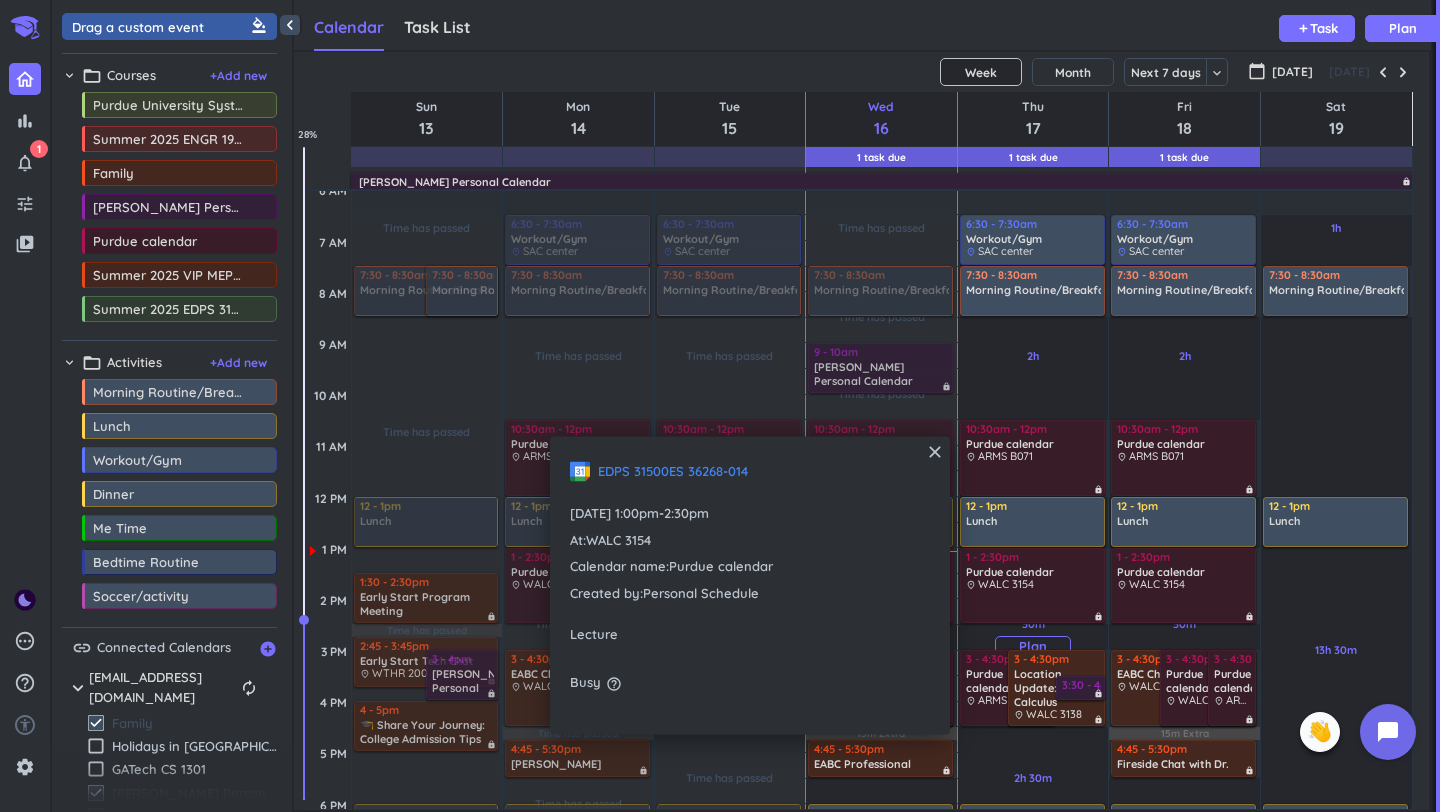 click on "30m Past due Plan" at bounding box center [1033, 637] 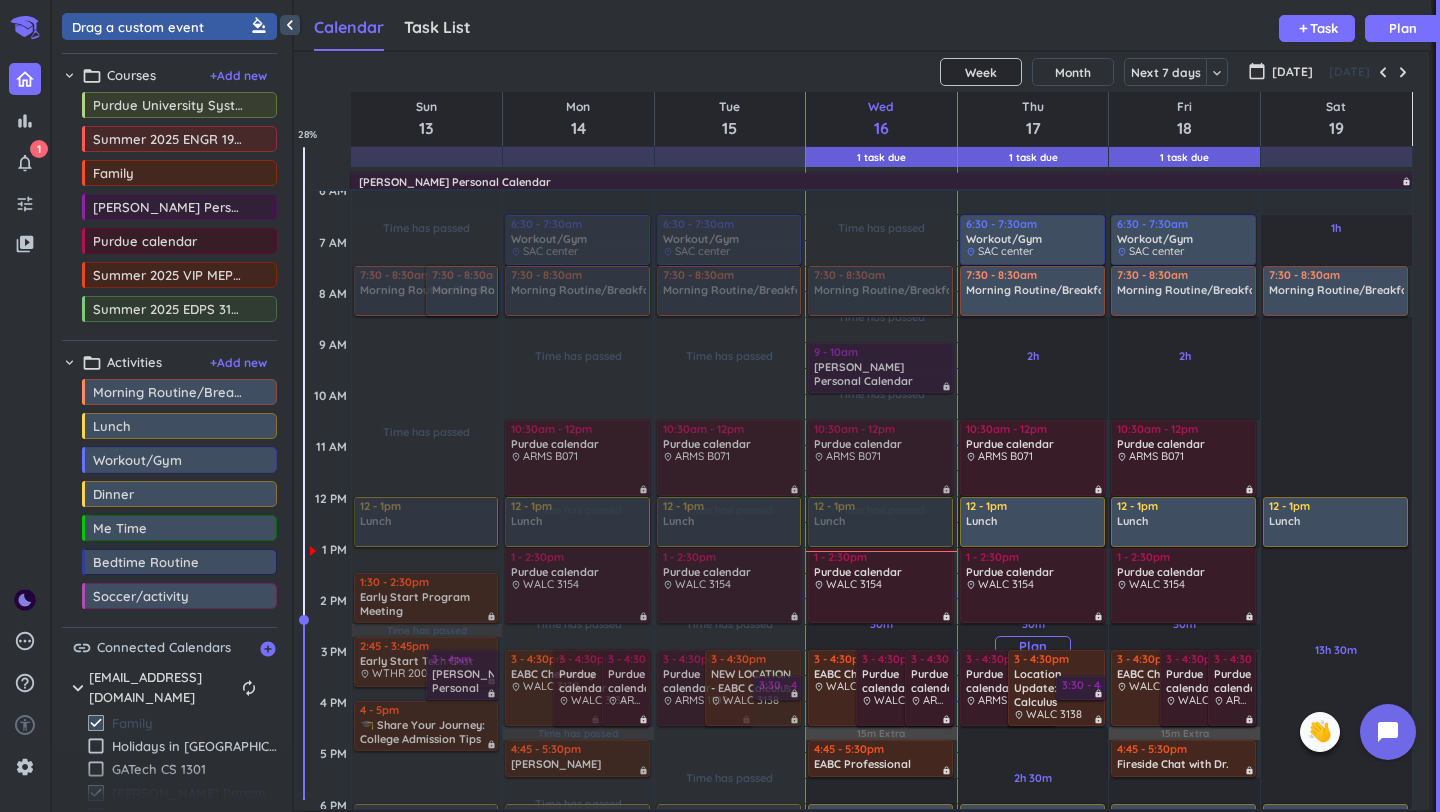 click on "Plan" at bounding box center [1033, 646] 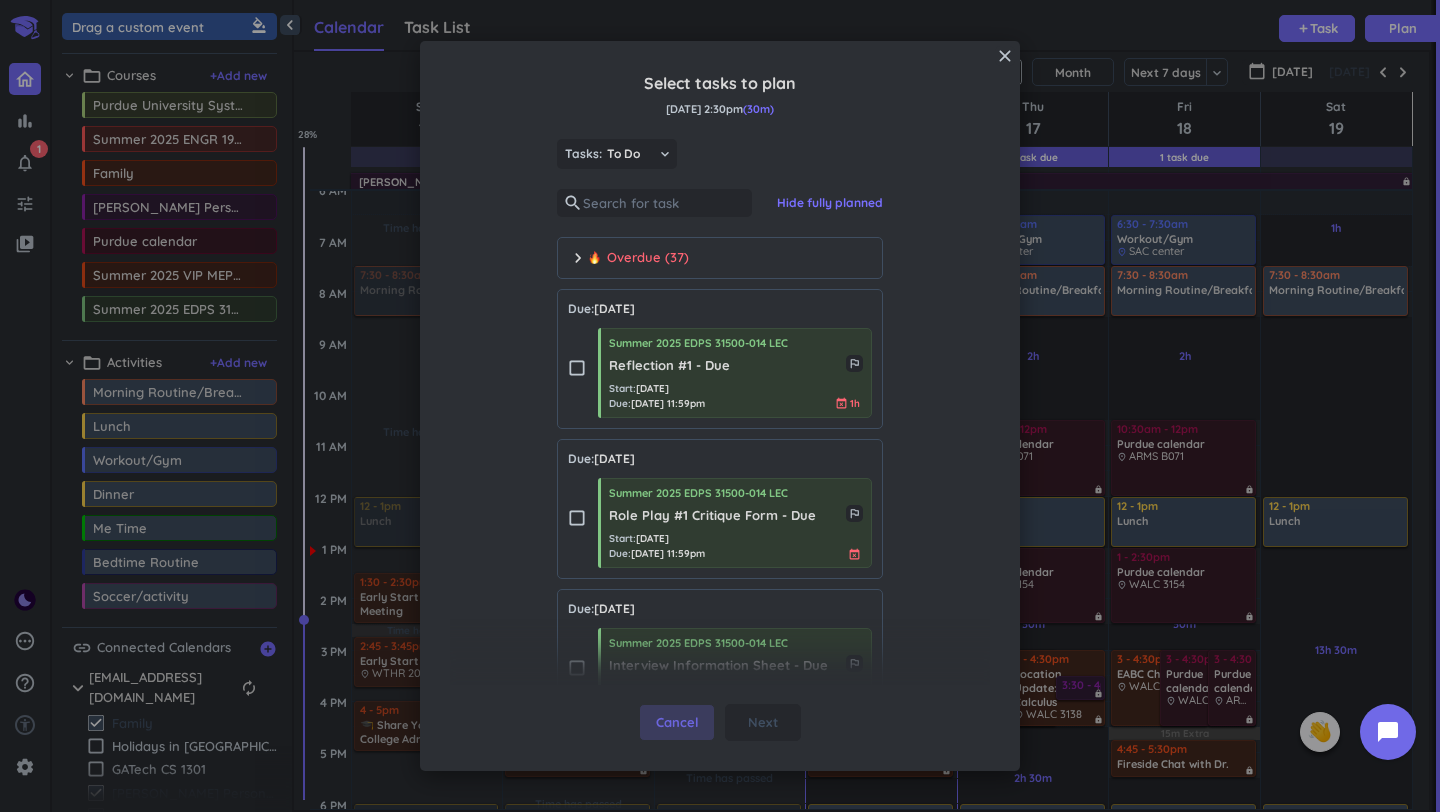 click on "Cancel" at bounding box center [677, 723] 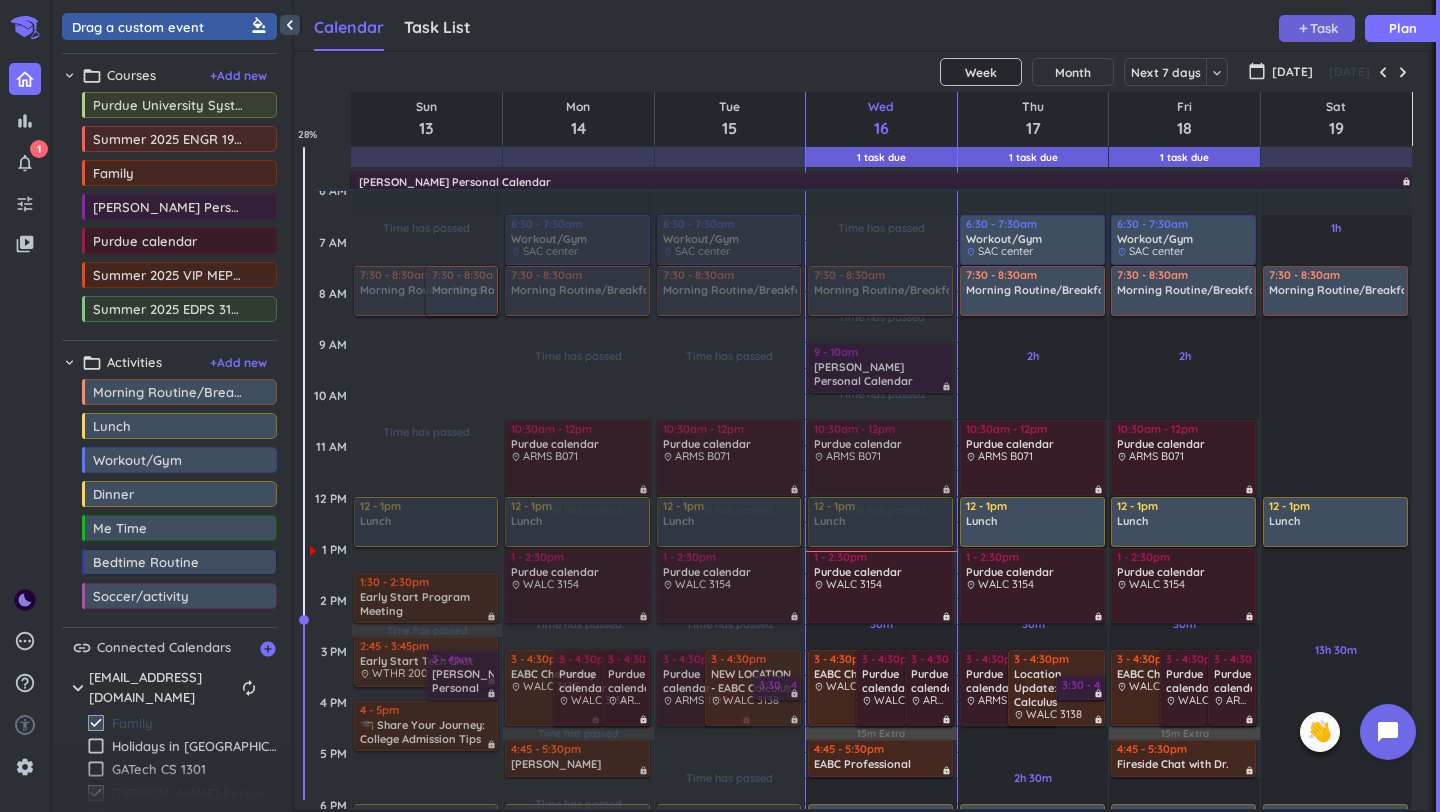 click on "add Task" at bounding box center (1317, 28) 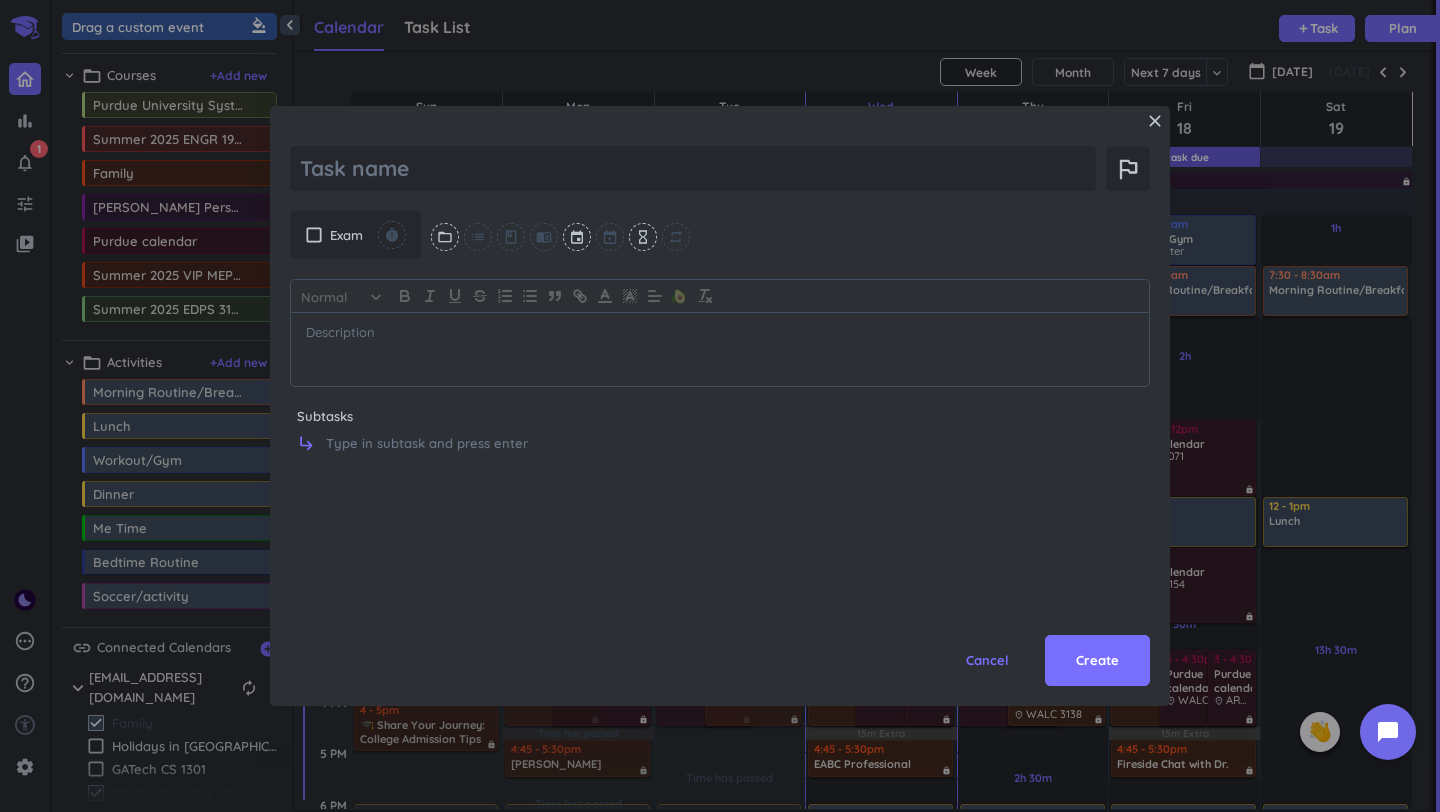 scroll, scrollTop: 0, scrollLeft: 0, axis: both 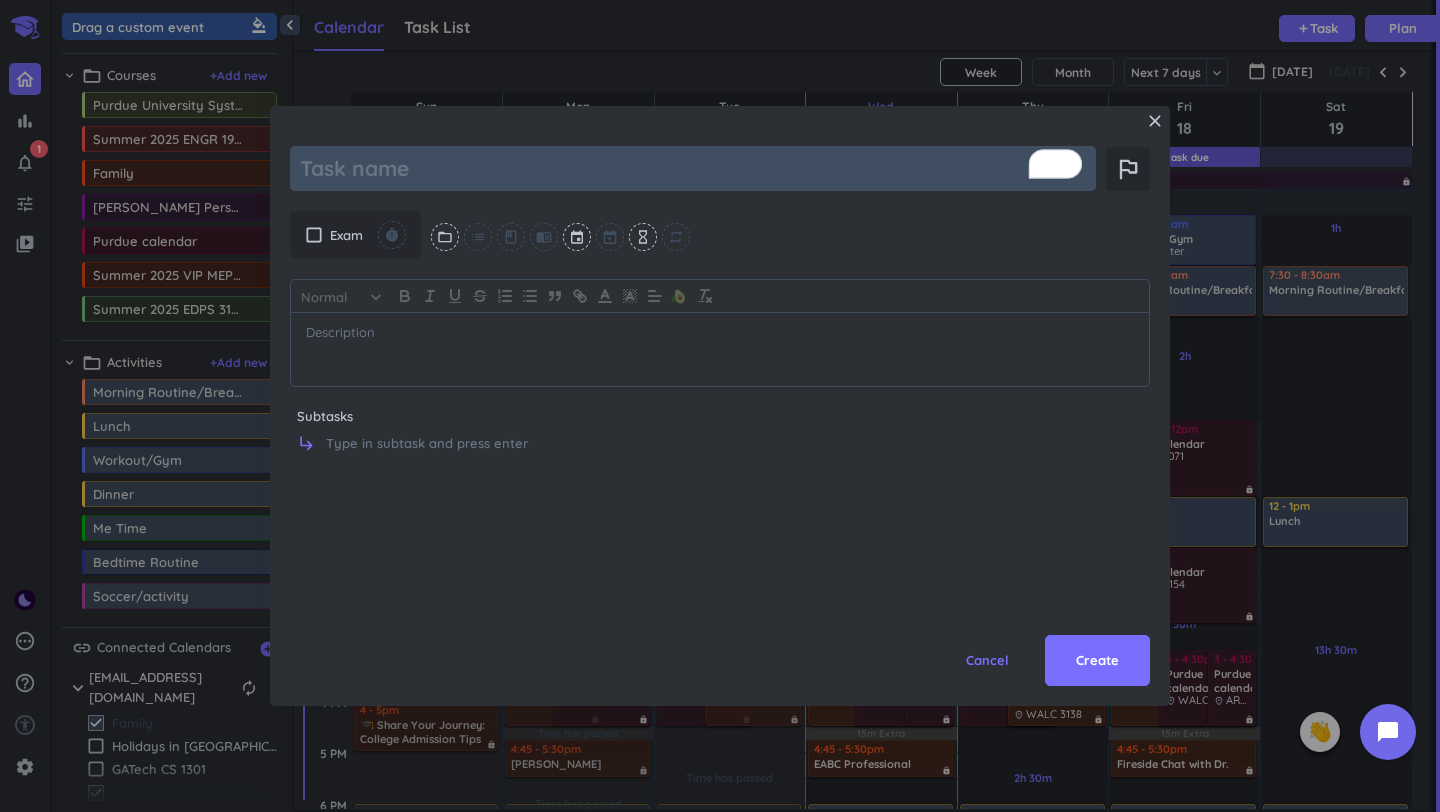 type on "x" 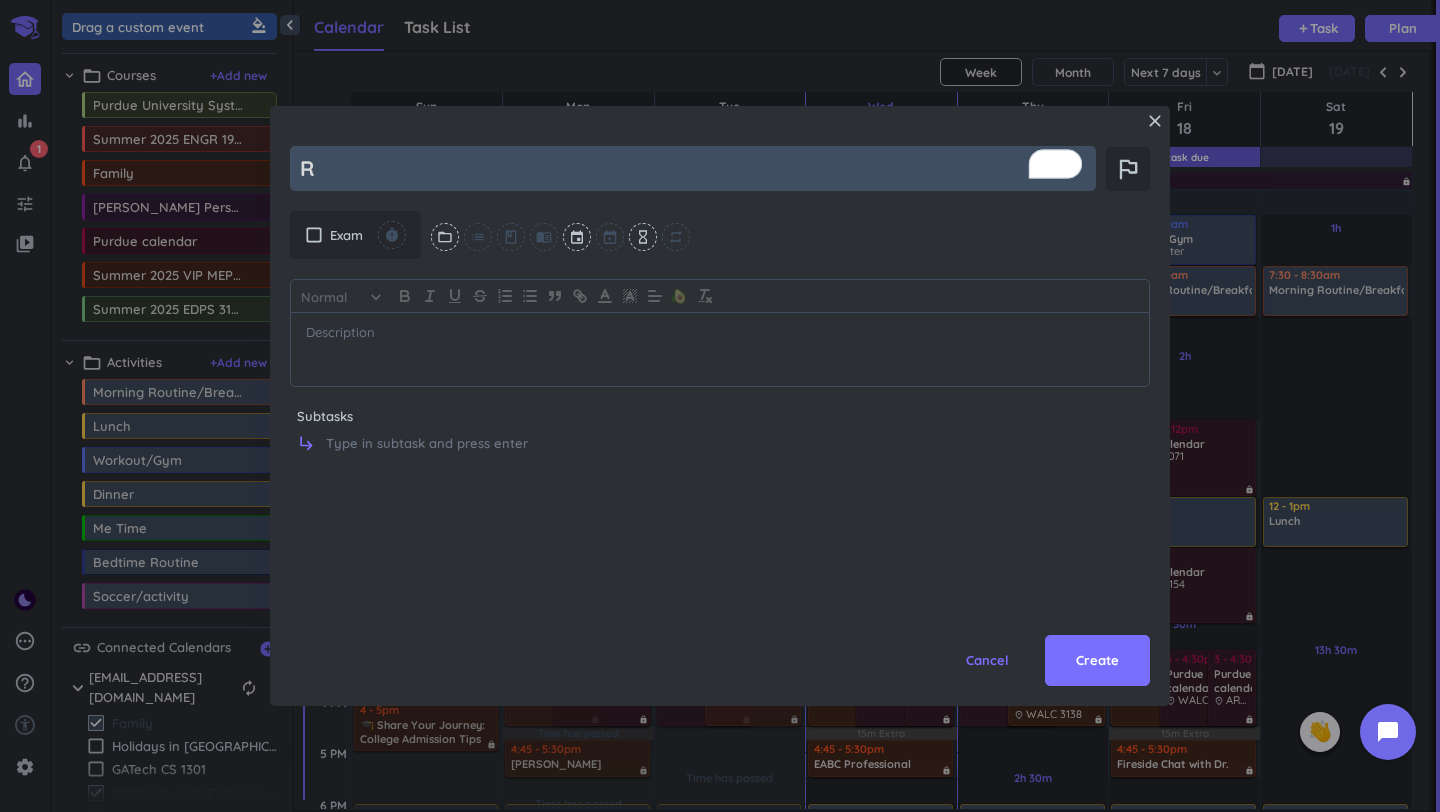 type on "x" 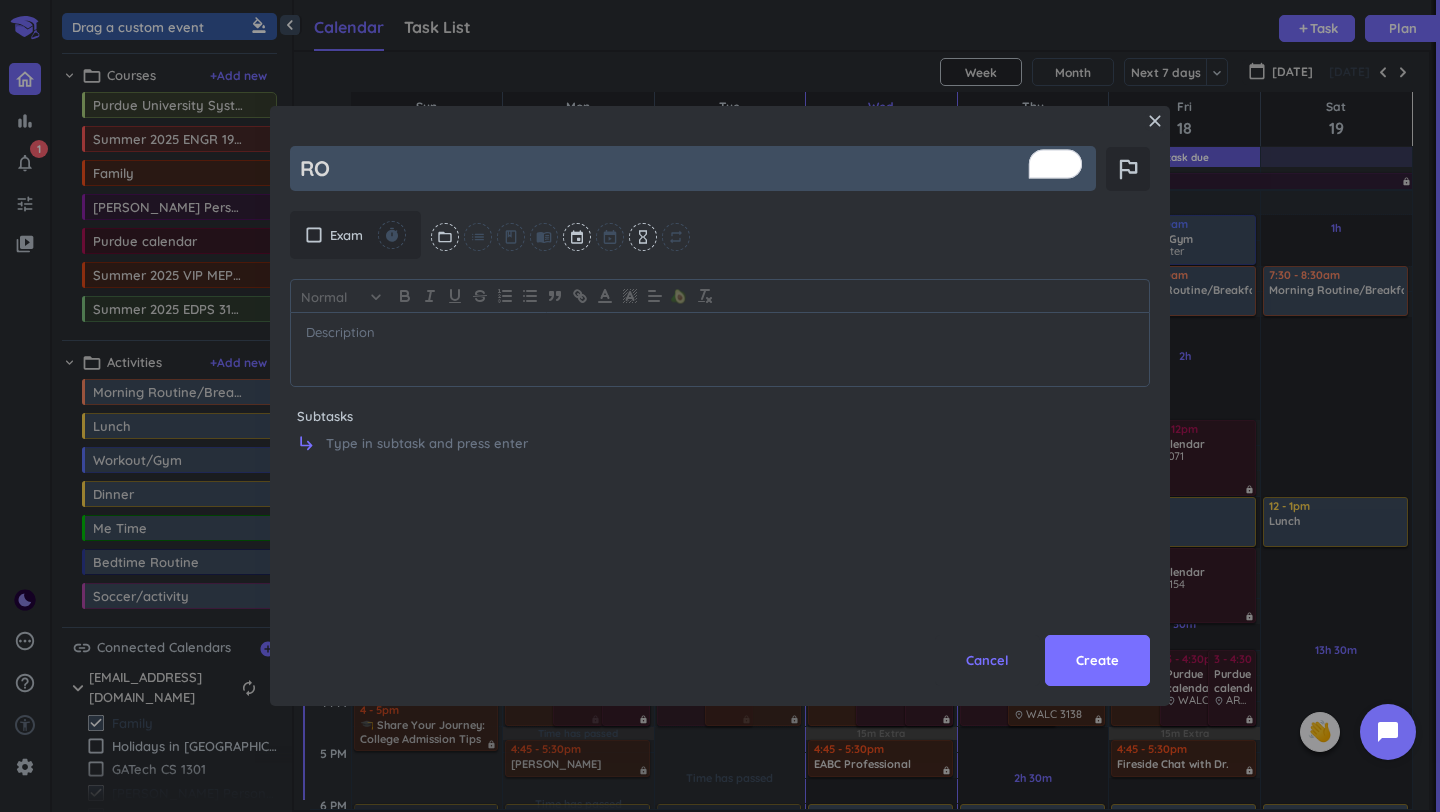 type on "x" 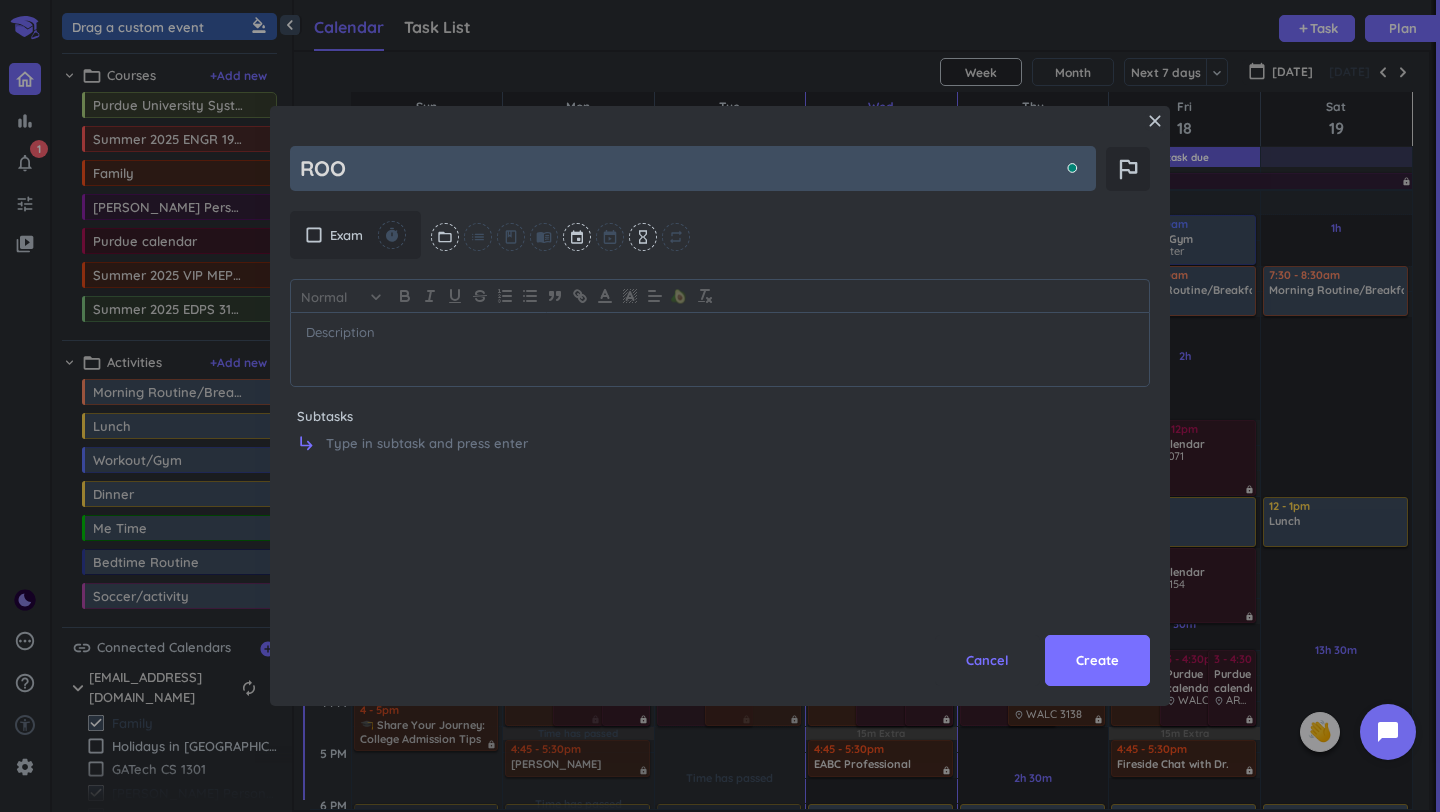 type on "x" 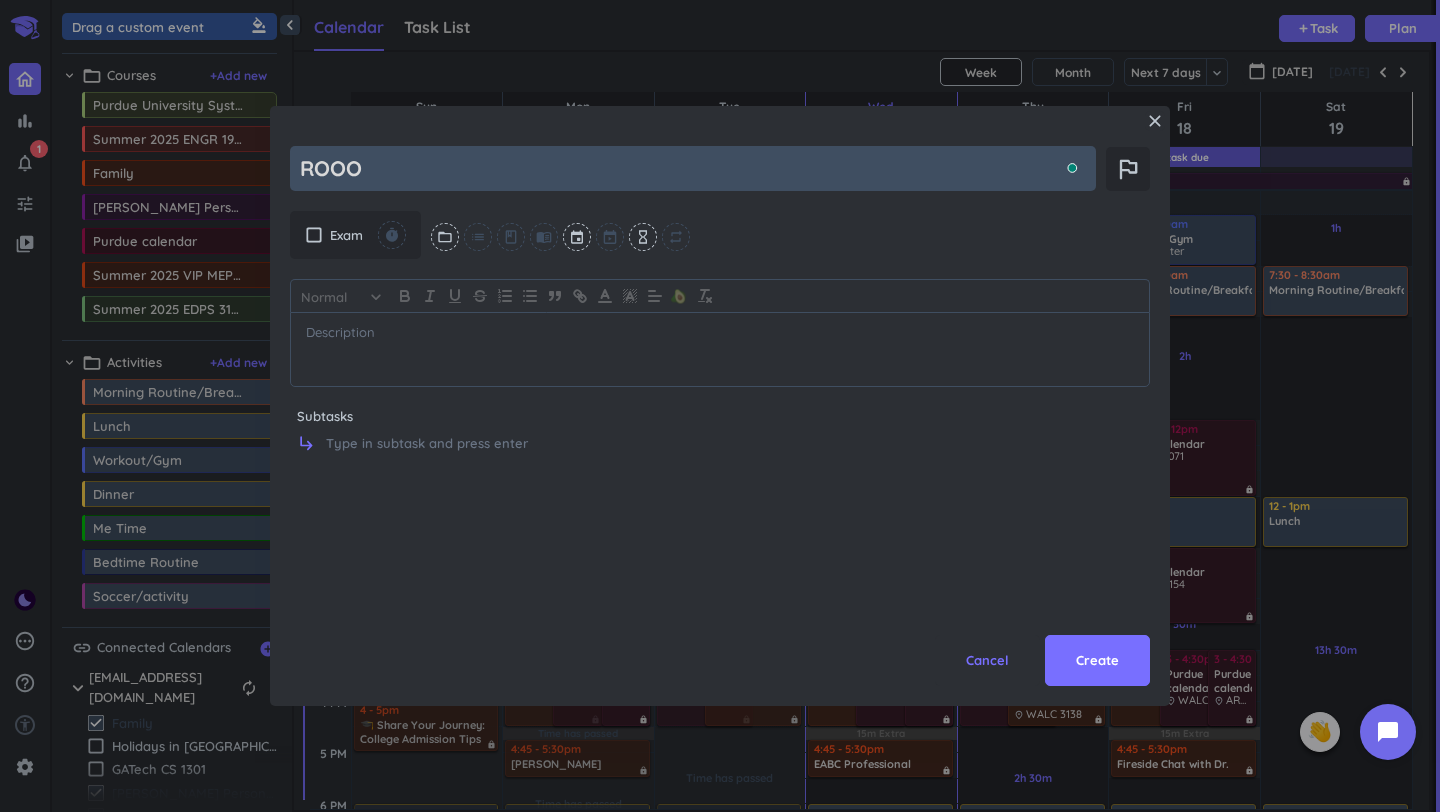 type on "x" 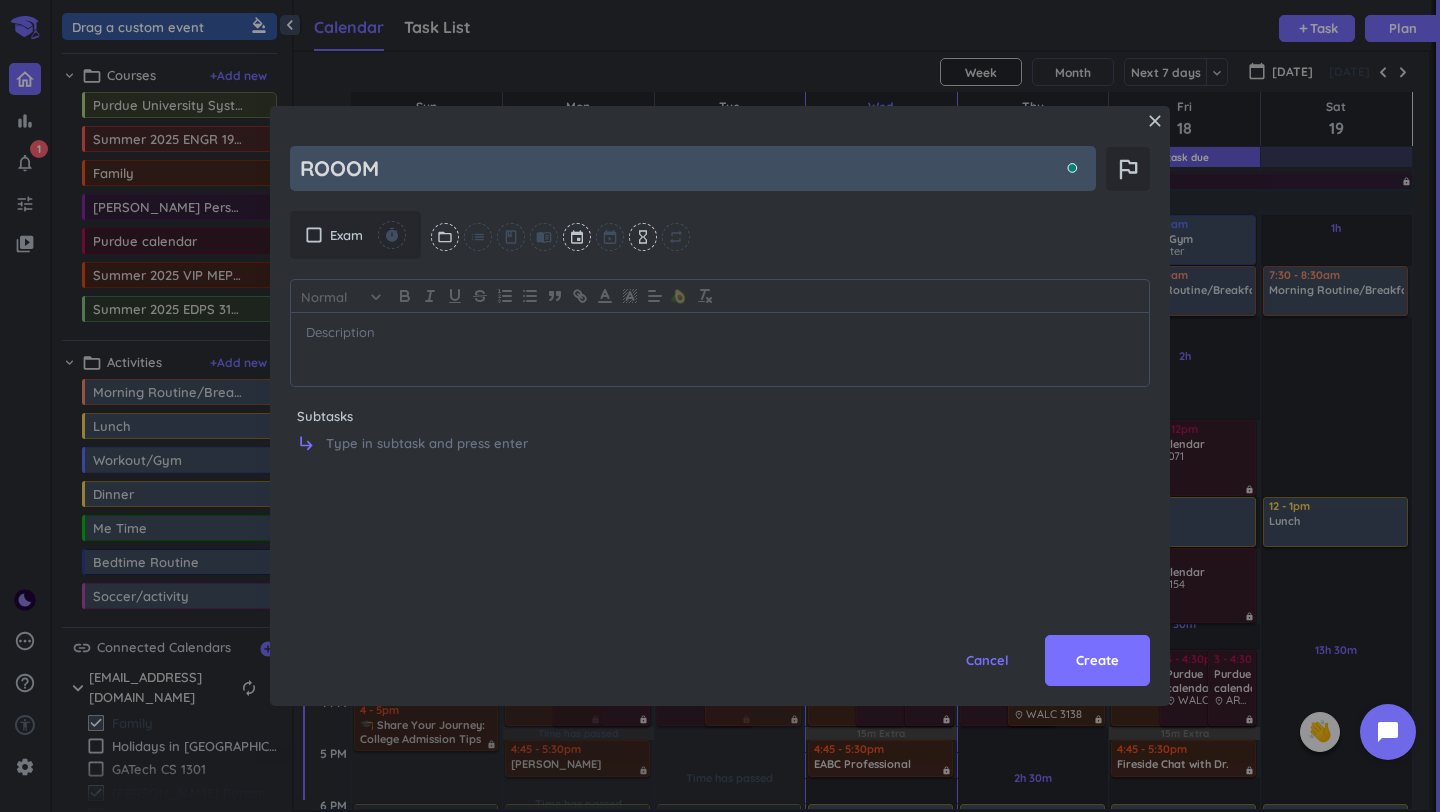 type on "x" 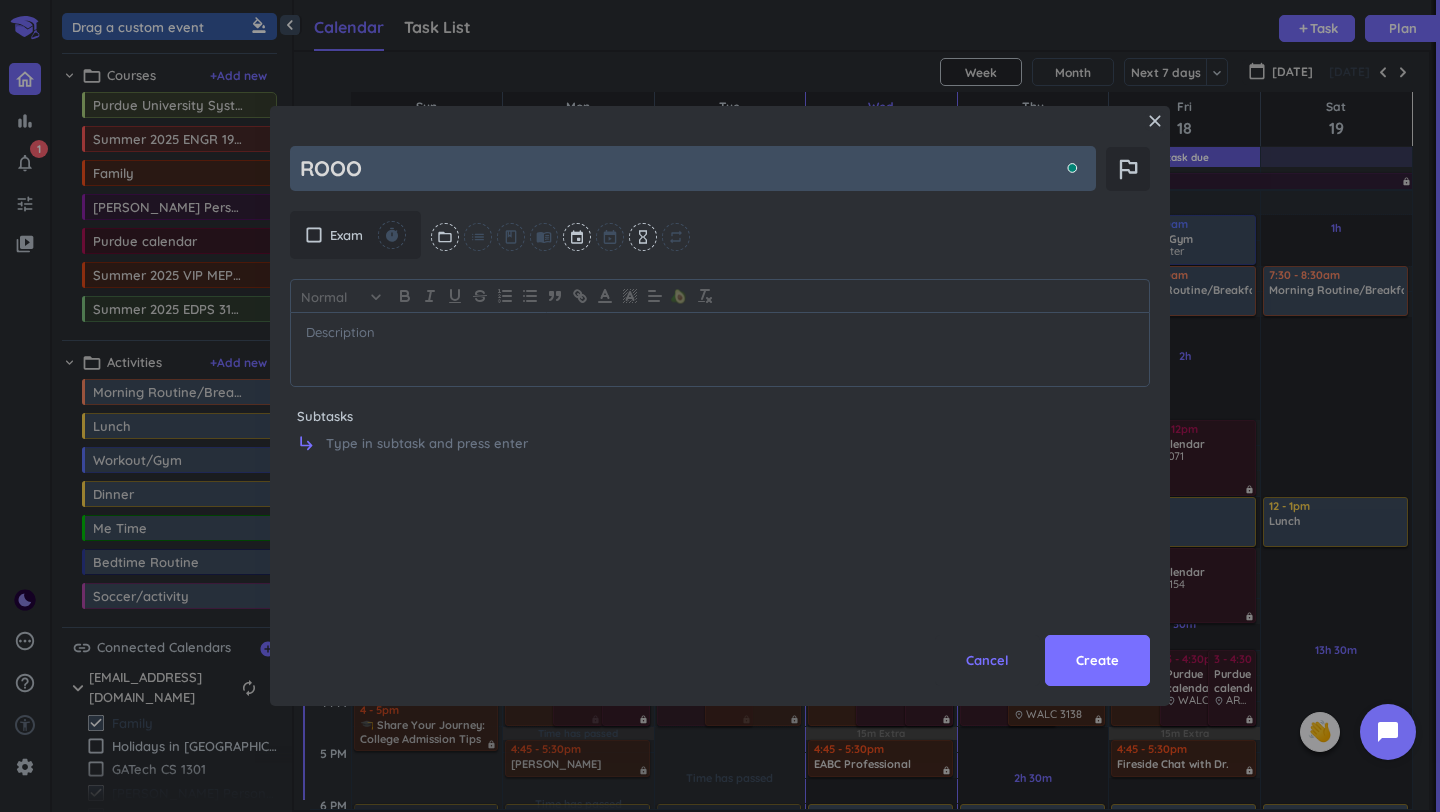 type on "x" 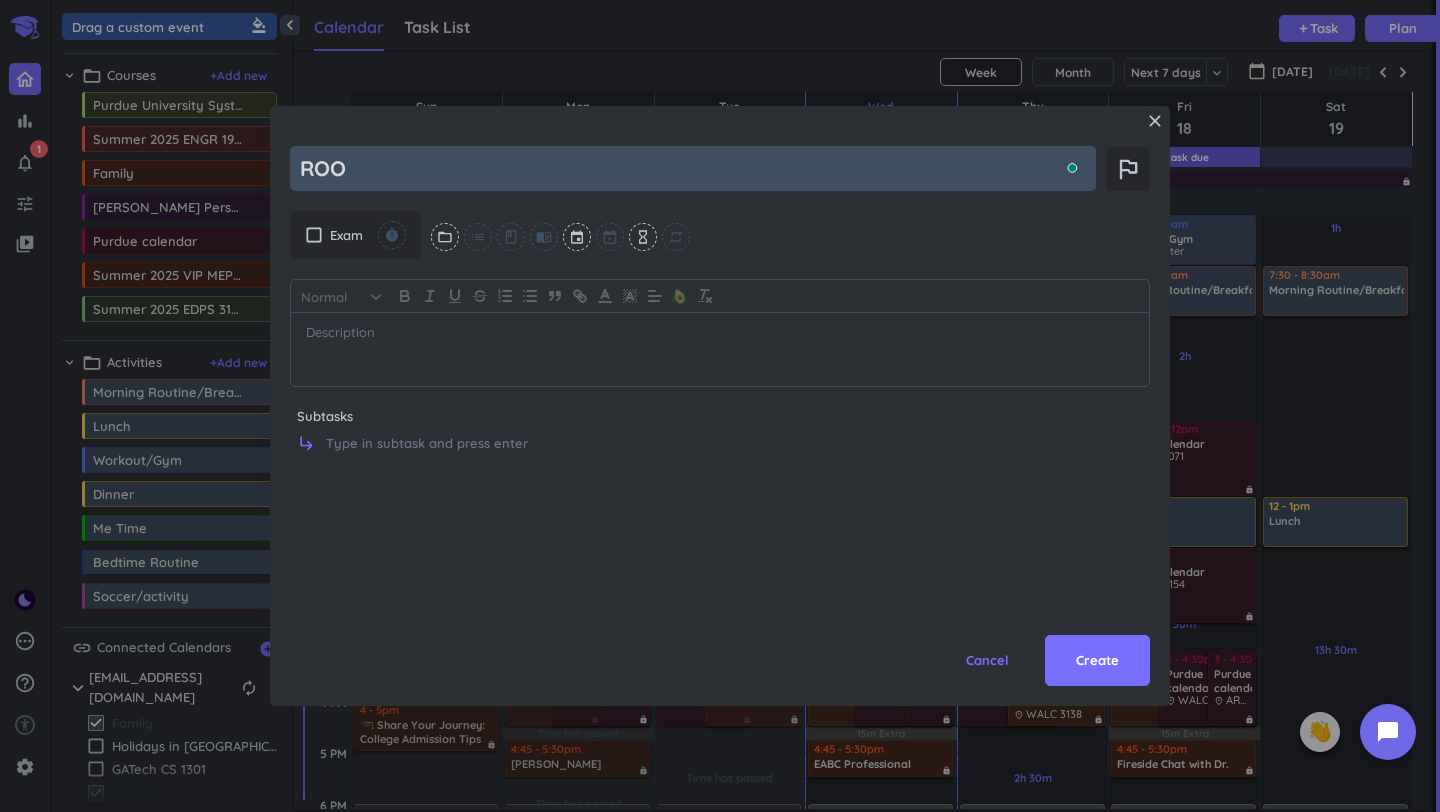 type on "x" 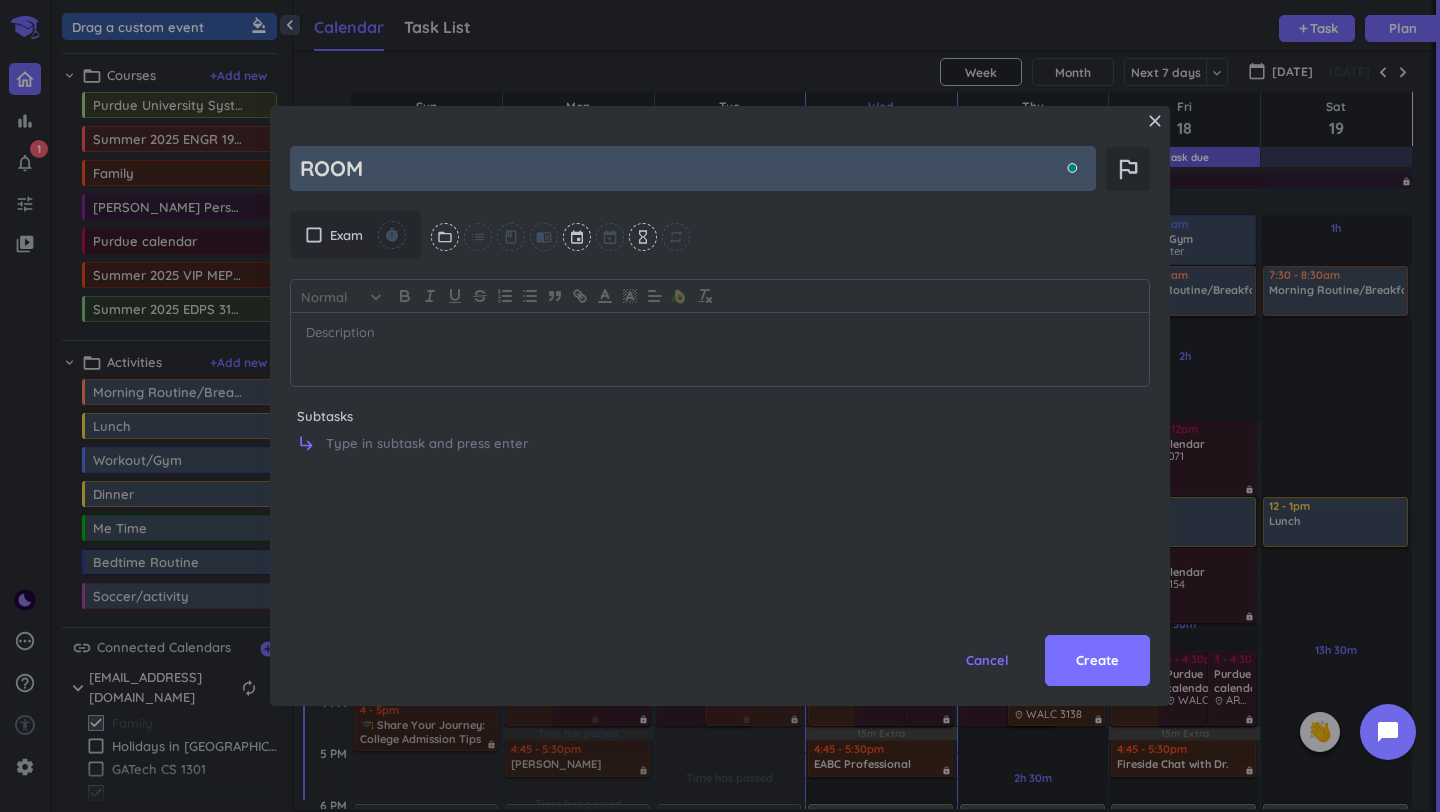 type on "x" 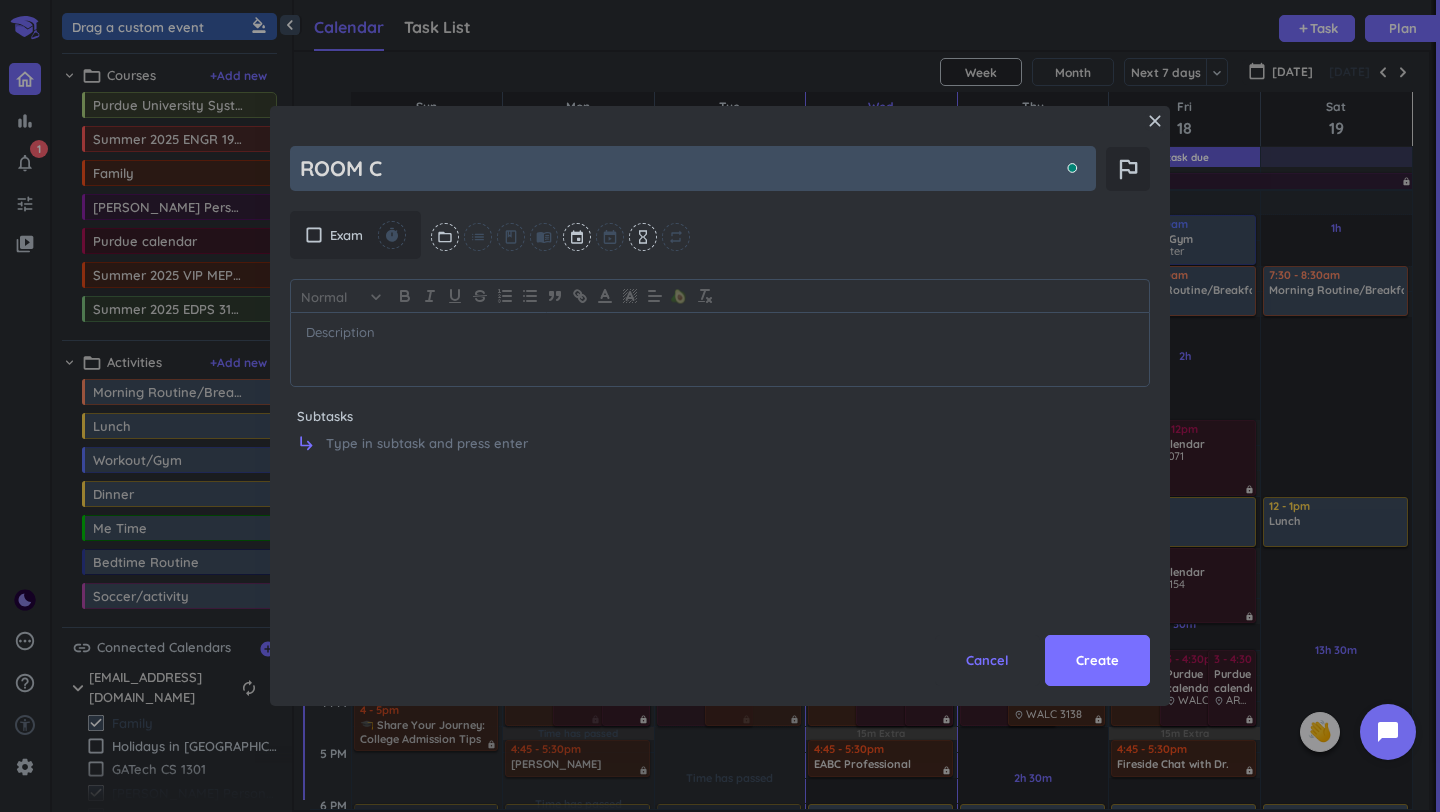 type on "x" 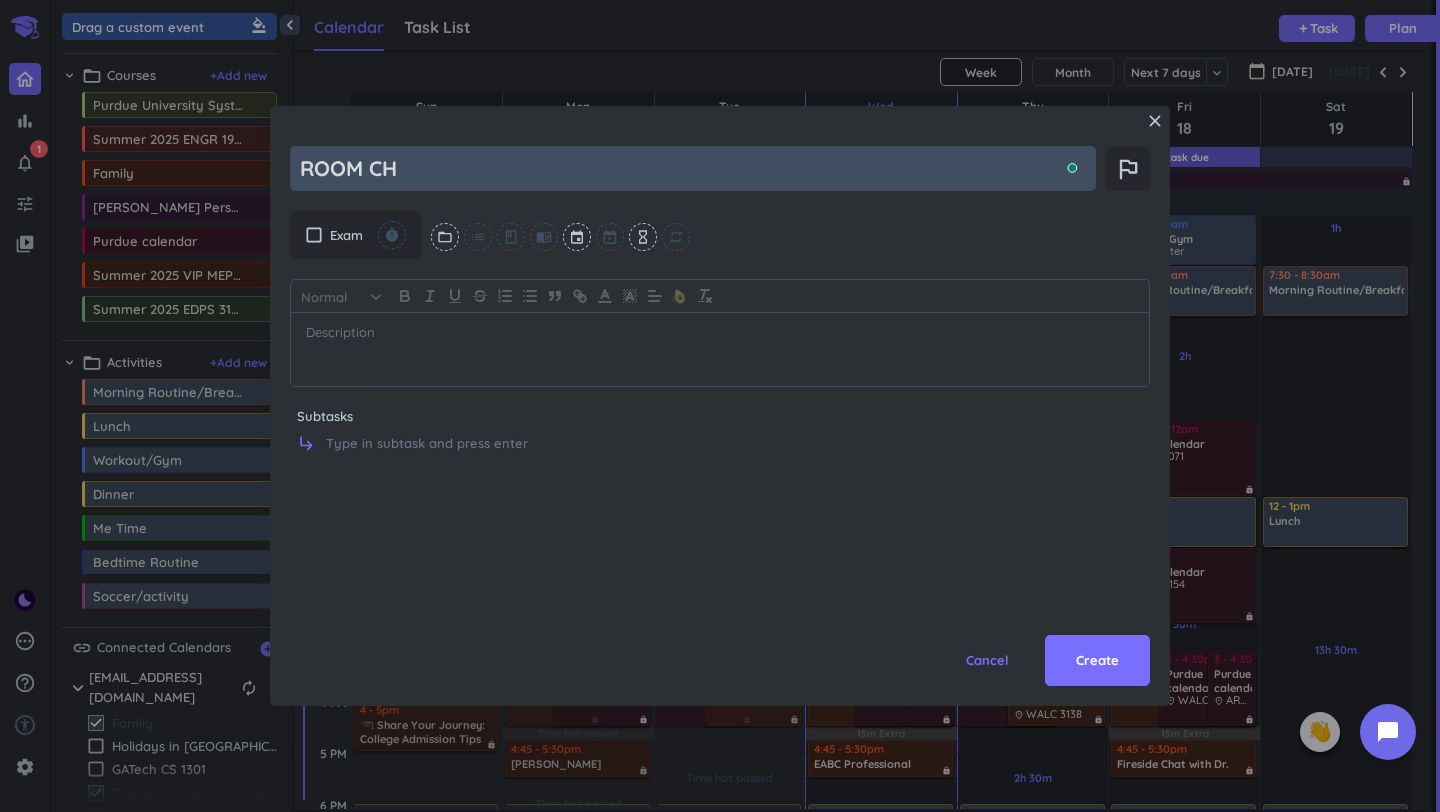 type on "x" 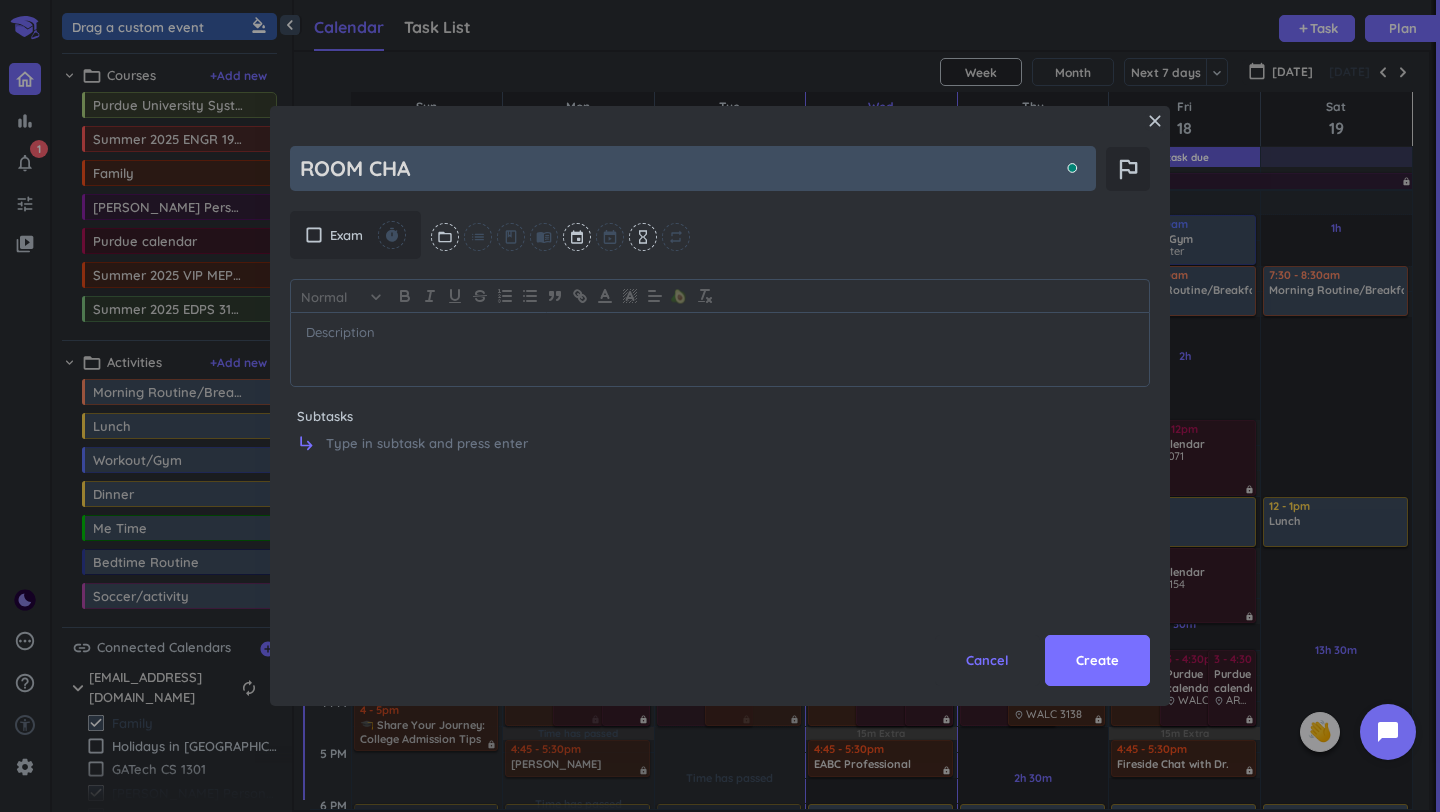 type on "x" 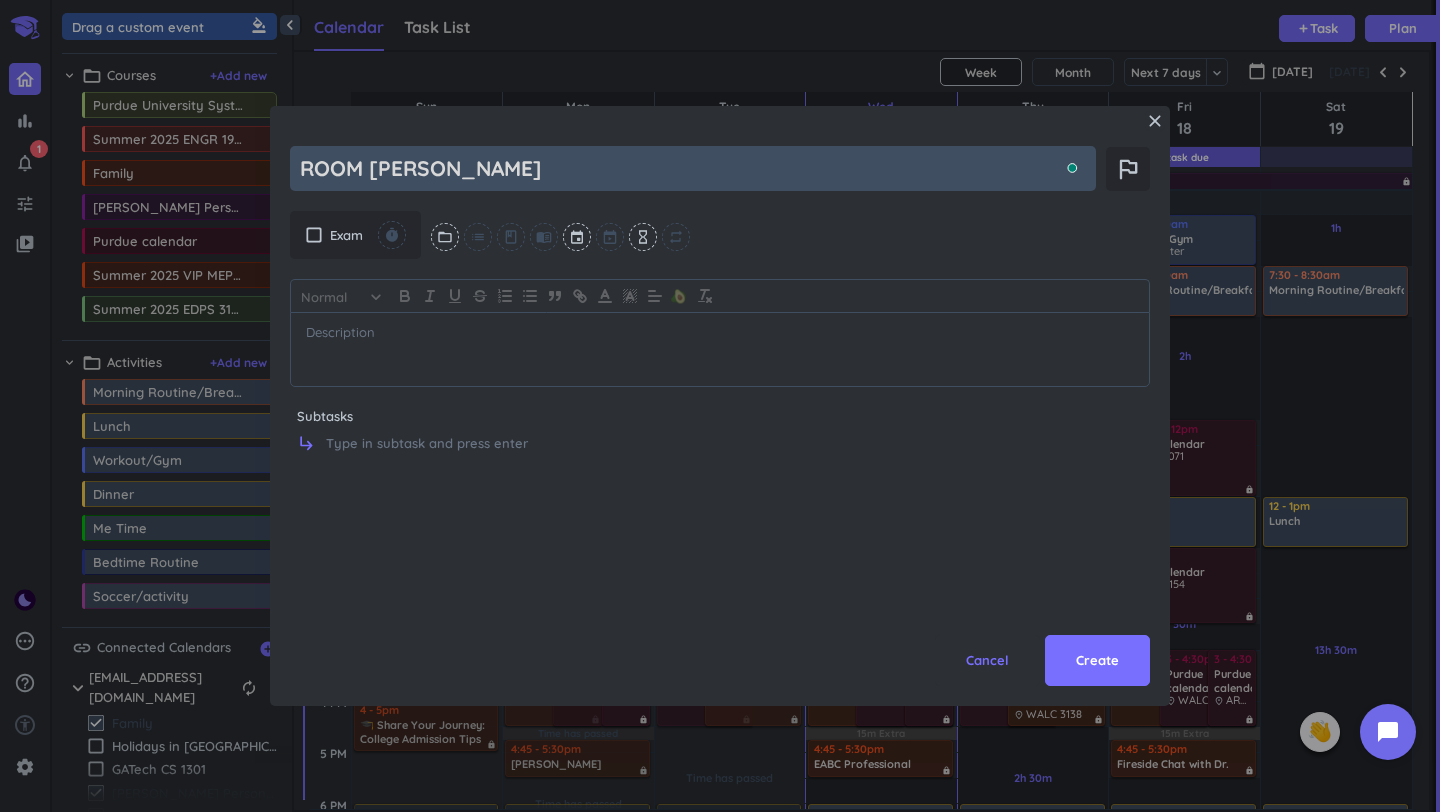 type on "x" 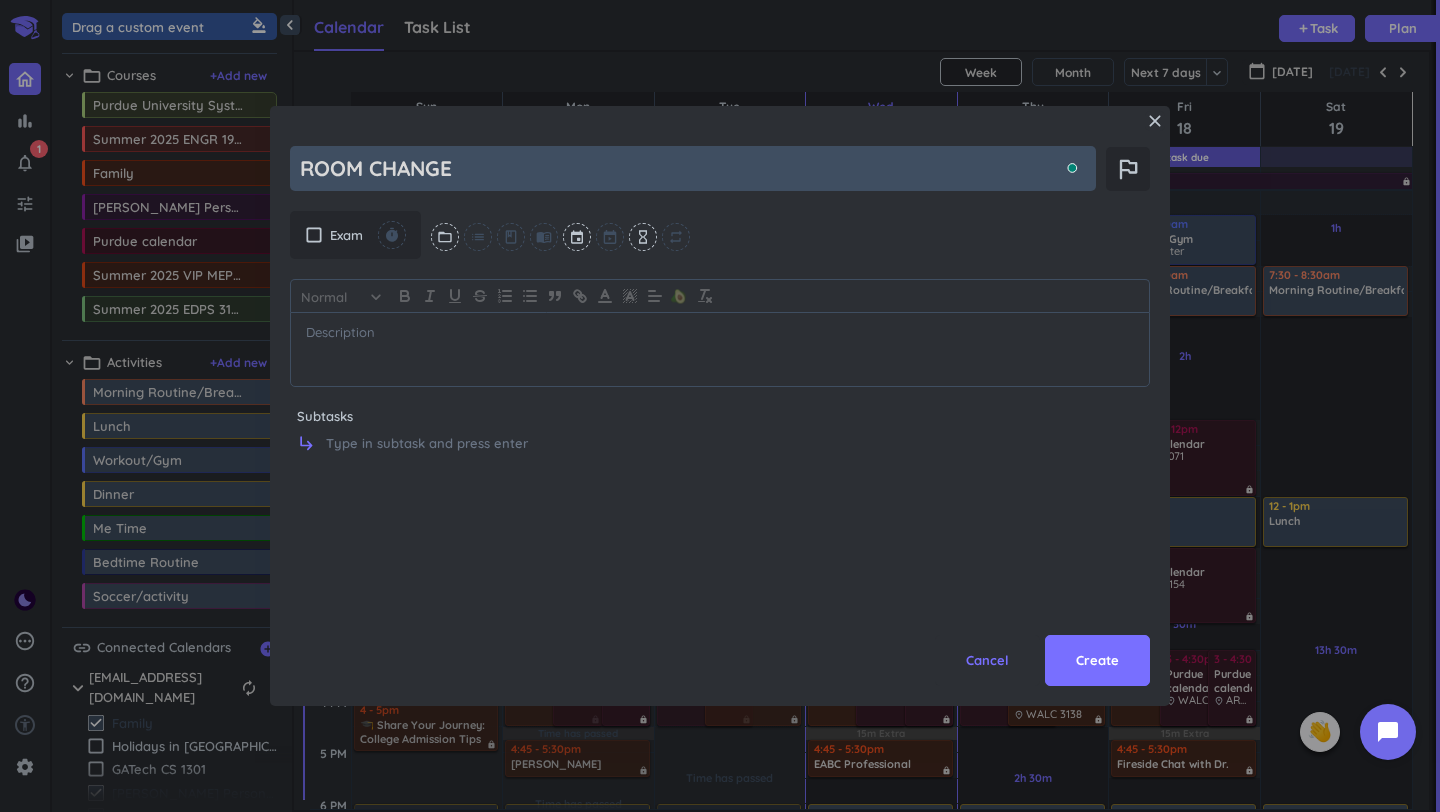 type on "x" 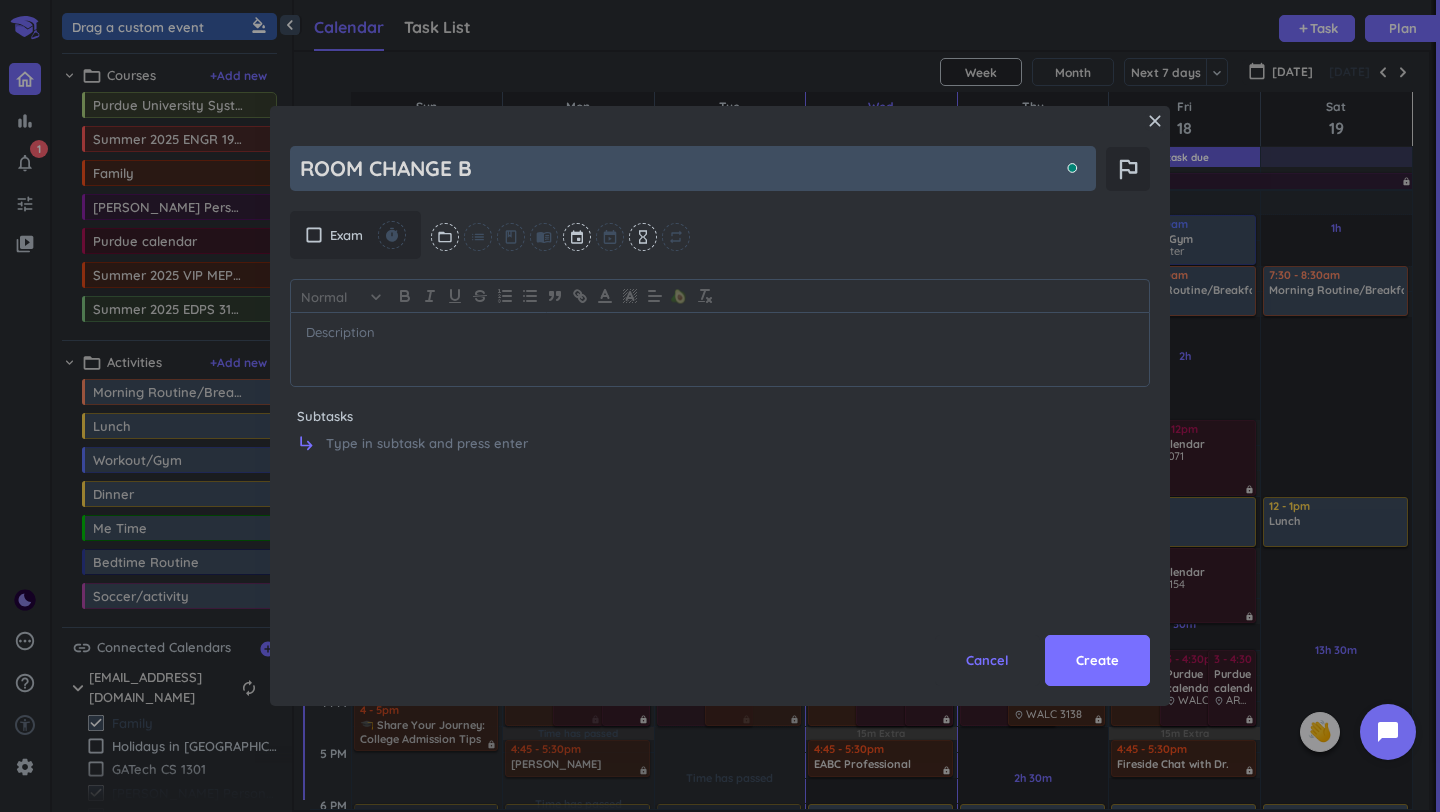 type on "x" 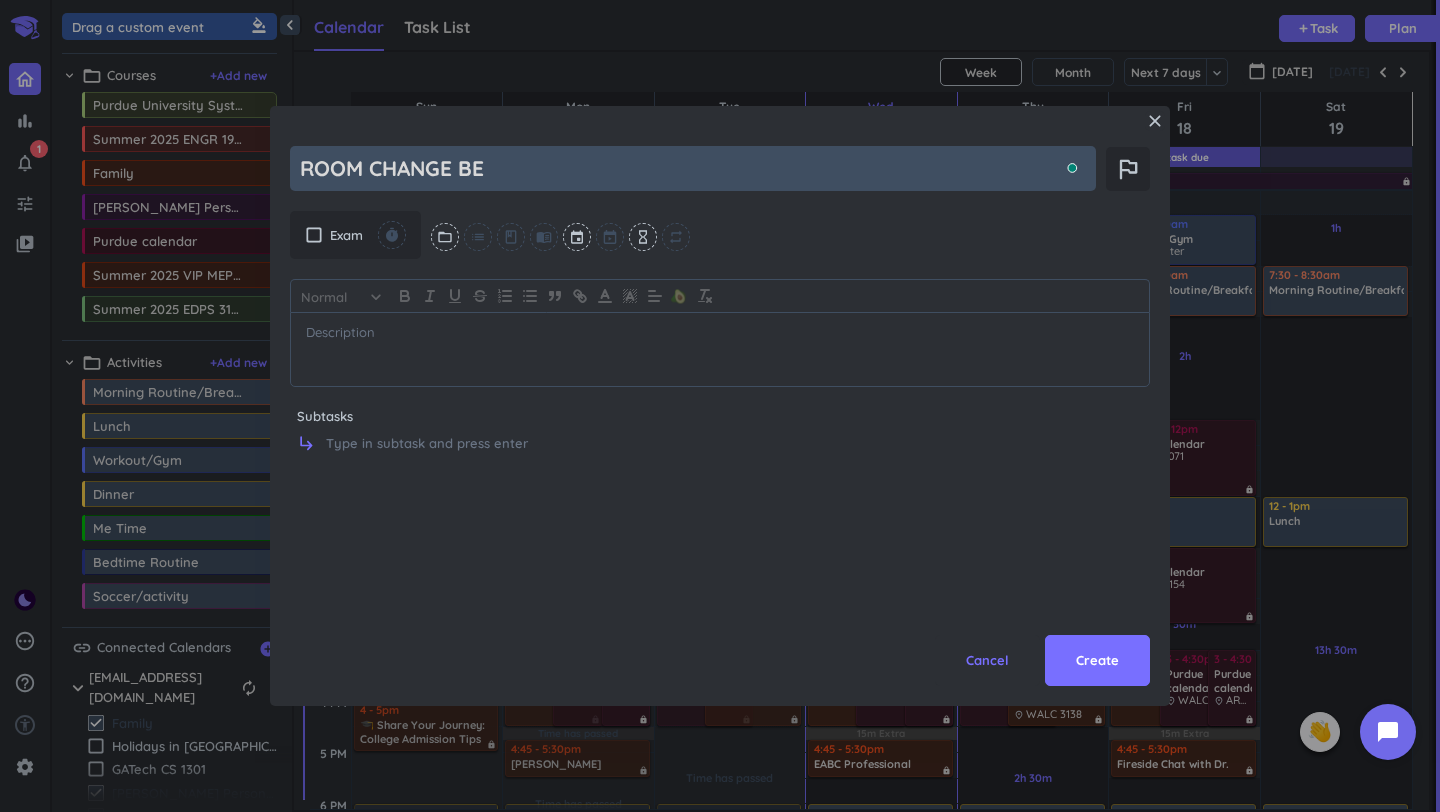 type on "x" 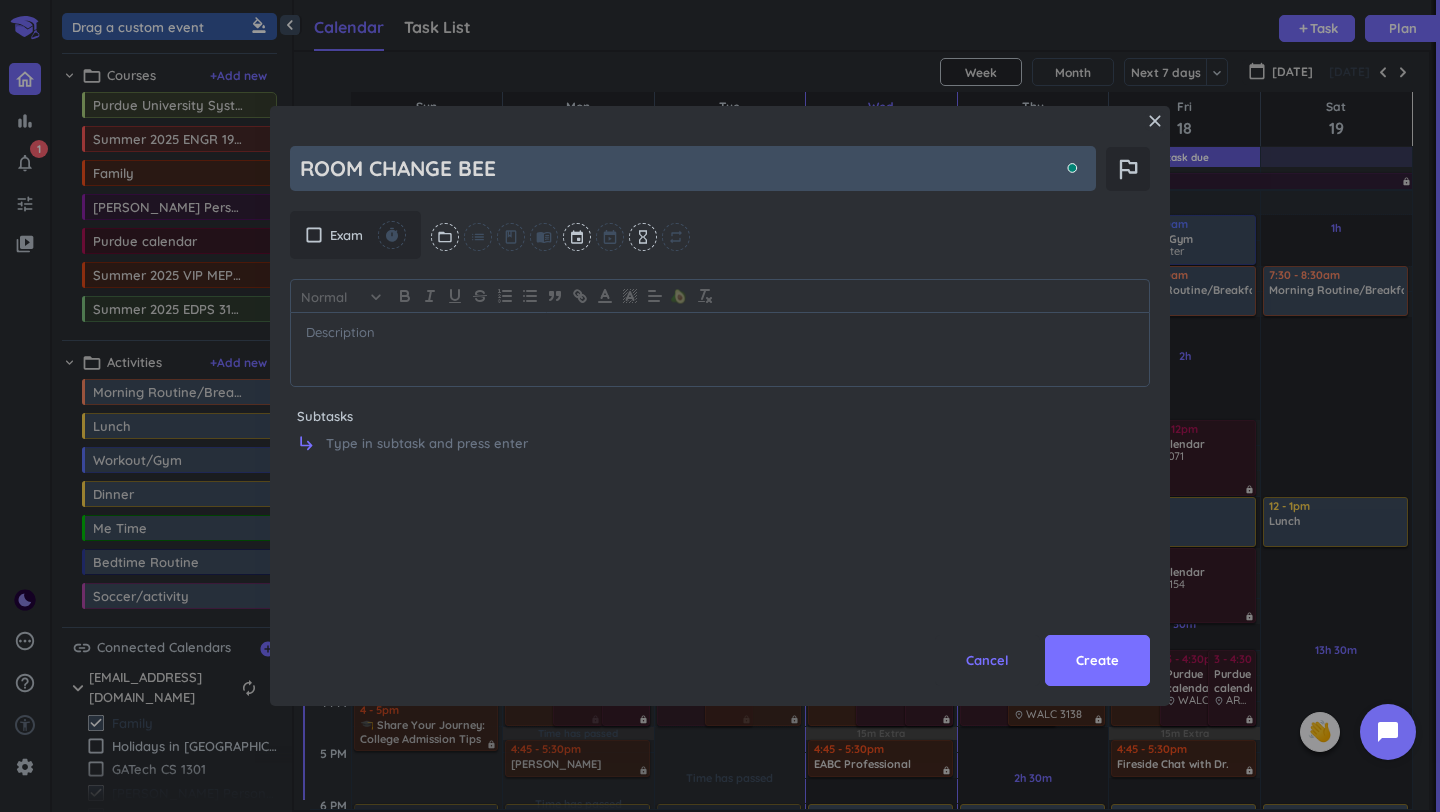 type on "x" 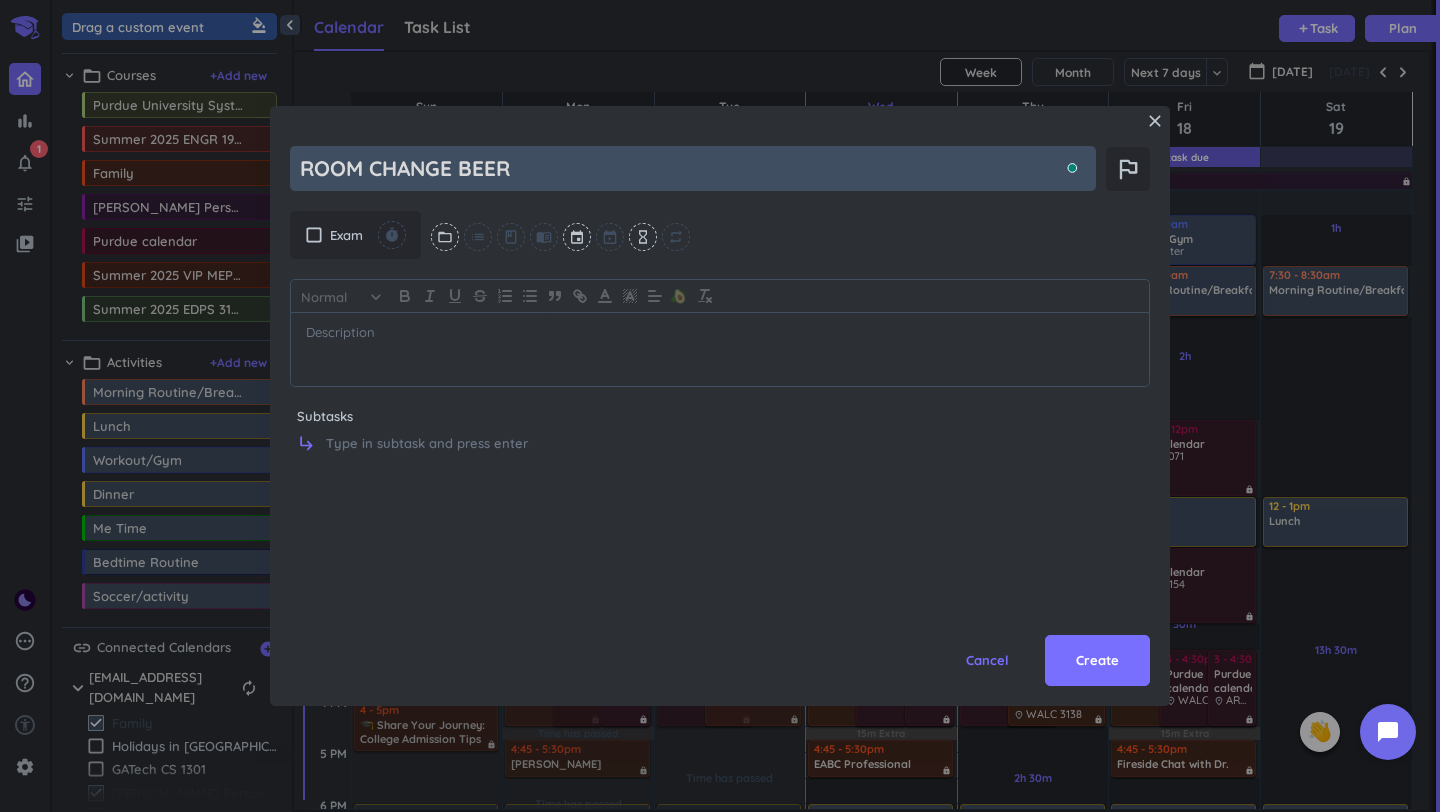 type on "x" 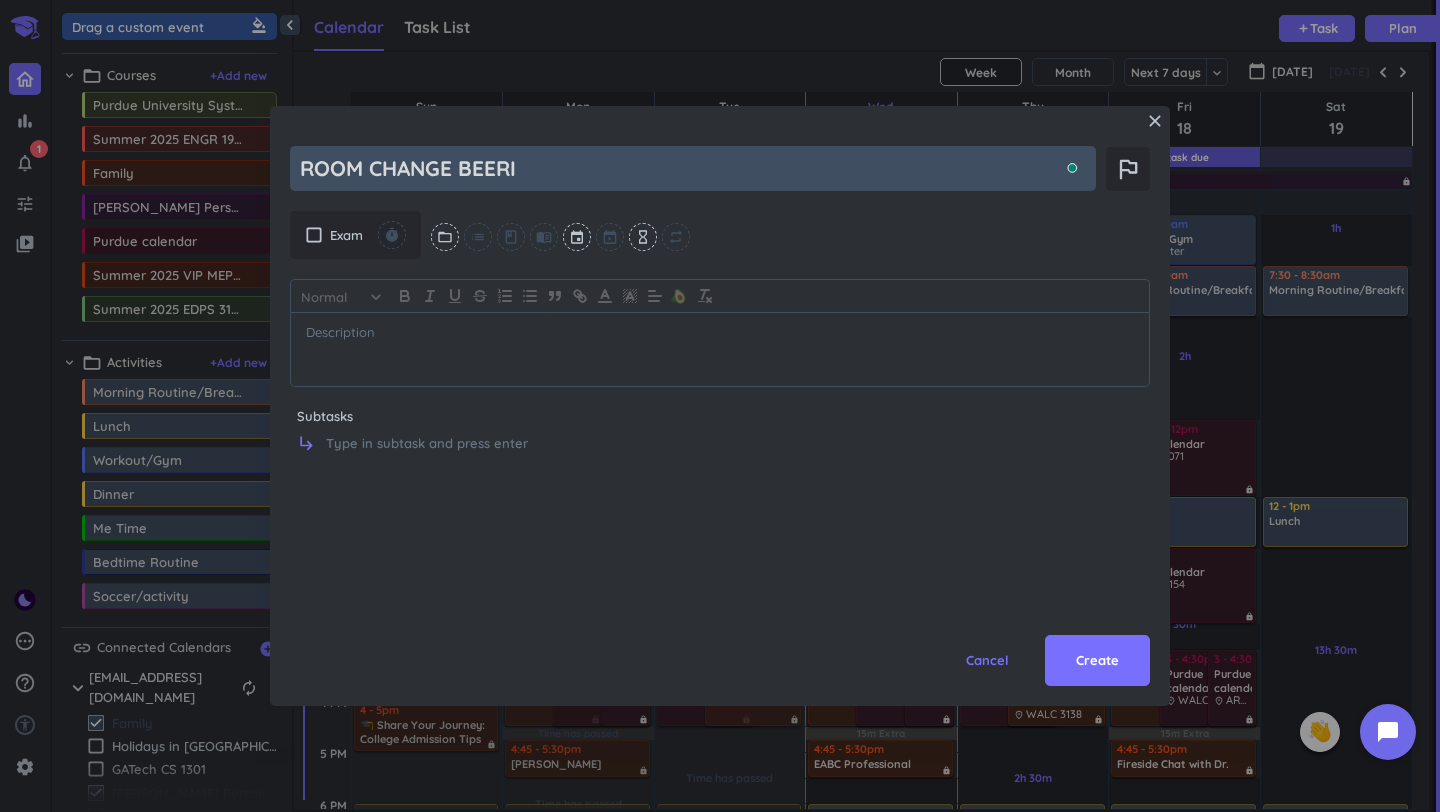 type on "x" 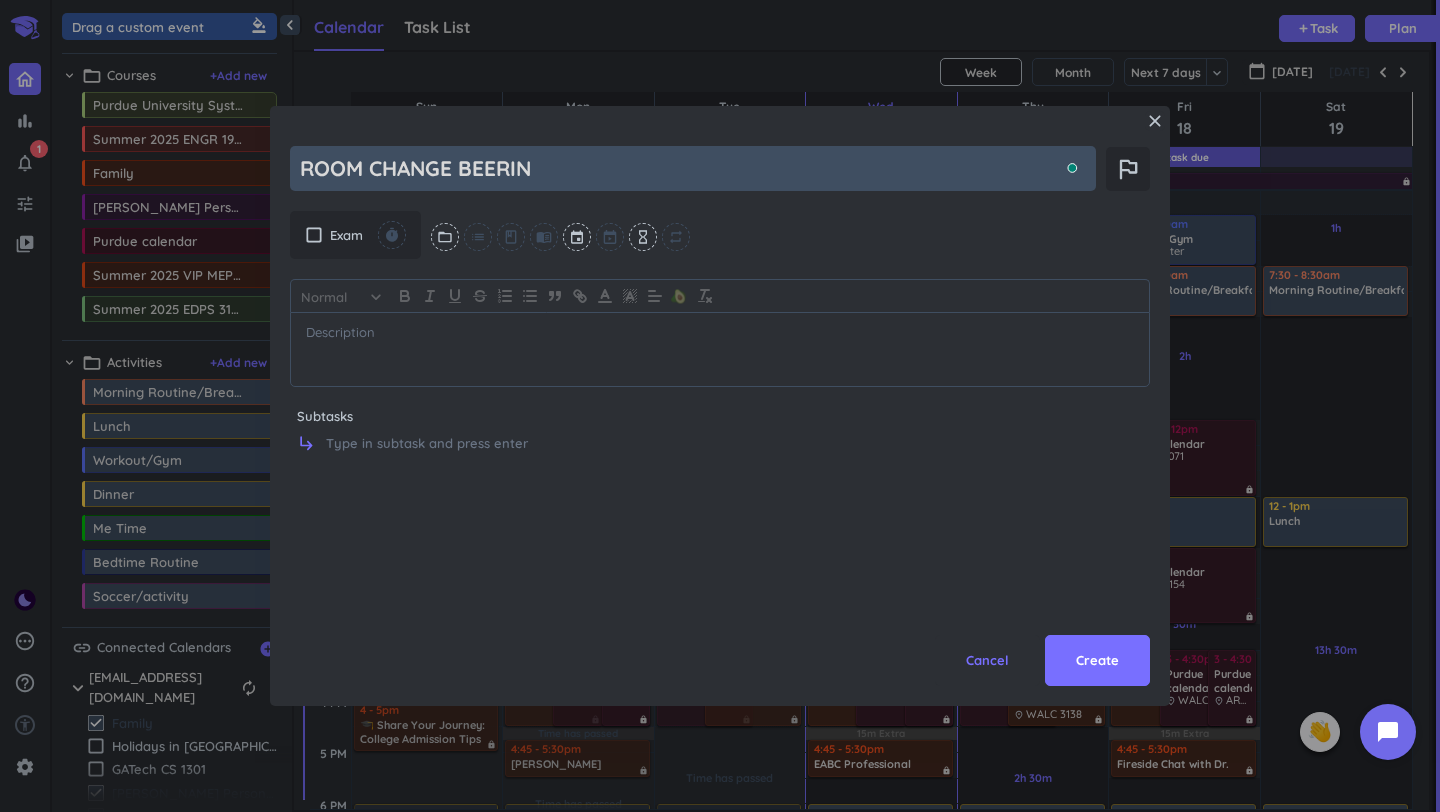type on "x" 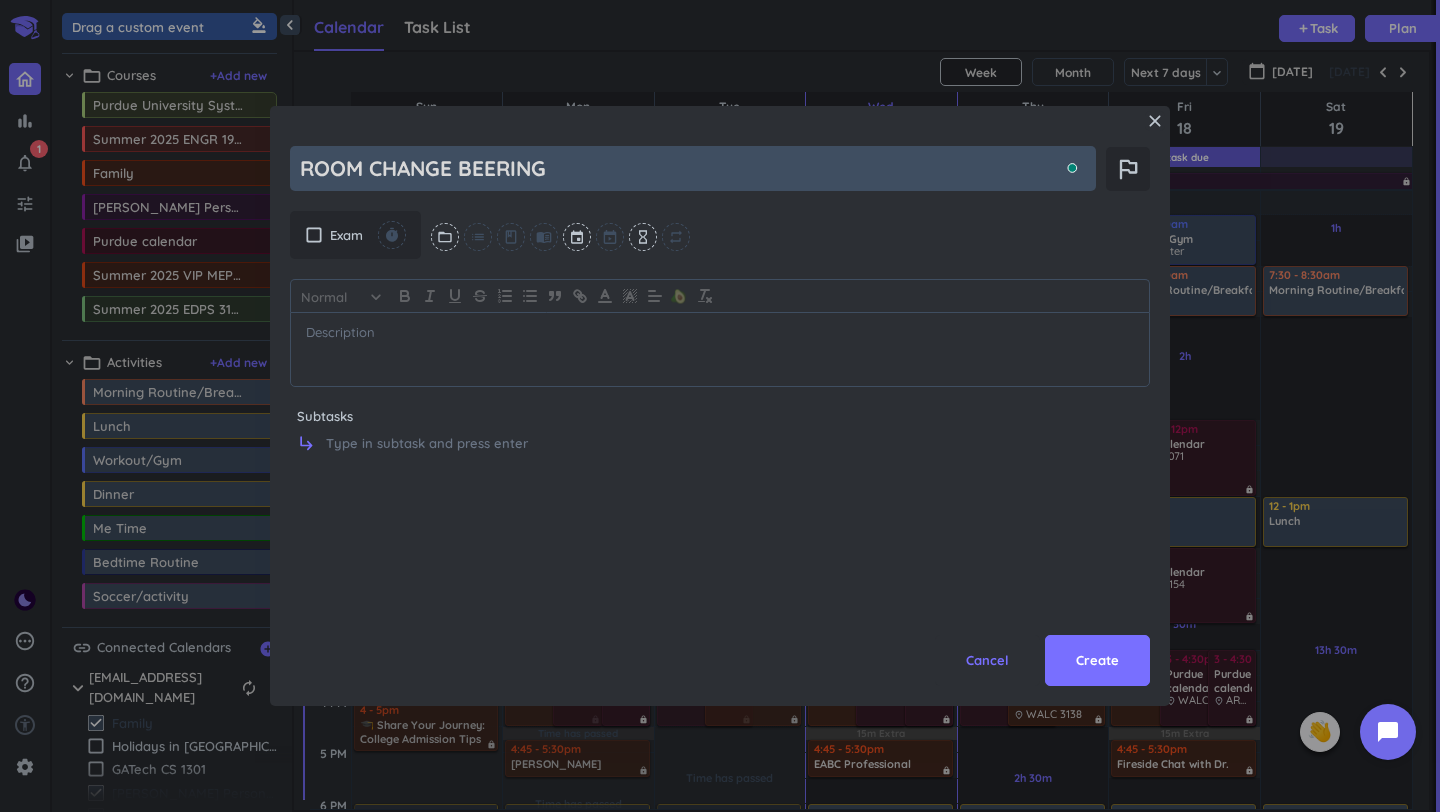 type on "x" 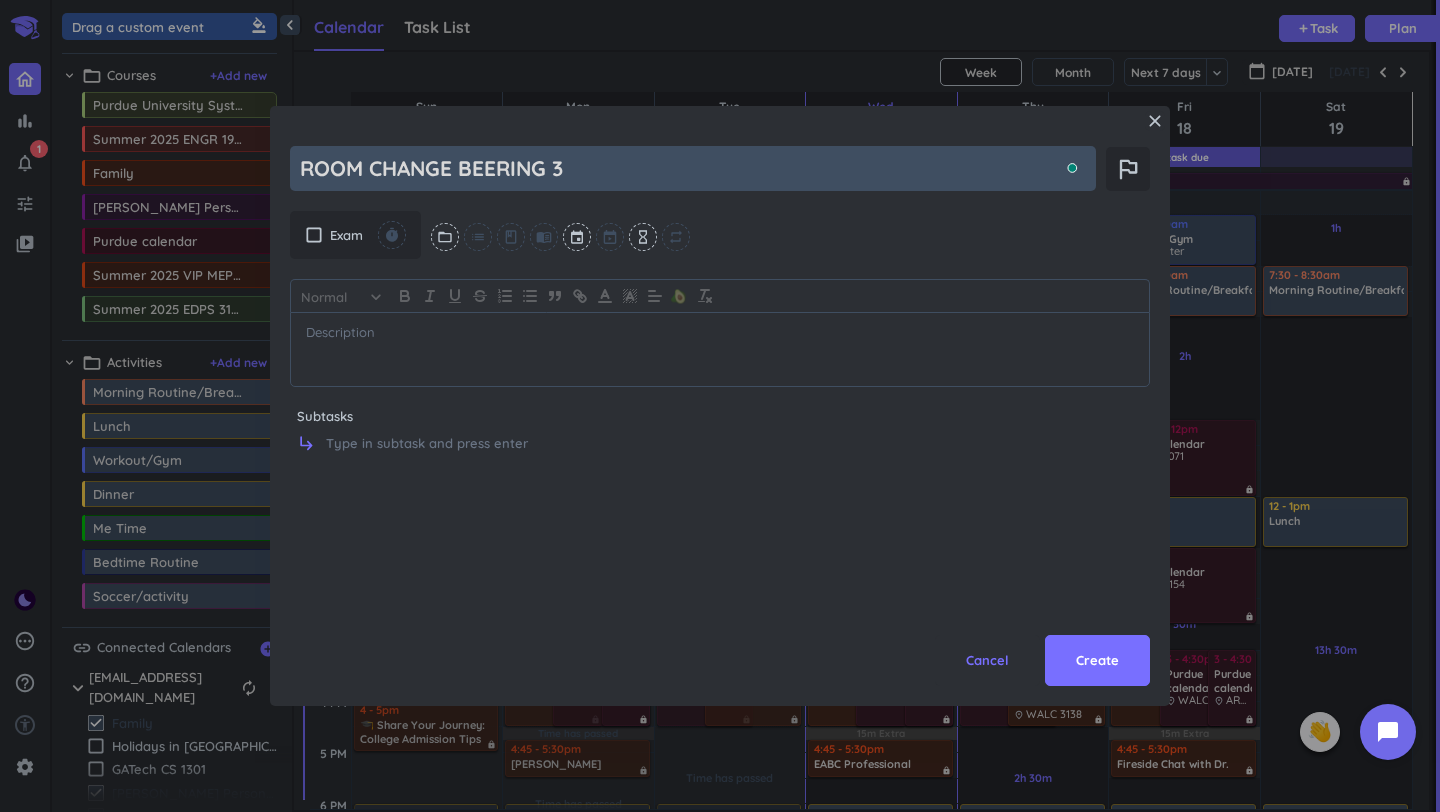 type on "x" 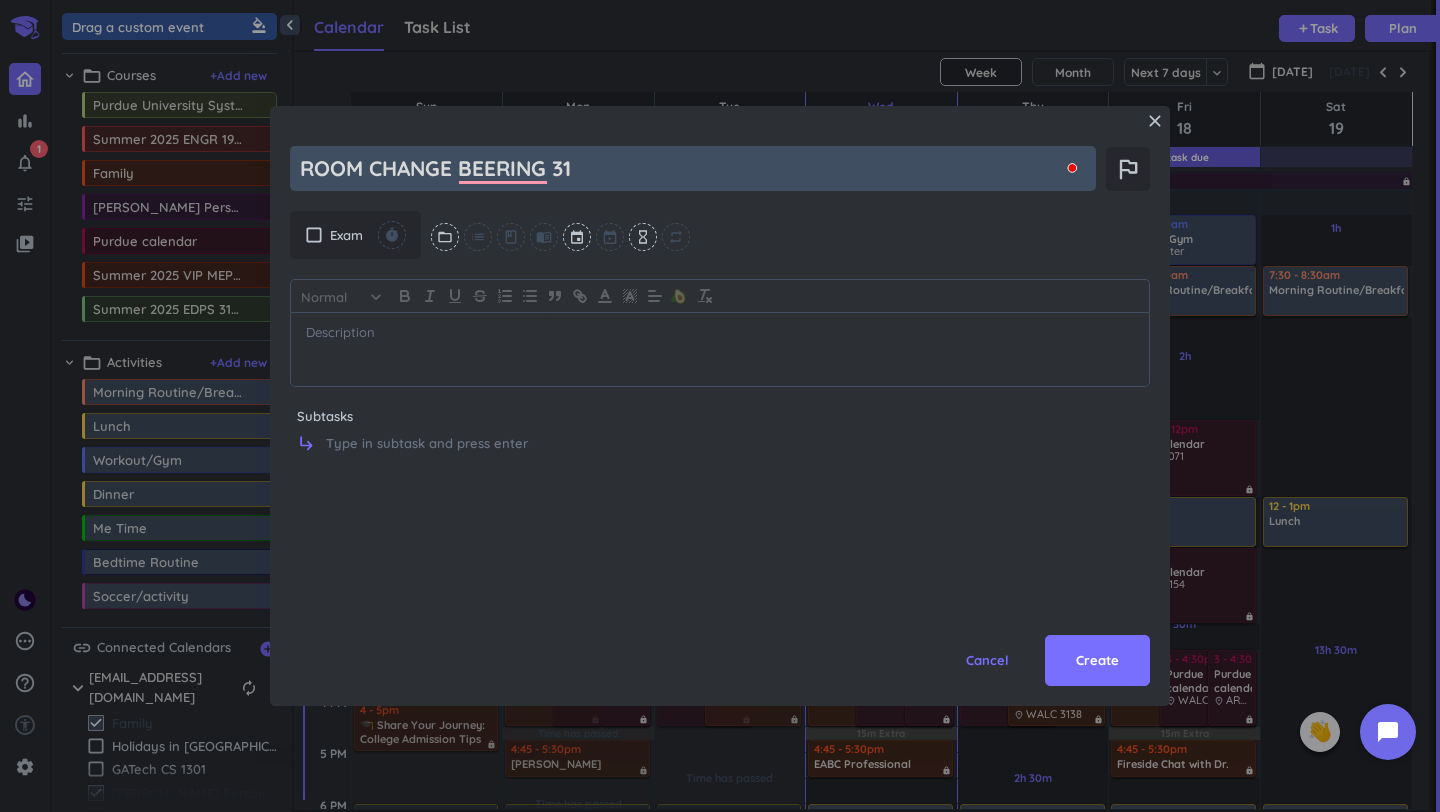 type on "x" 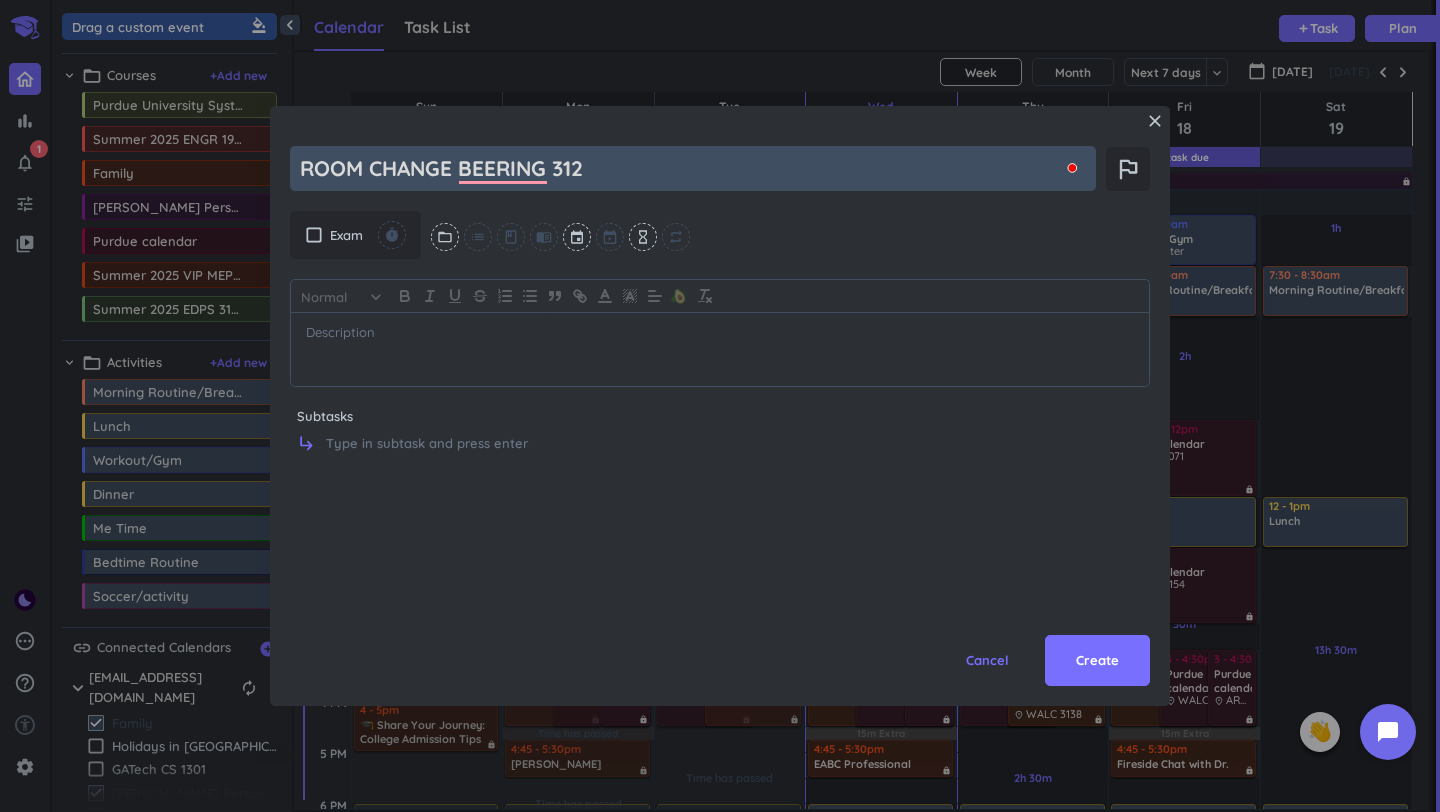 type on "x" 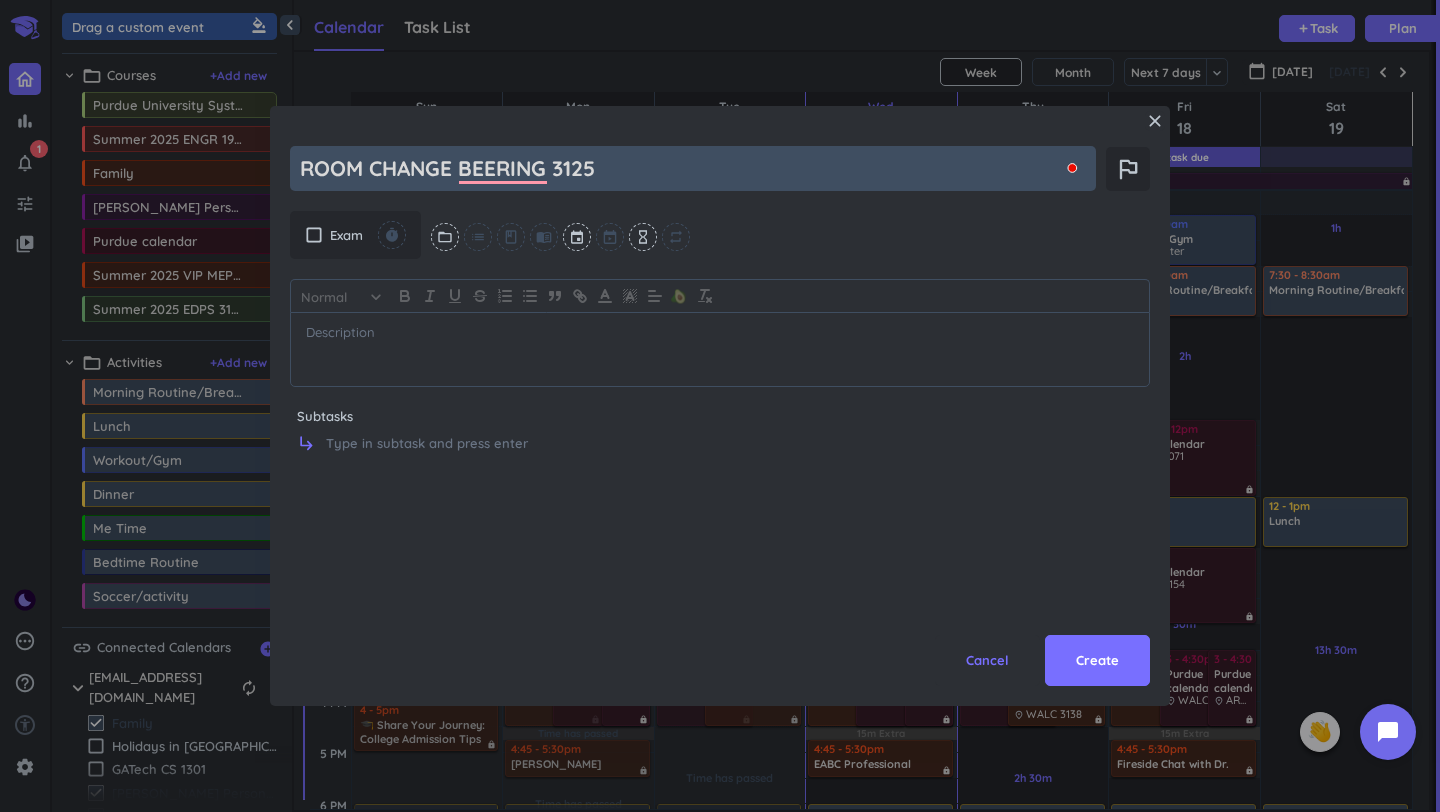 type on "x" 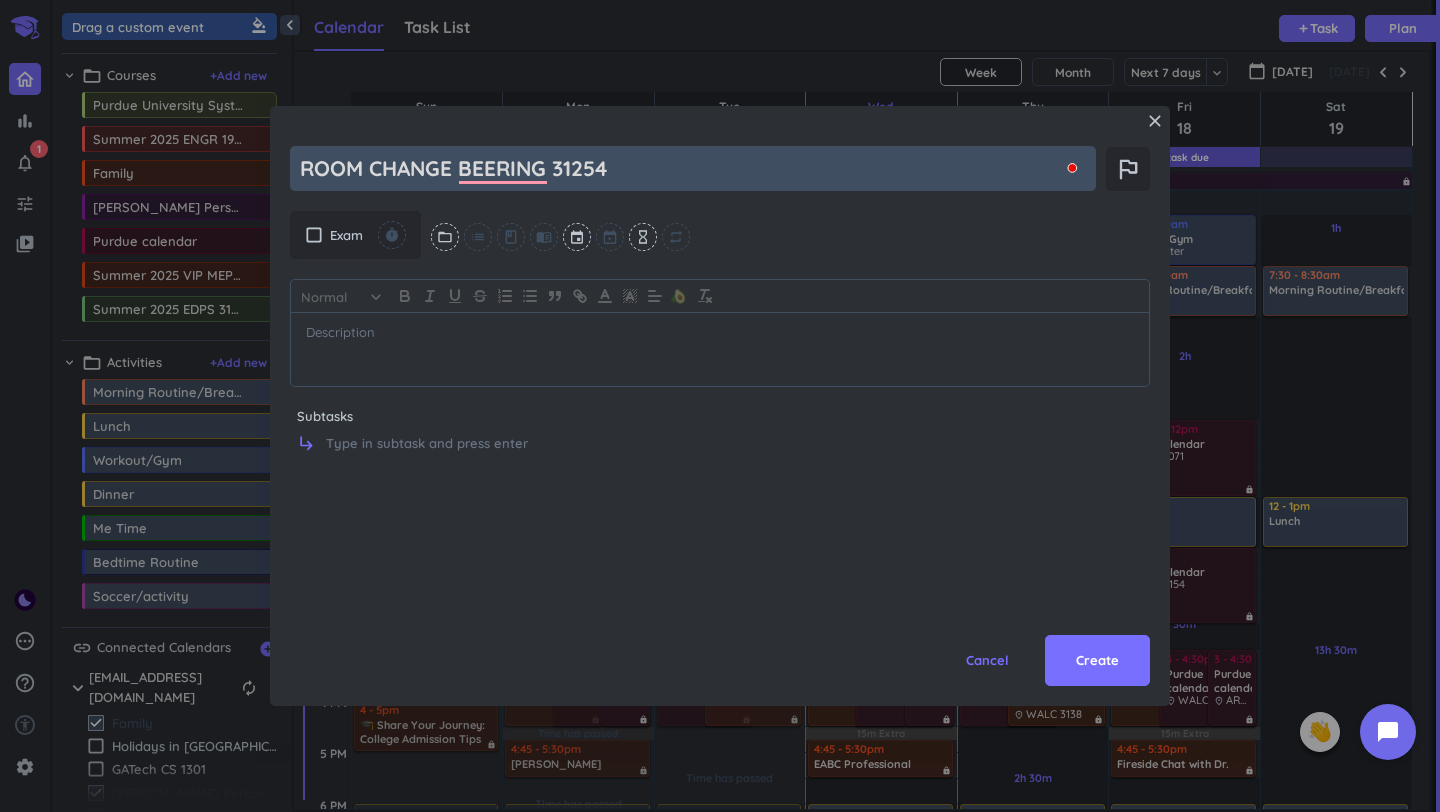 type on "x" 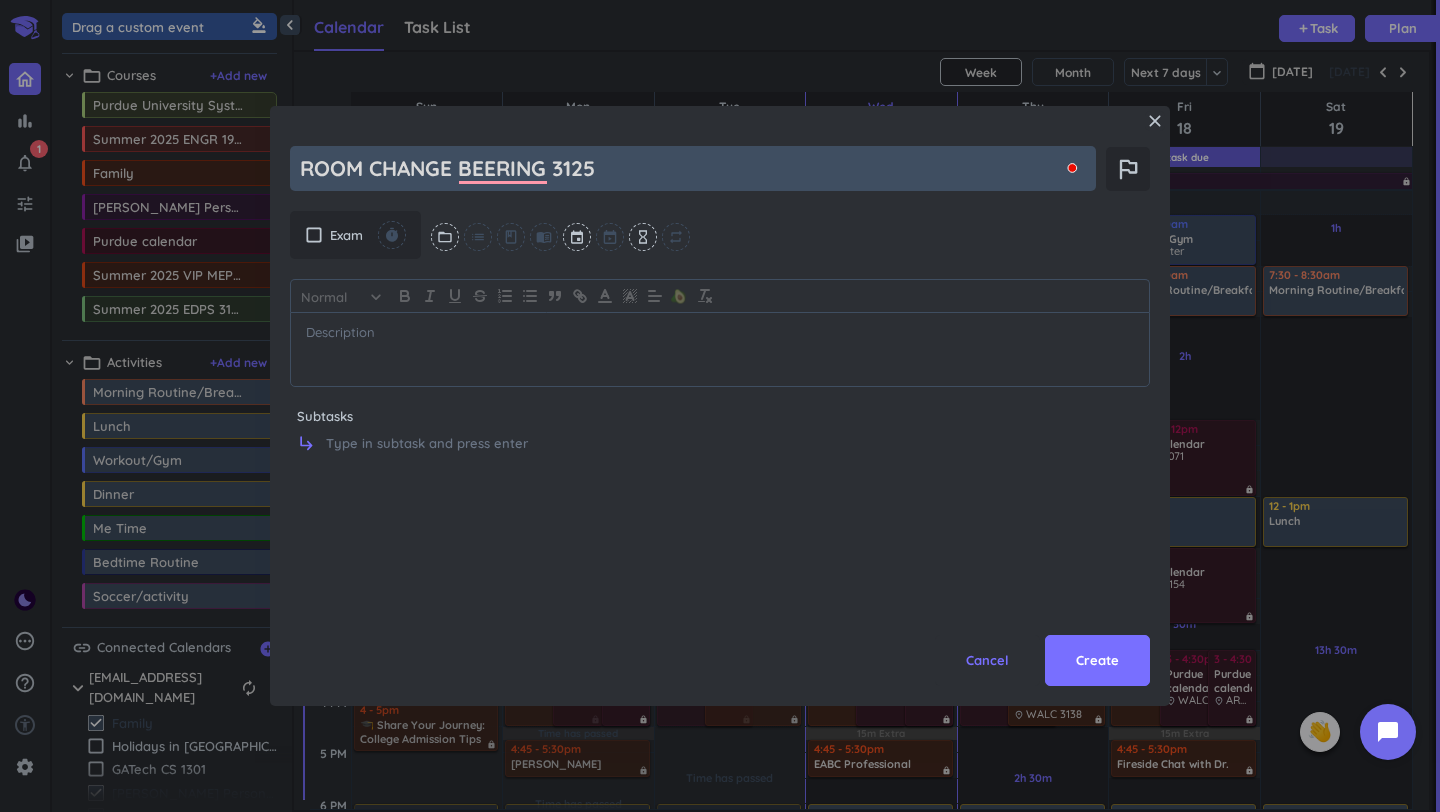 type on "x" 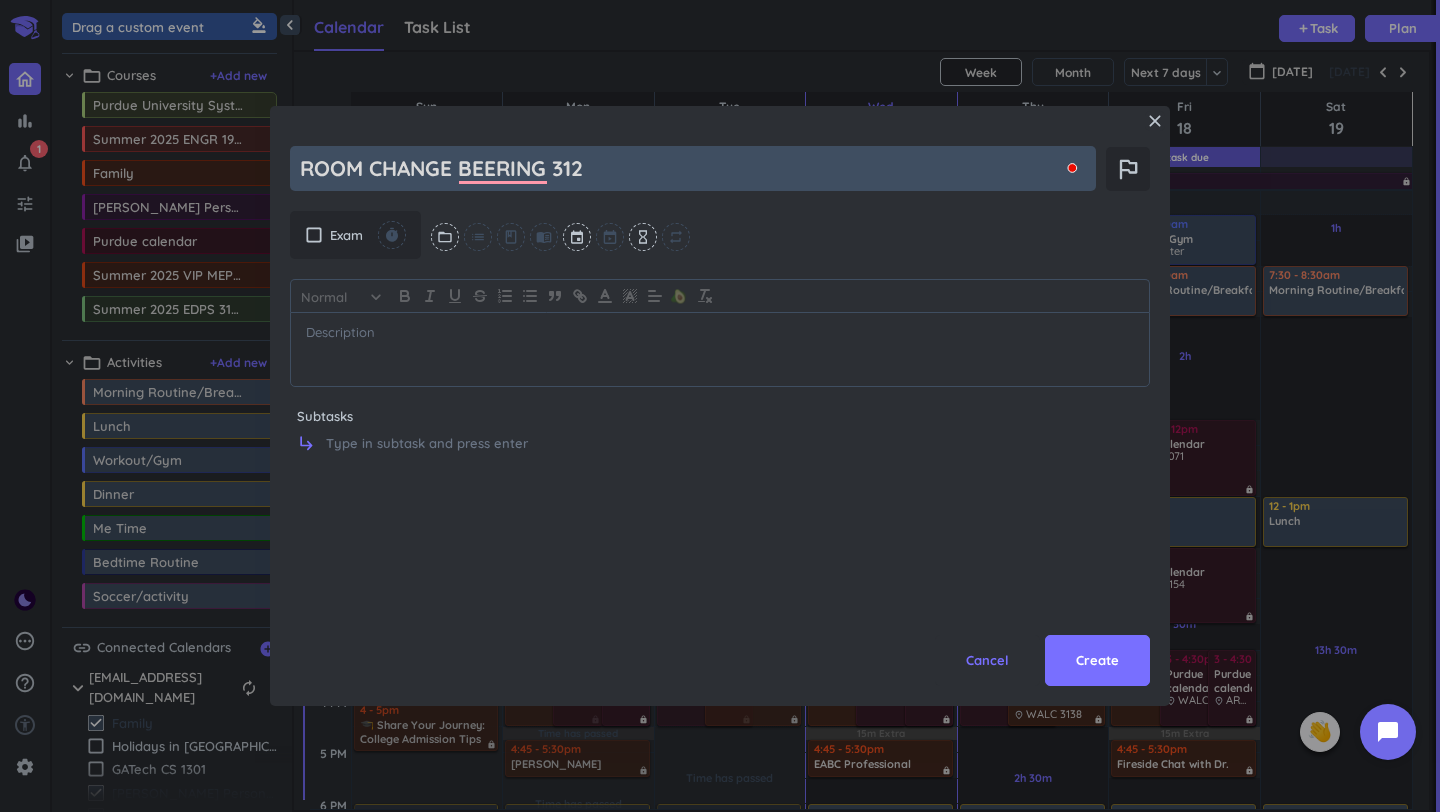 type on "x" 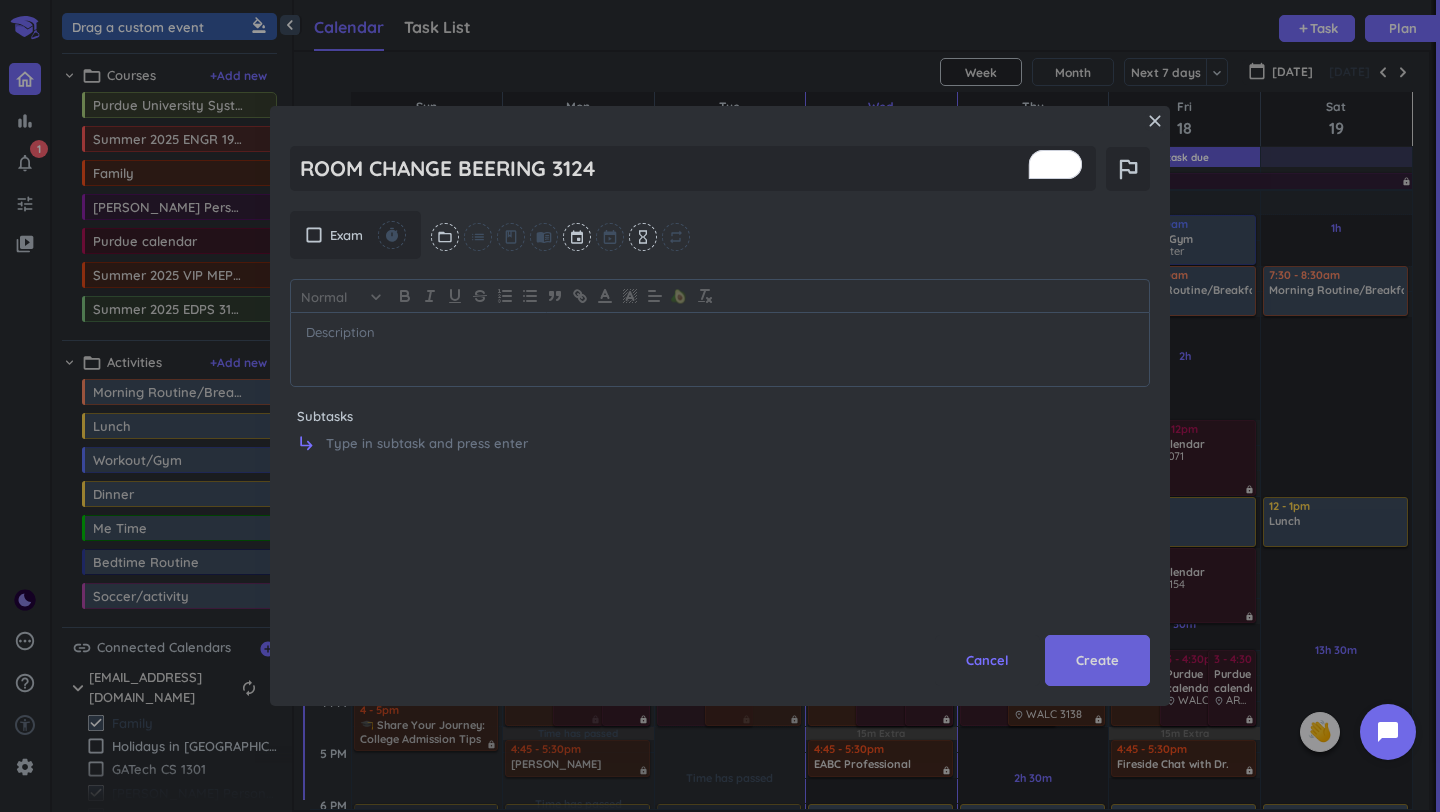 type on "ROOM CHANGE BEERING 3124" 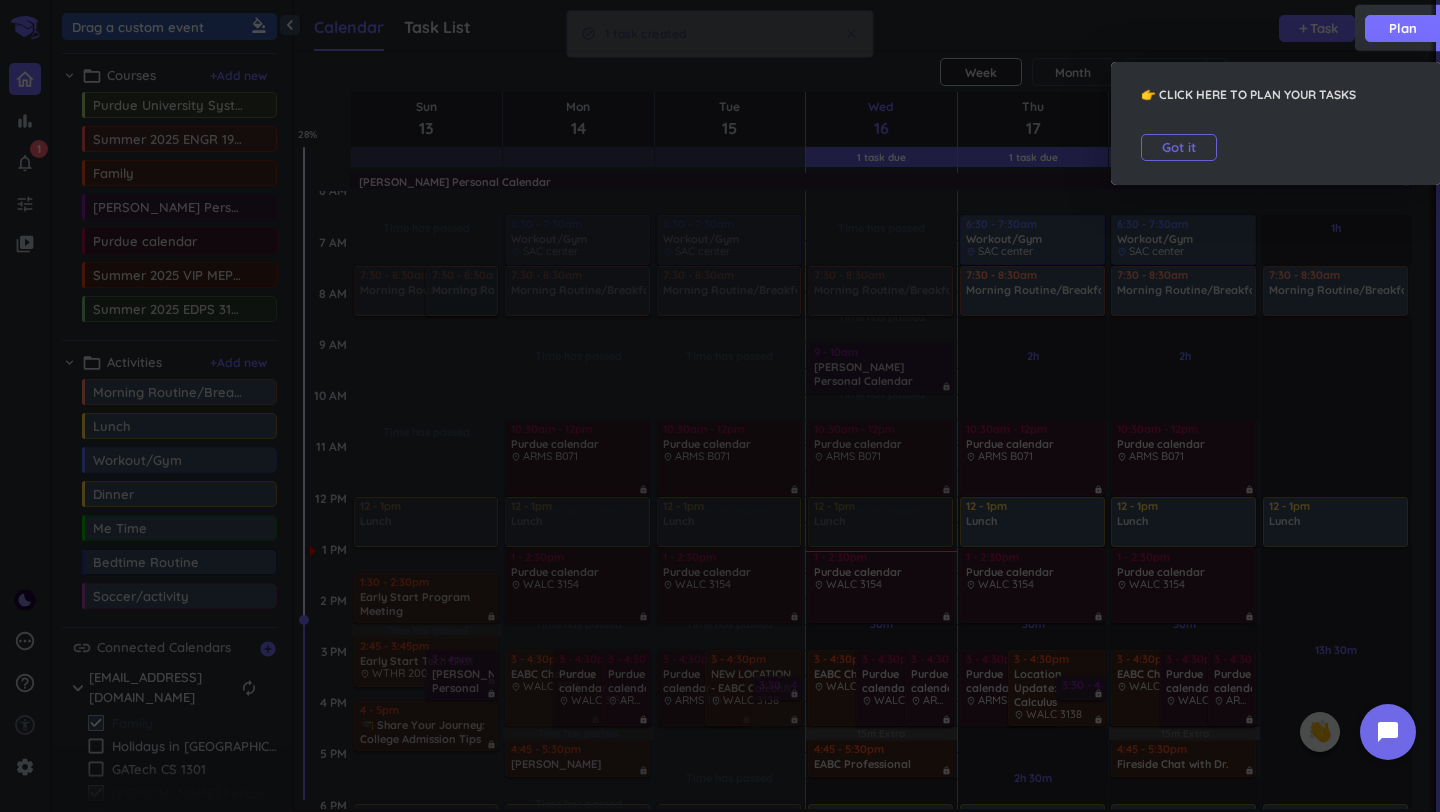 click on "Got it" at bounding box center (1179, 147) 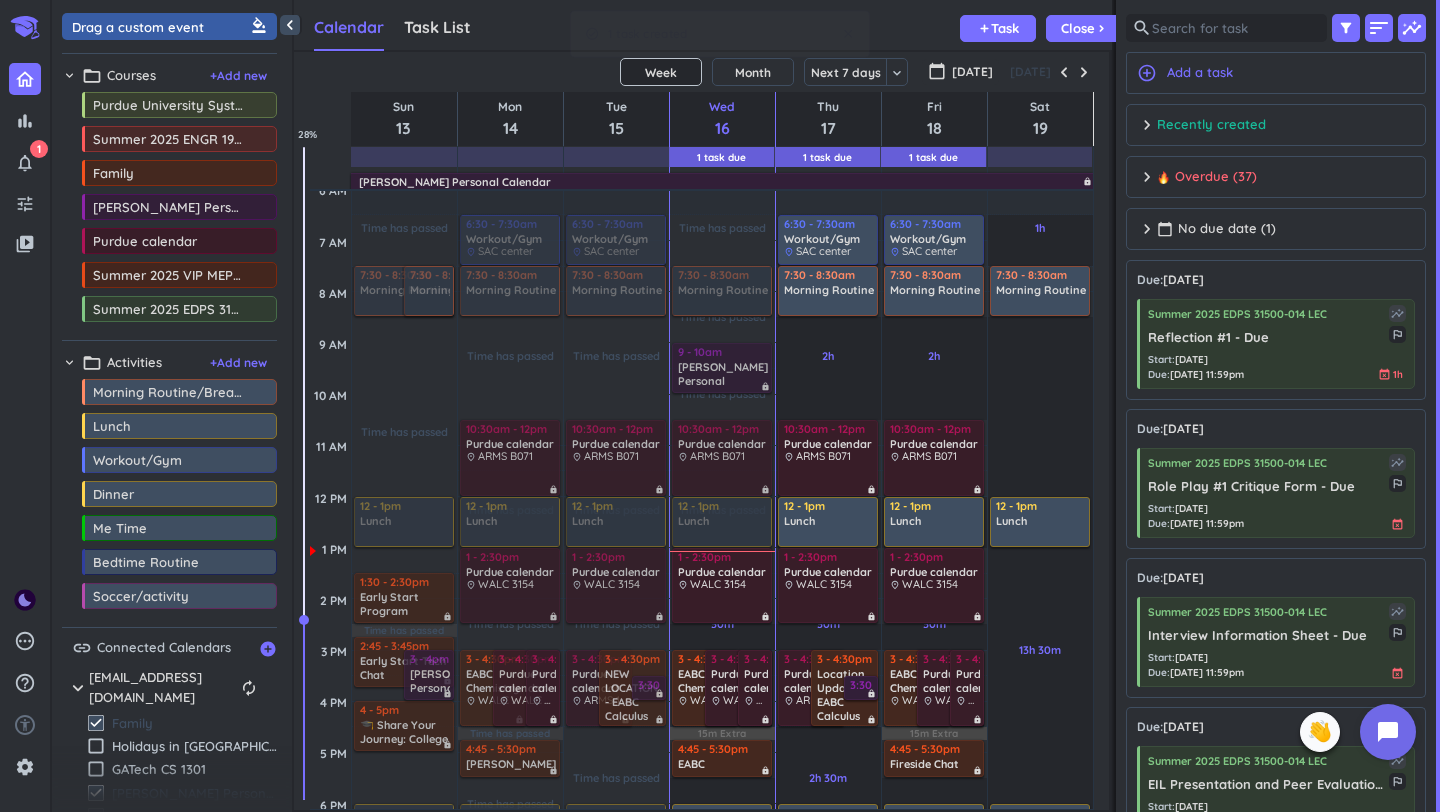 scroll, scrollTop: 50, scrollLeft: 817, axis: both 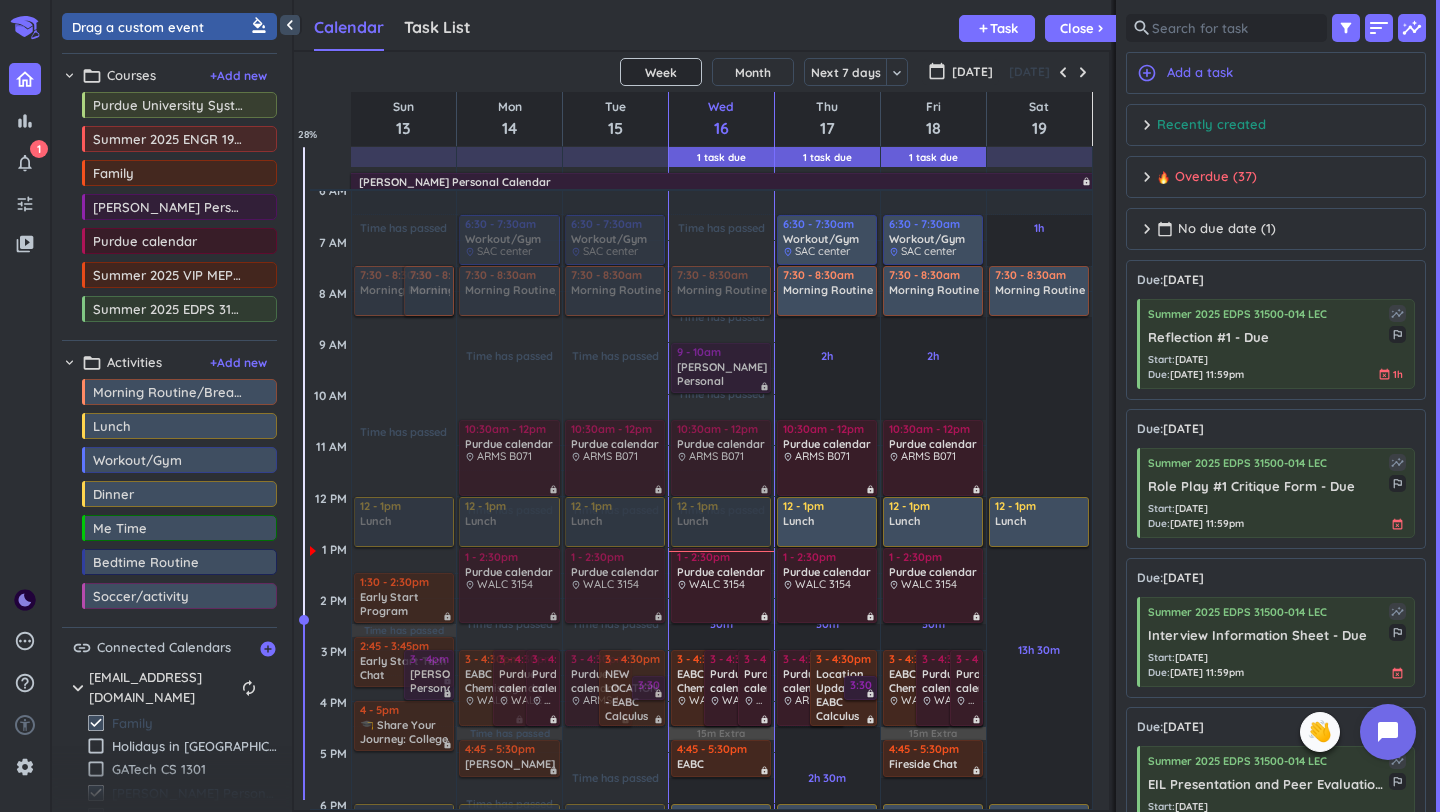 click on "Recently created" at bounding box center [1211, 125] 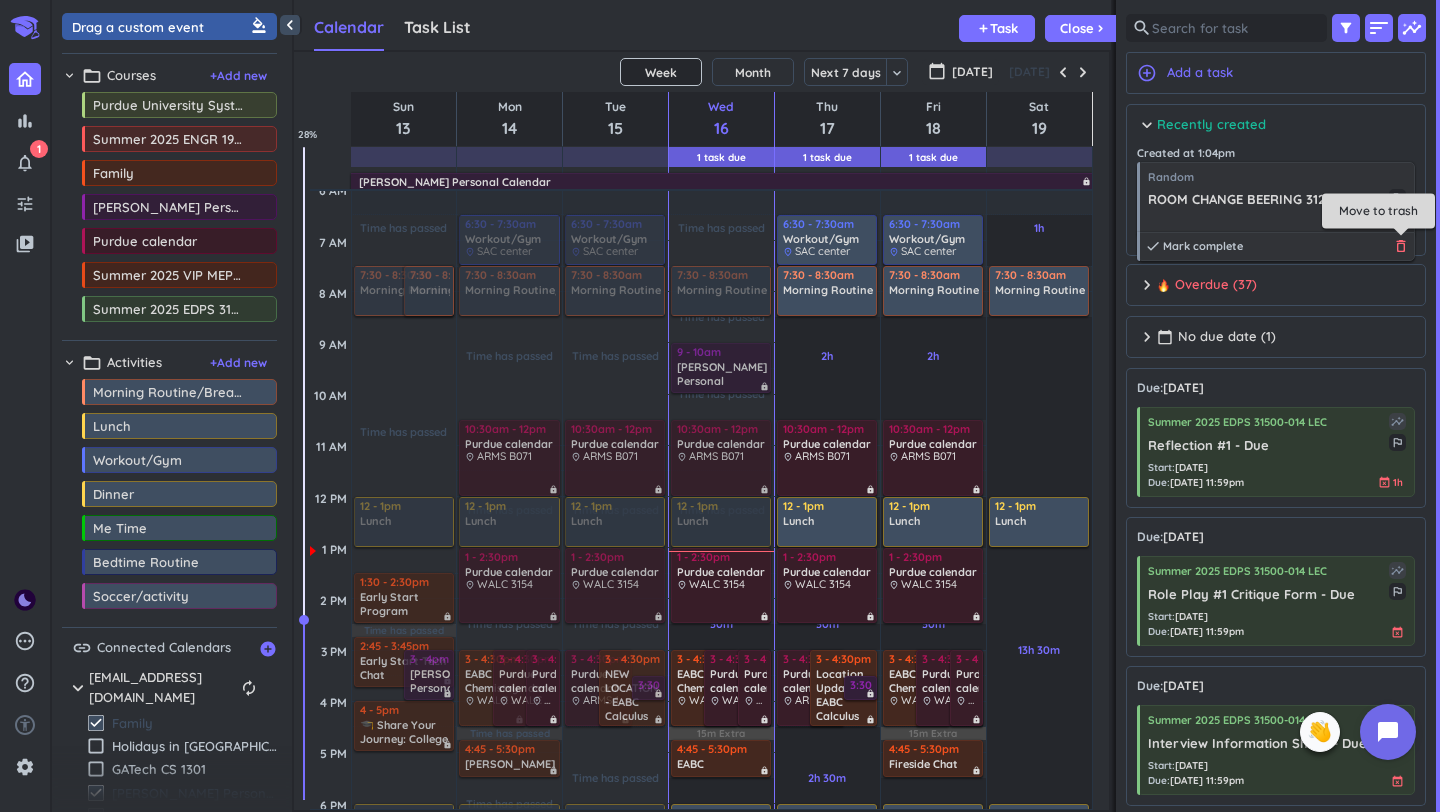 click on "delete_outline" at bounding box center (1401, 246) 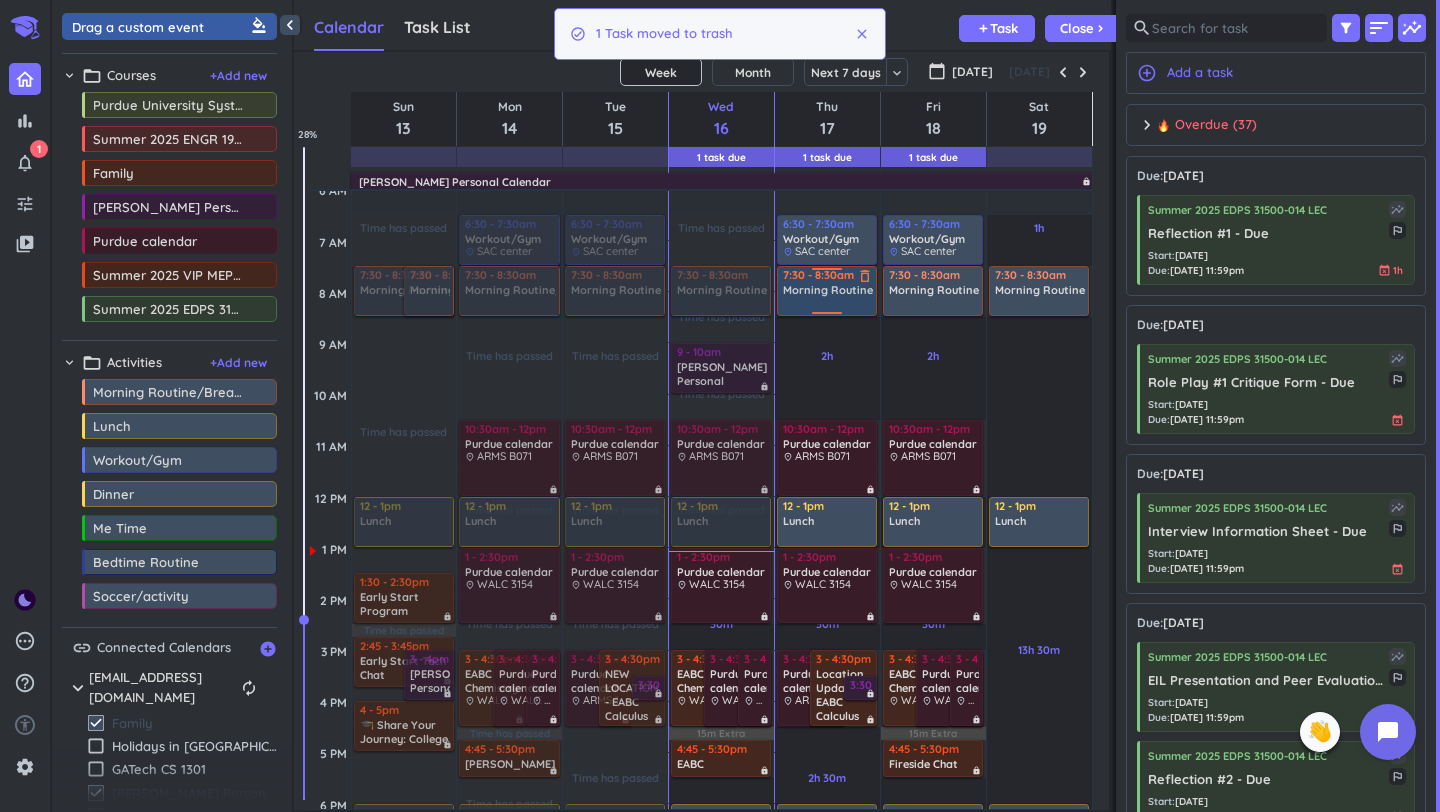 click at bounding box center (827, 316) 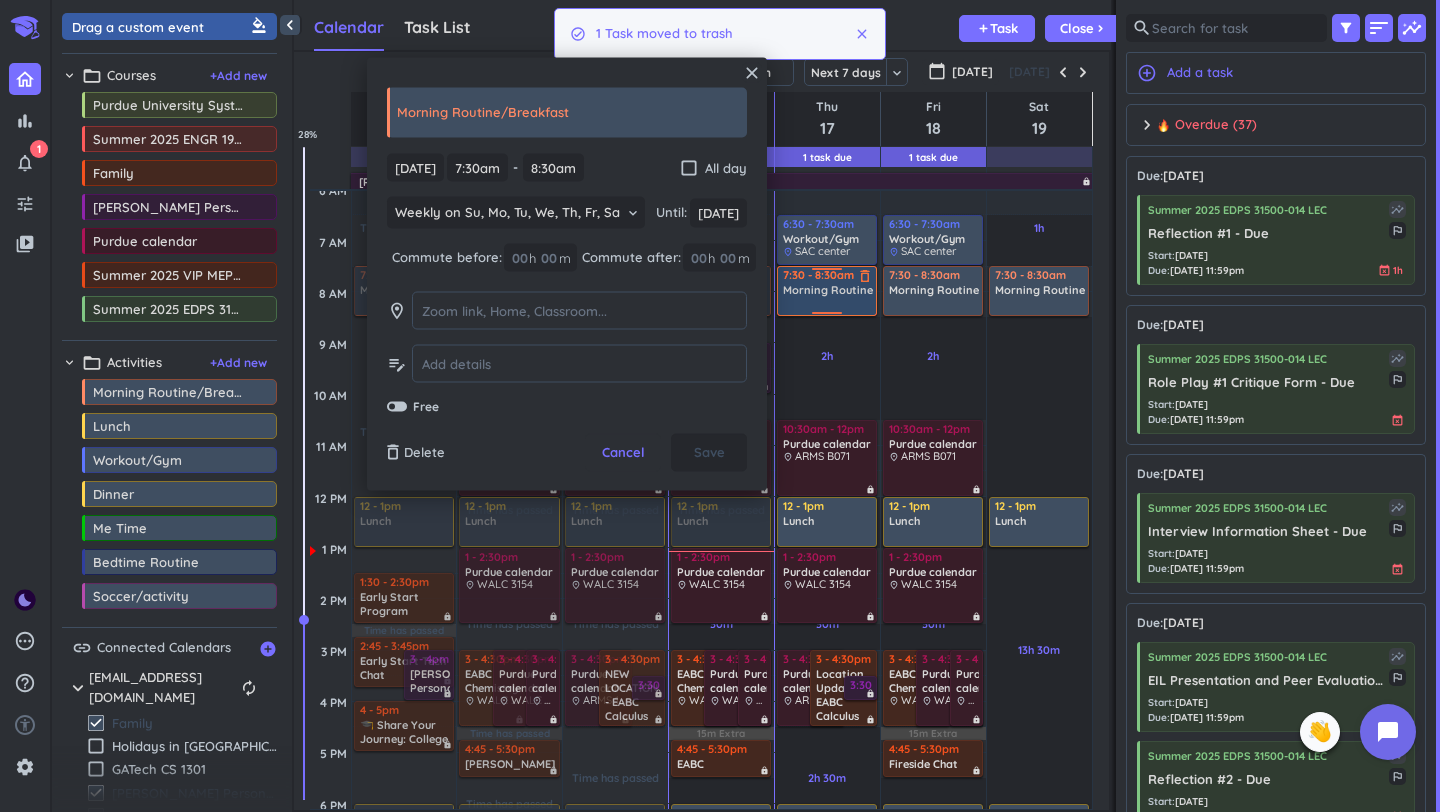 click on "7:30 - 8:30am Morning Routine/Breakfast delete_outline" at bounding box center [827, 291] 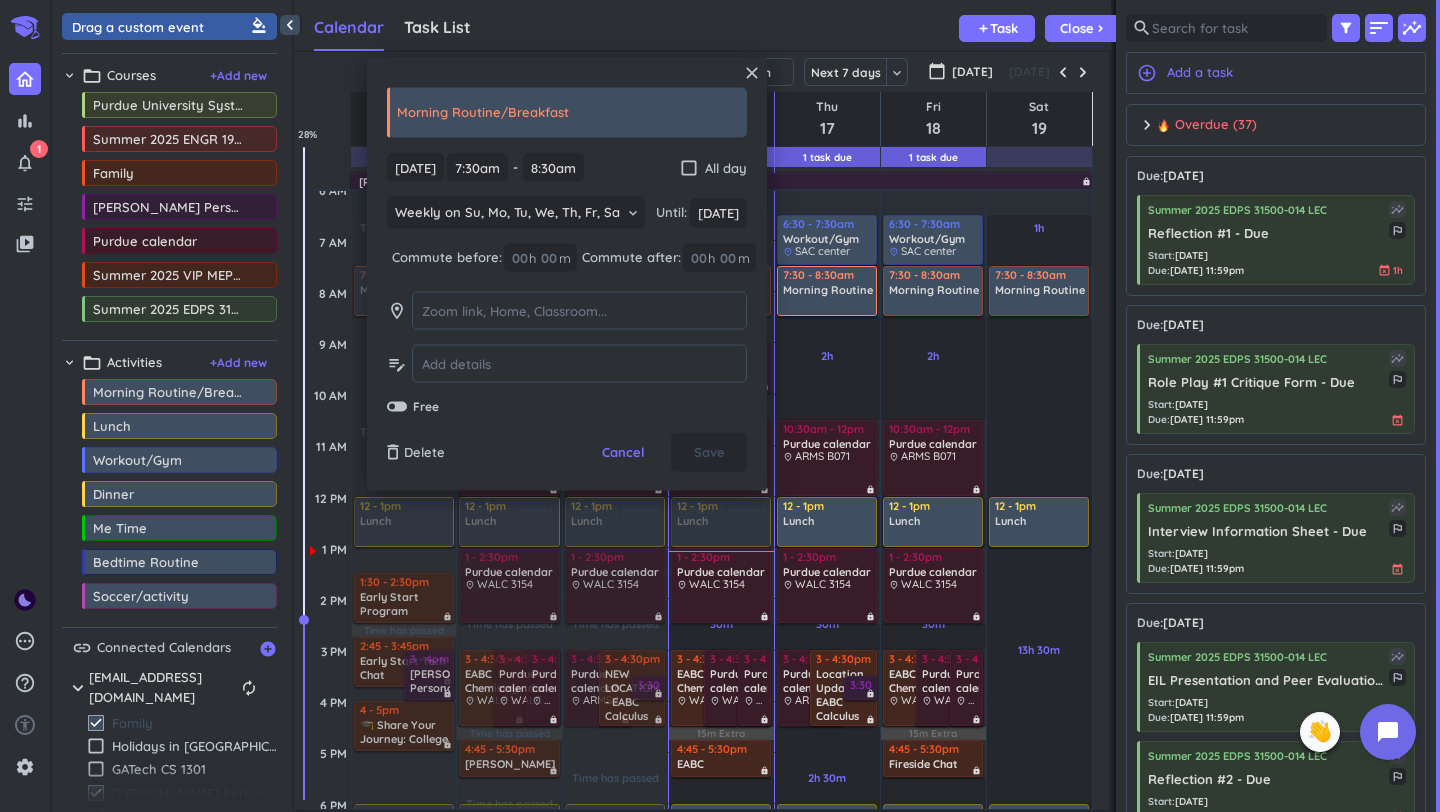 click on "Calendar Task List Calendar keyboard_arrow_down add Task Close chevron_right" at bounding box center [702, 25] 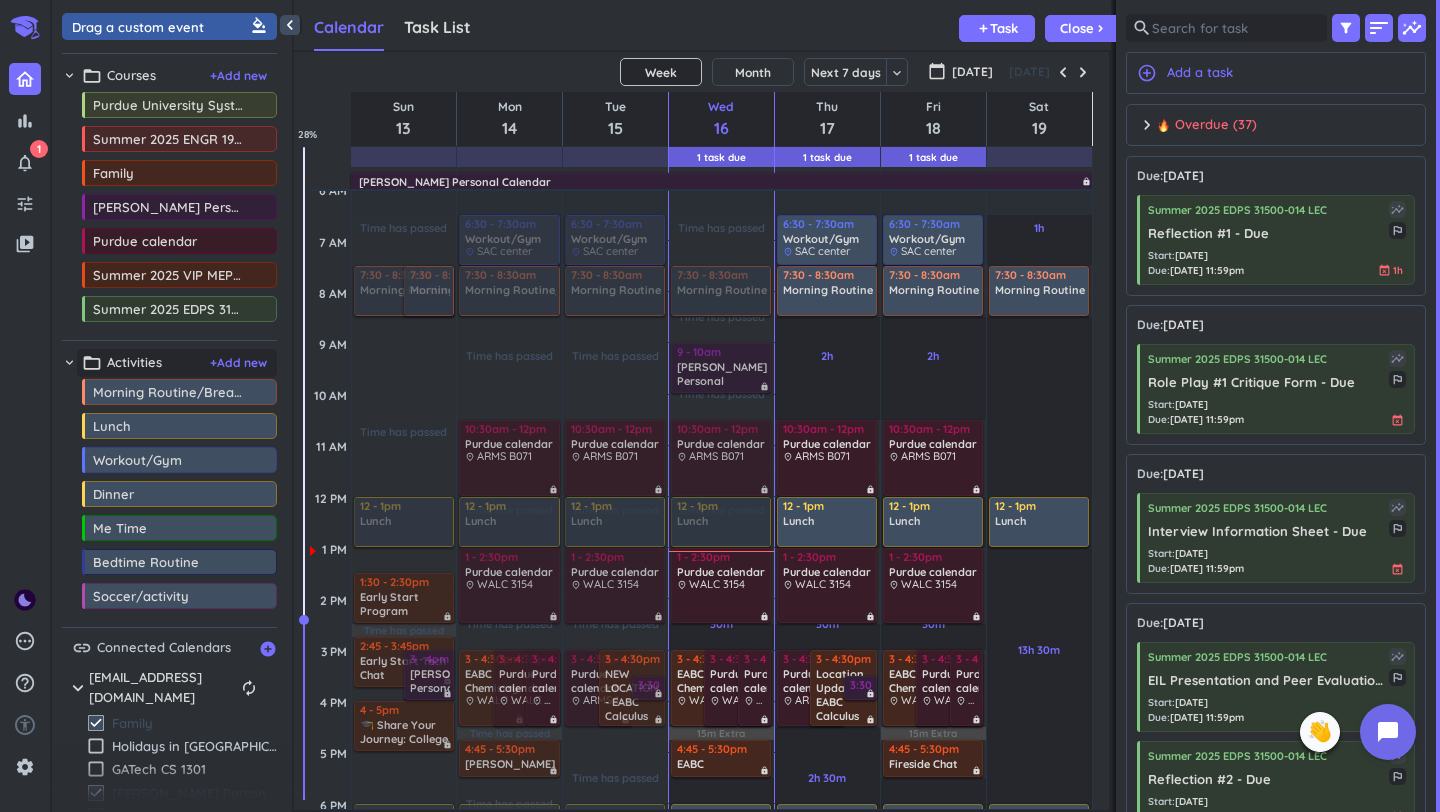 click on "folder_open" at bounding box center [92, 363] 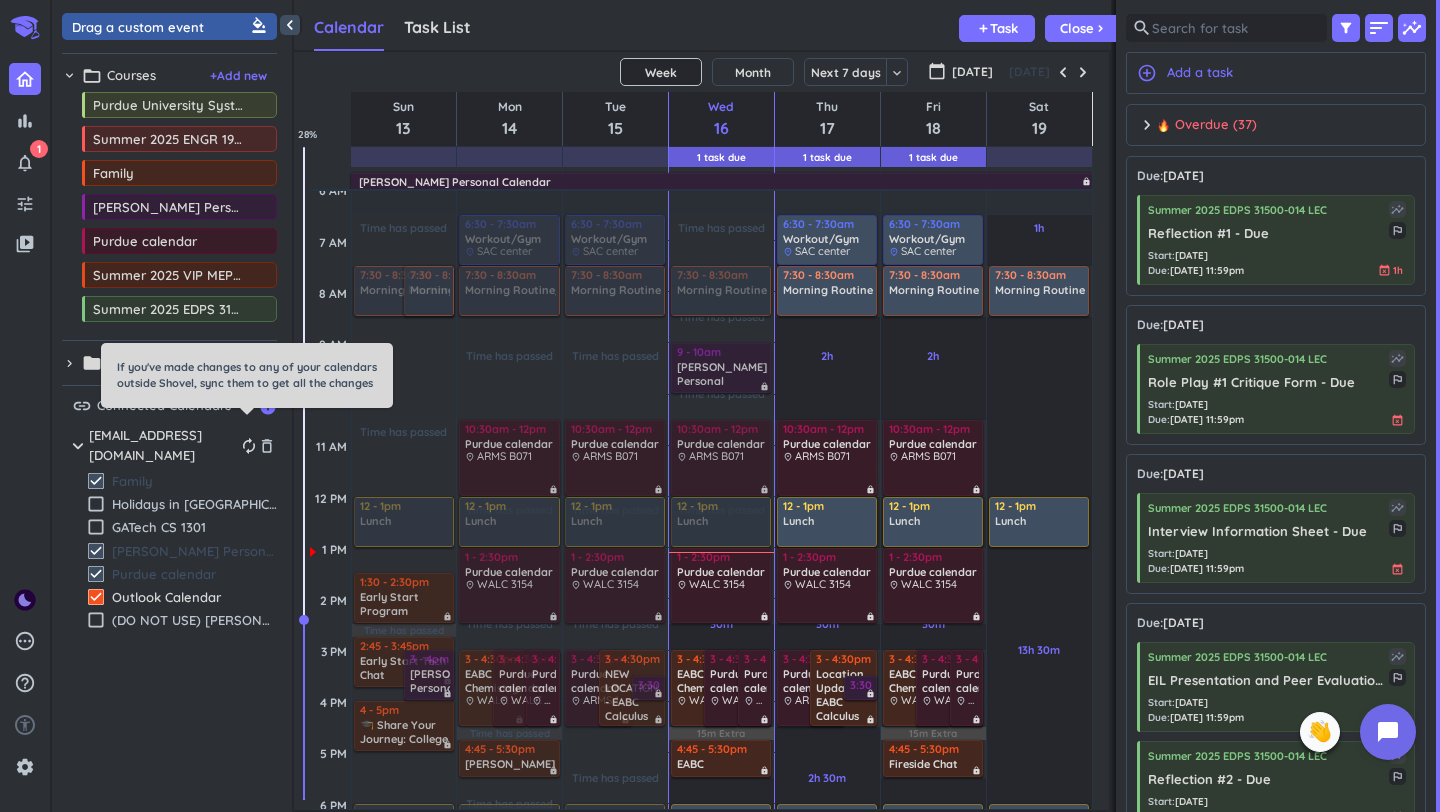 click on "autorenew" at bounding box center [249, 446] 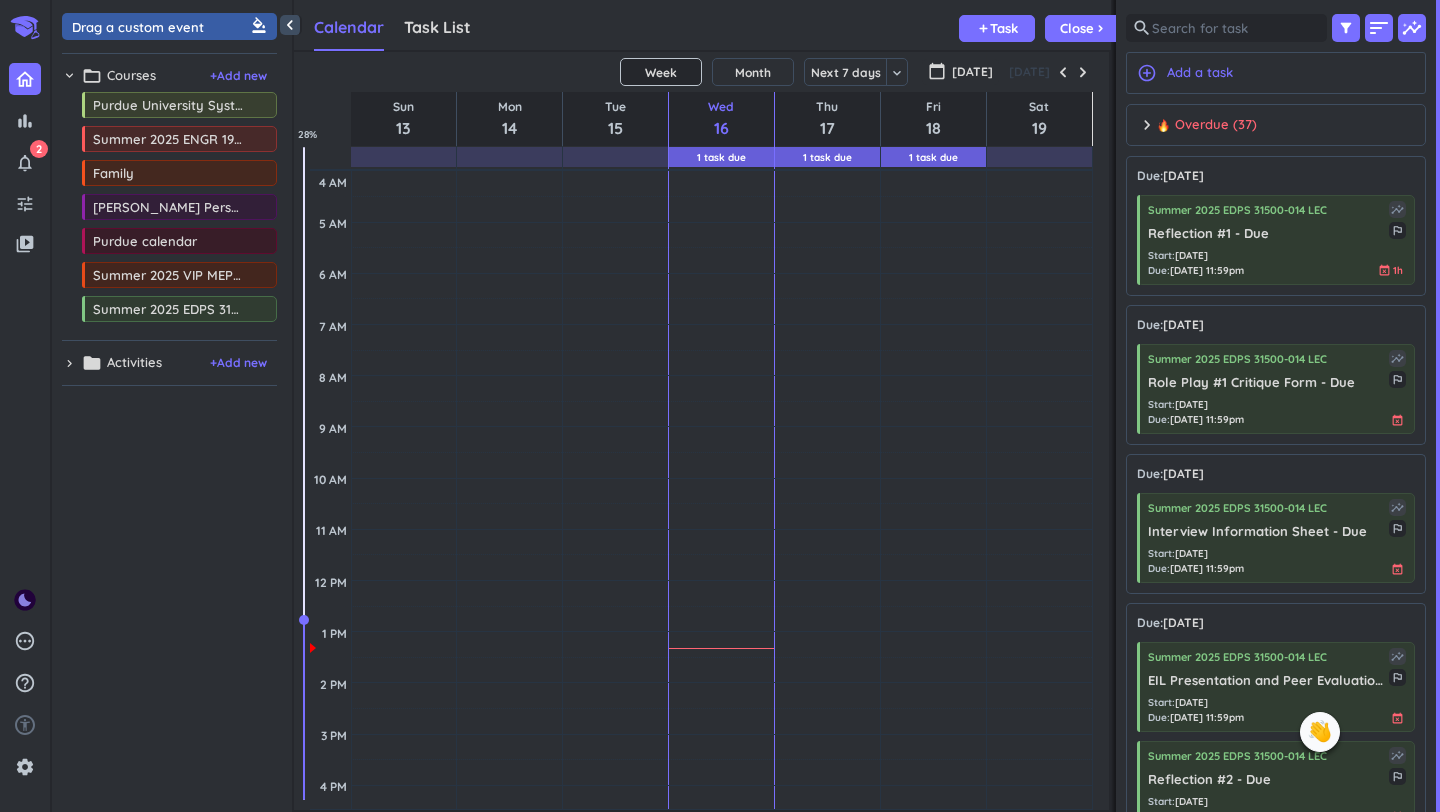 scroll, scrollTop: 0, scrollLeft: 0, axis: both 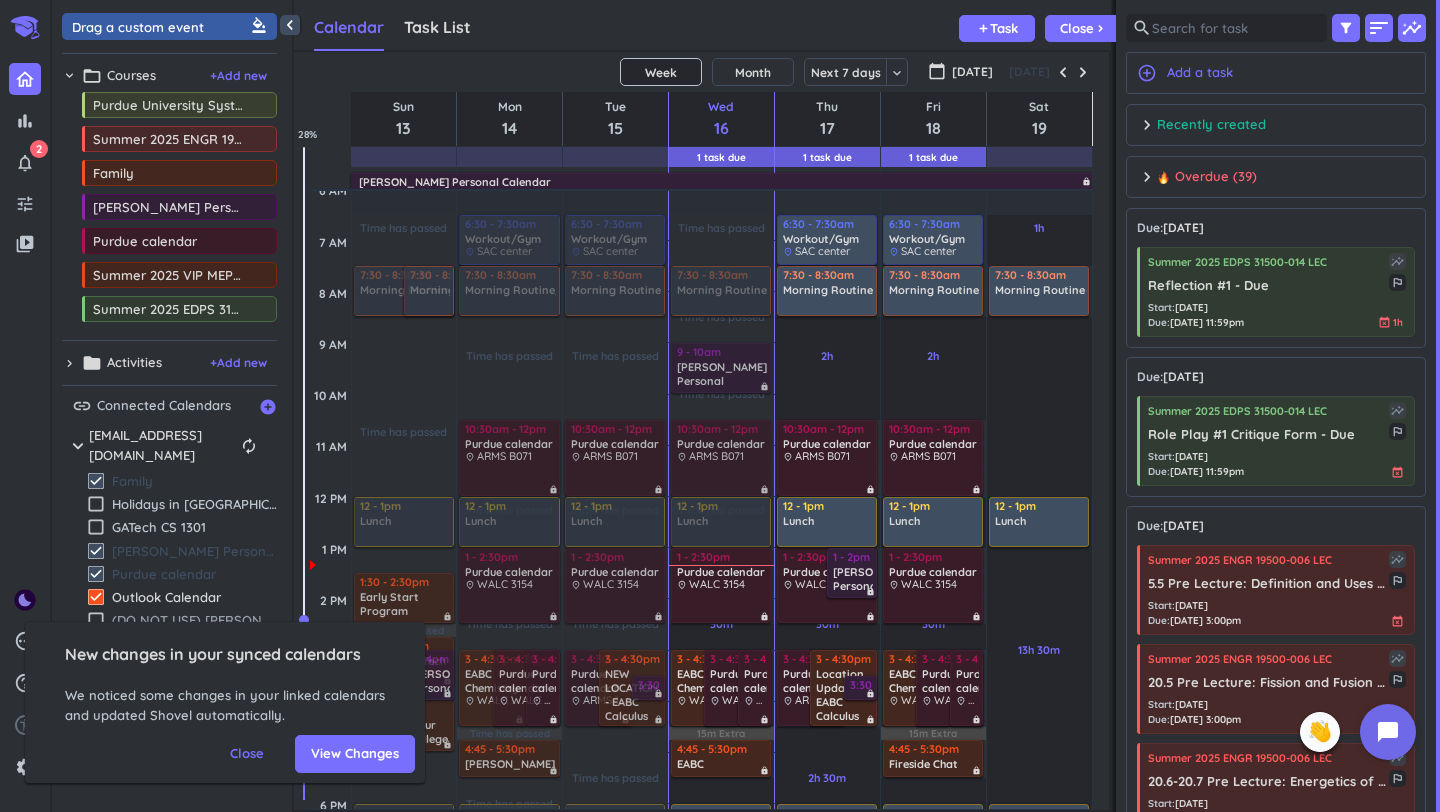 click on "check_box_outline_blank" at bounding box center [96, 620] 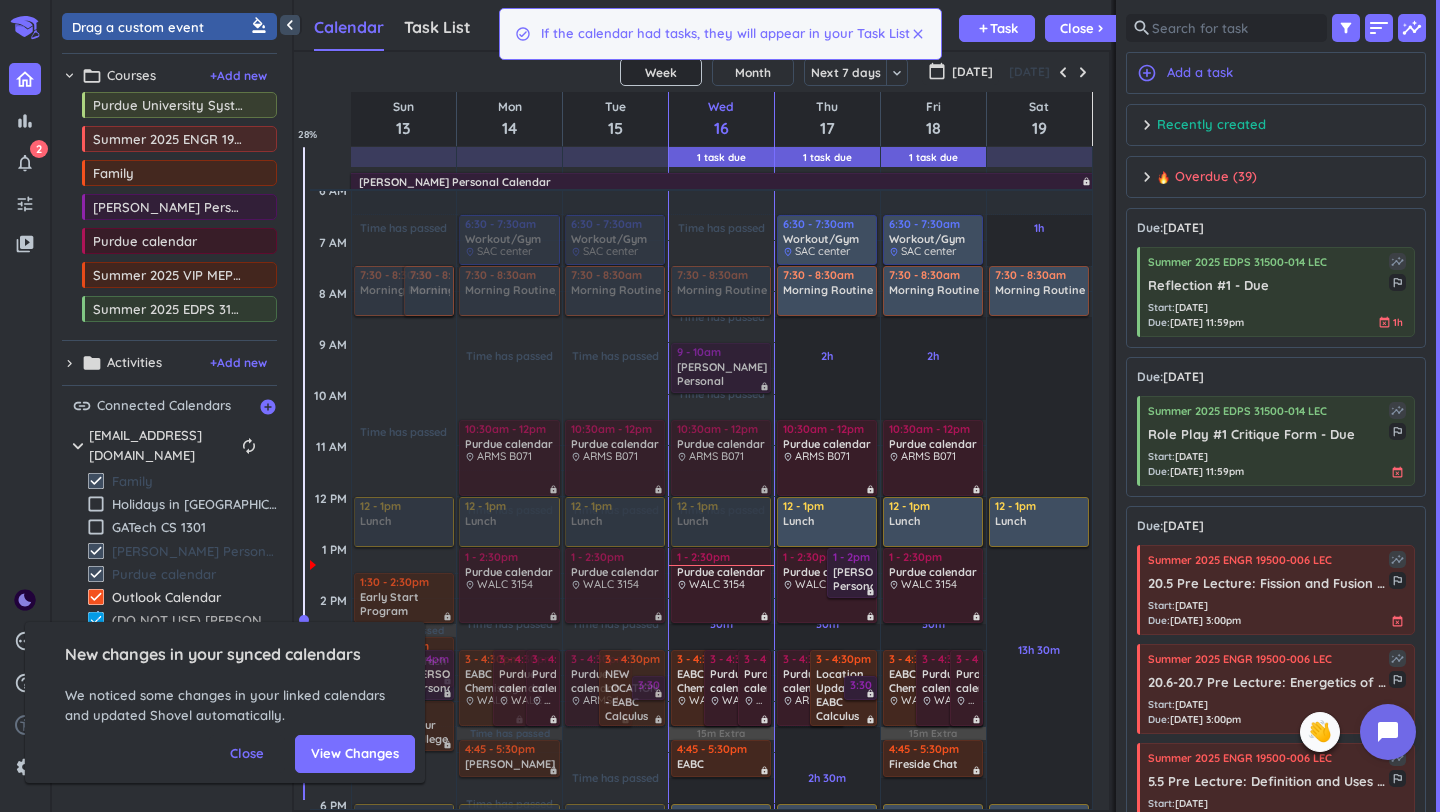 click on "check_box" at bounding box center (96, 620) 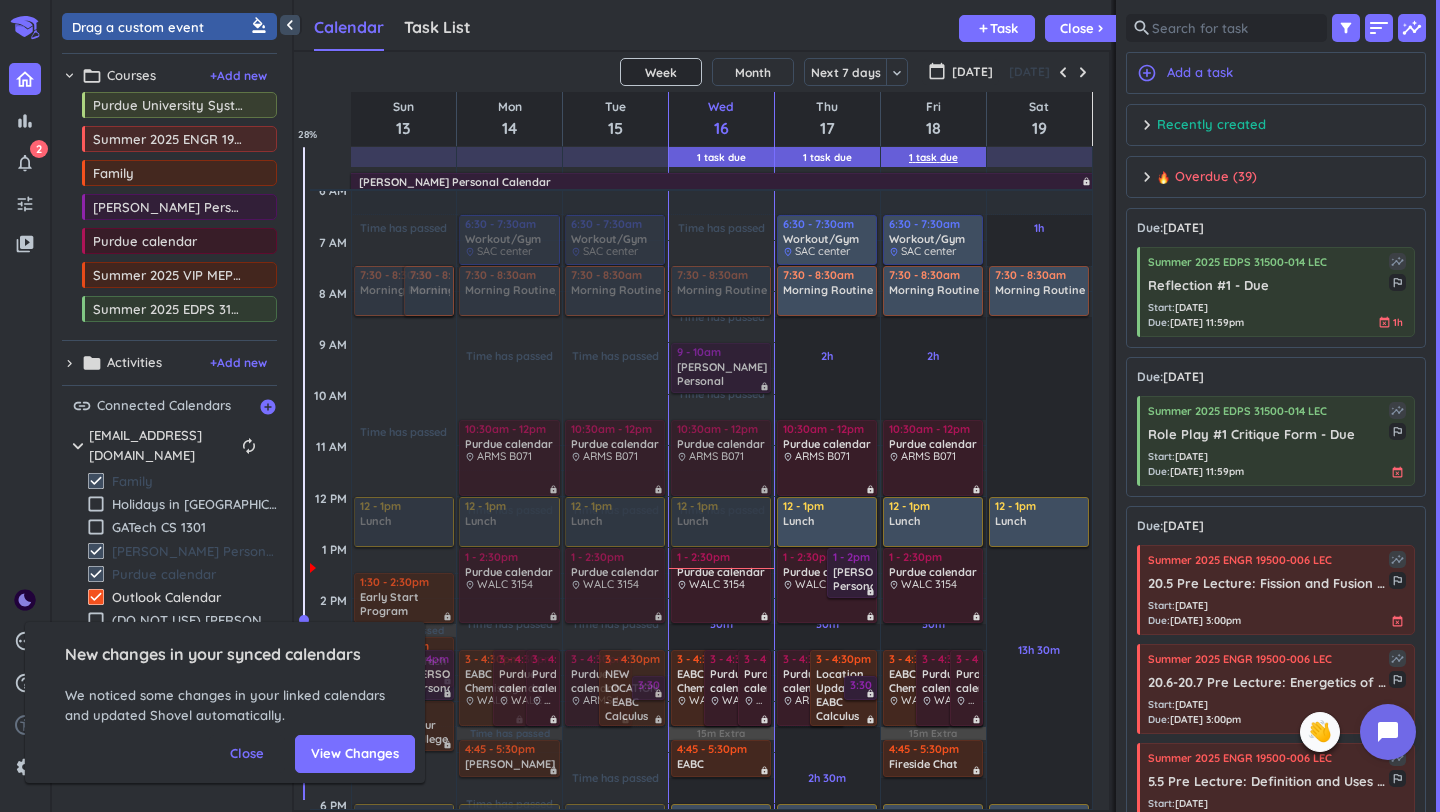 click on "1   Task   Due" at bounding box center [933, 157] 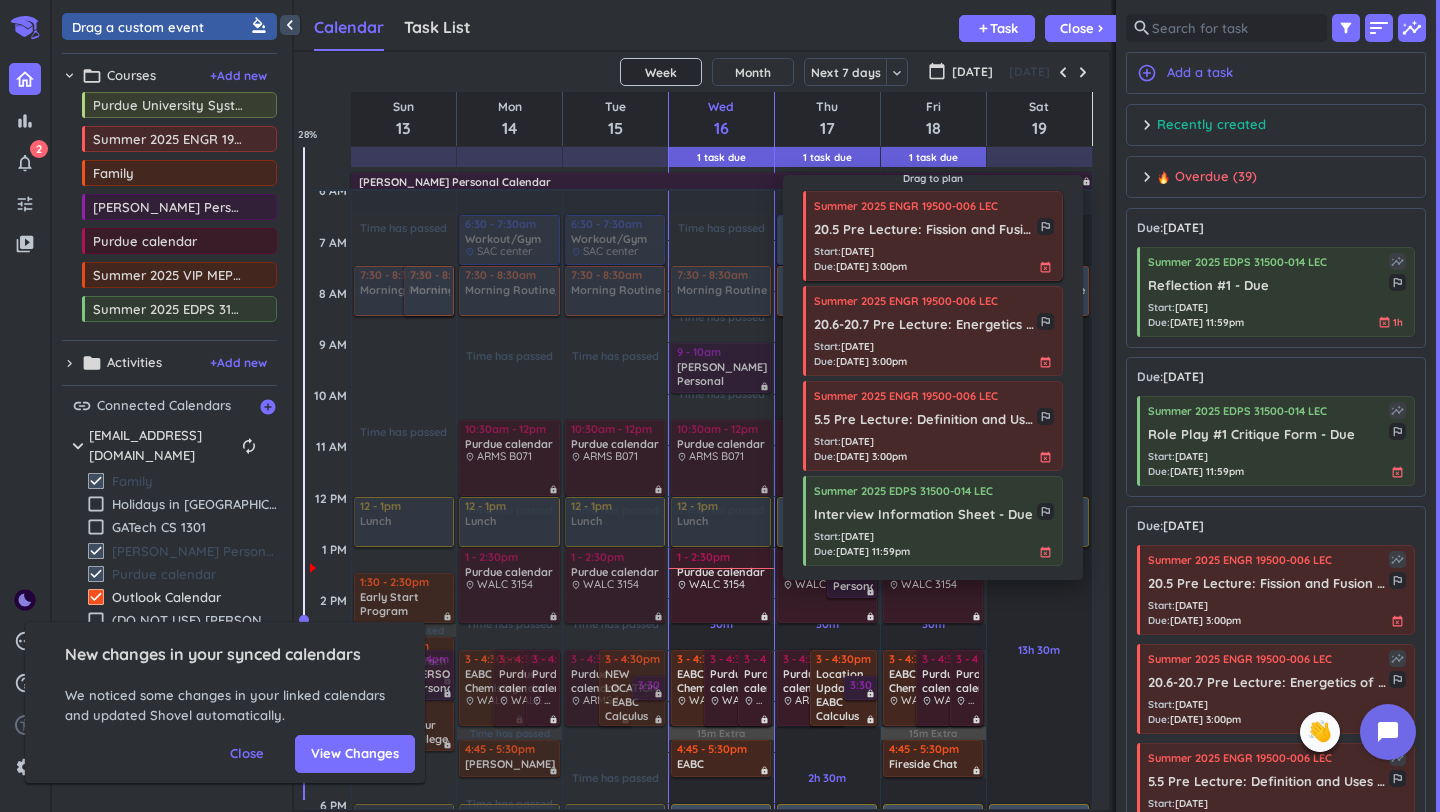 scroll, scrollTop: 15, scrollLeft: 0, axis: vertical 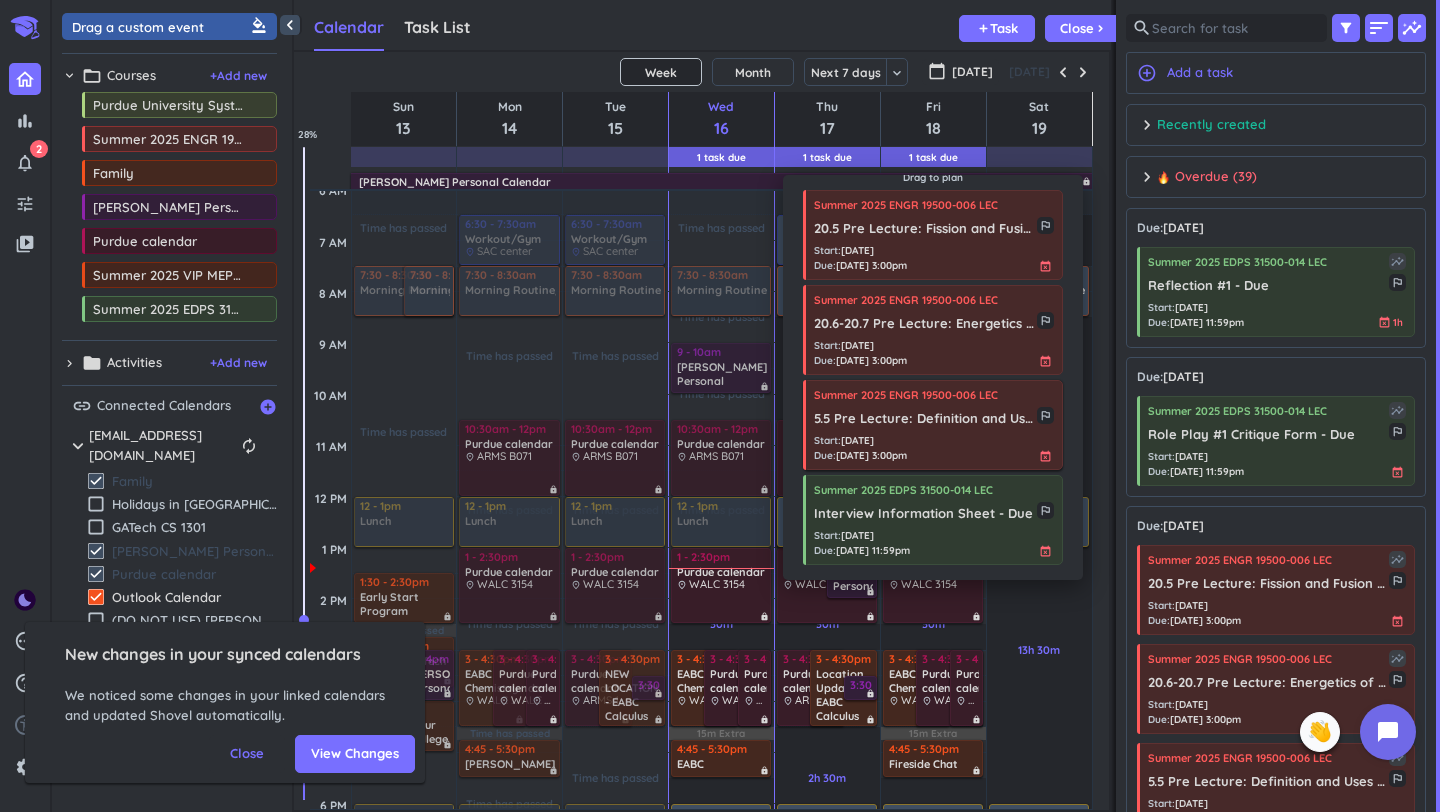 click on "5.5 Pre Lecture: Definition and Uses of Molarity - Due" at bounding box center (925, 419) 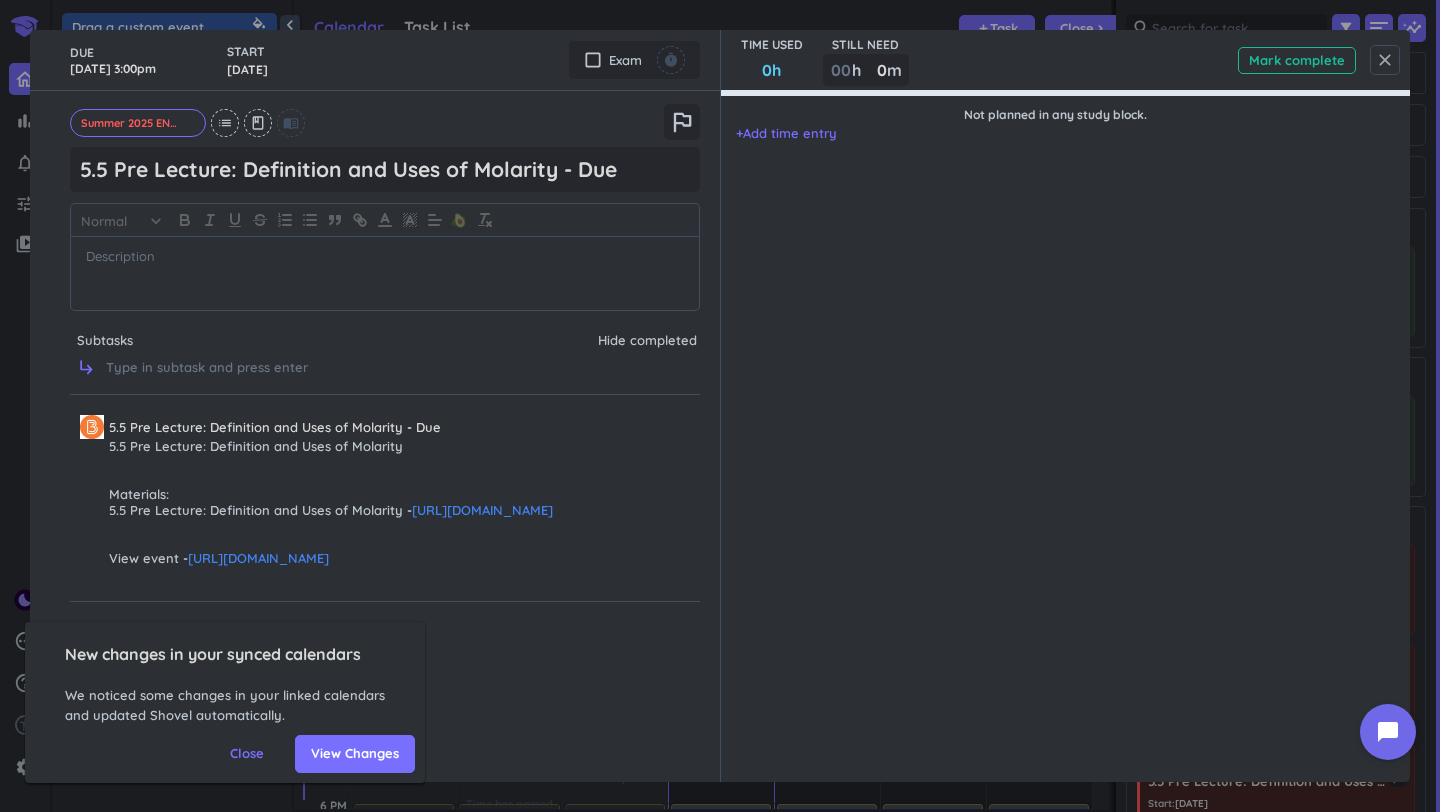 click on "close" at bounding box center (1385, 60) 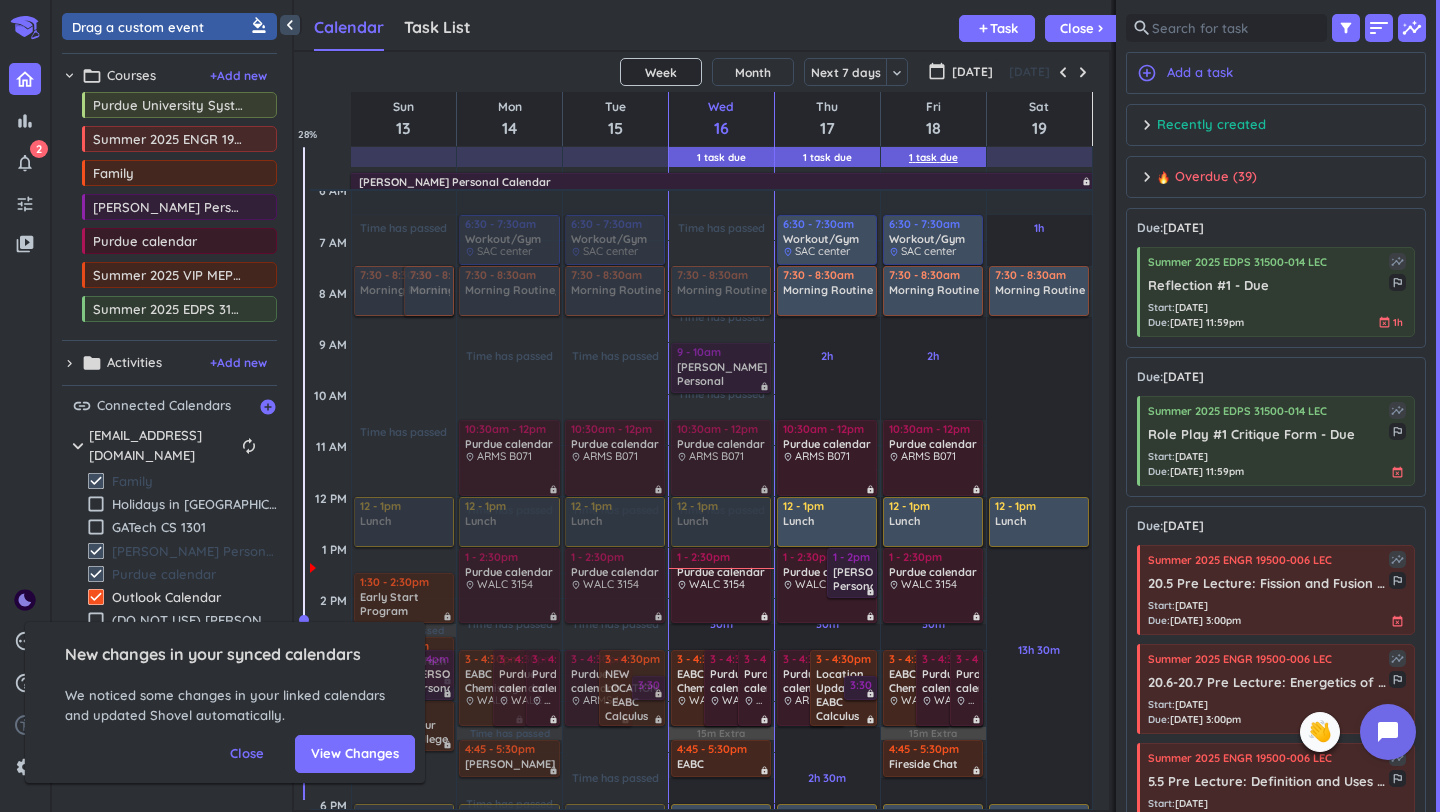 click on "1   Task   Due" at bounding box center (933, 157) 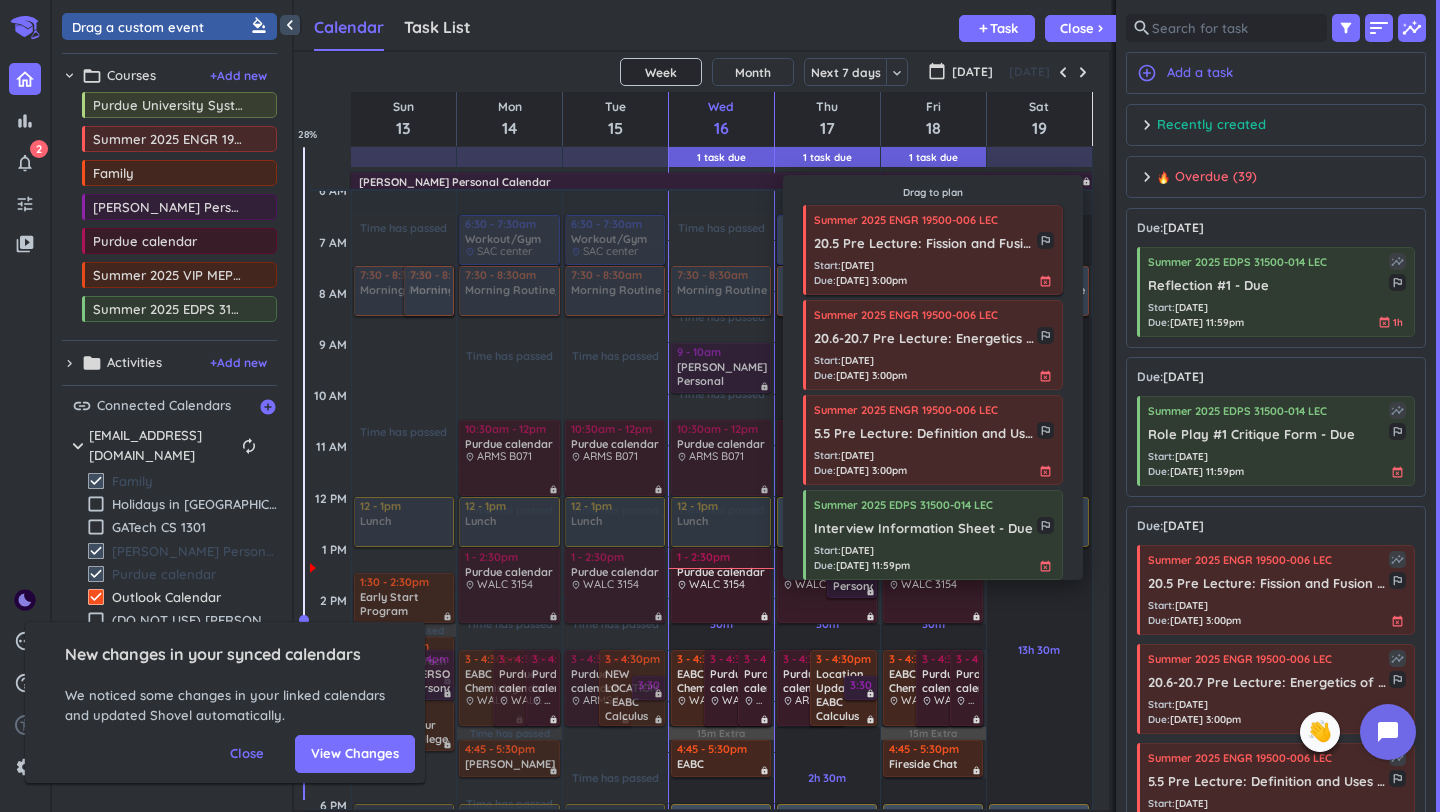 click on "20.5 Pre Lecture: Fission and Fusion - Due" at bounding box center [925, 244] 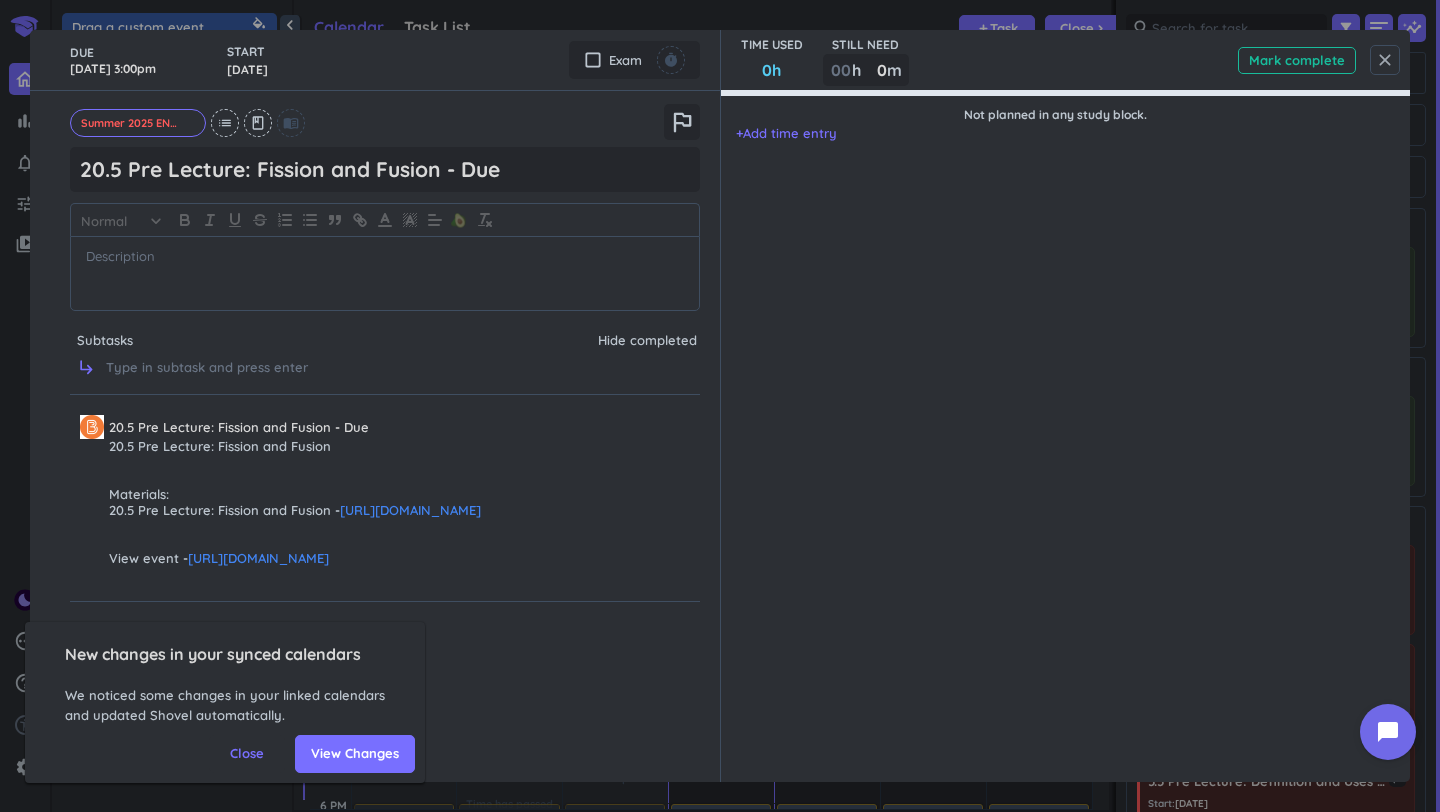 click on "close" at bounding box center [1385, 60] 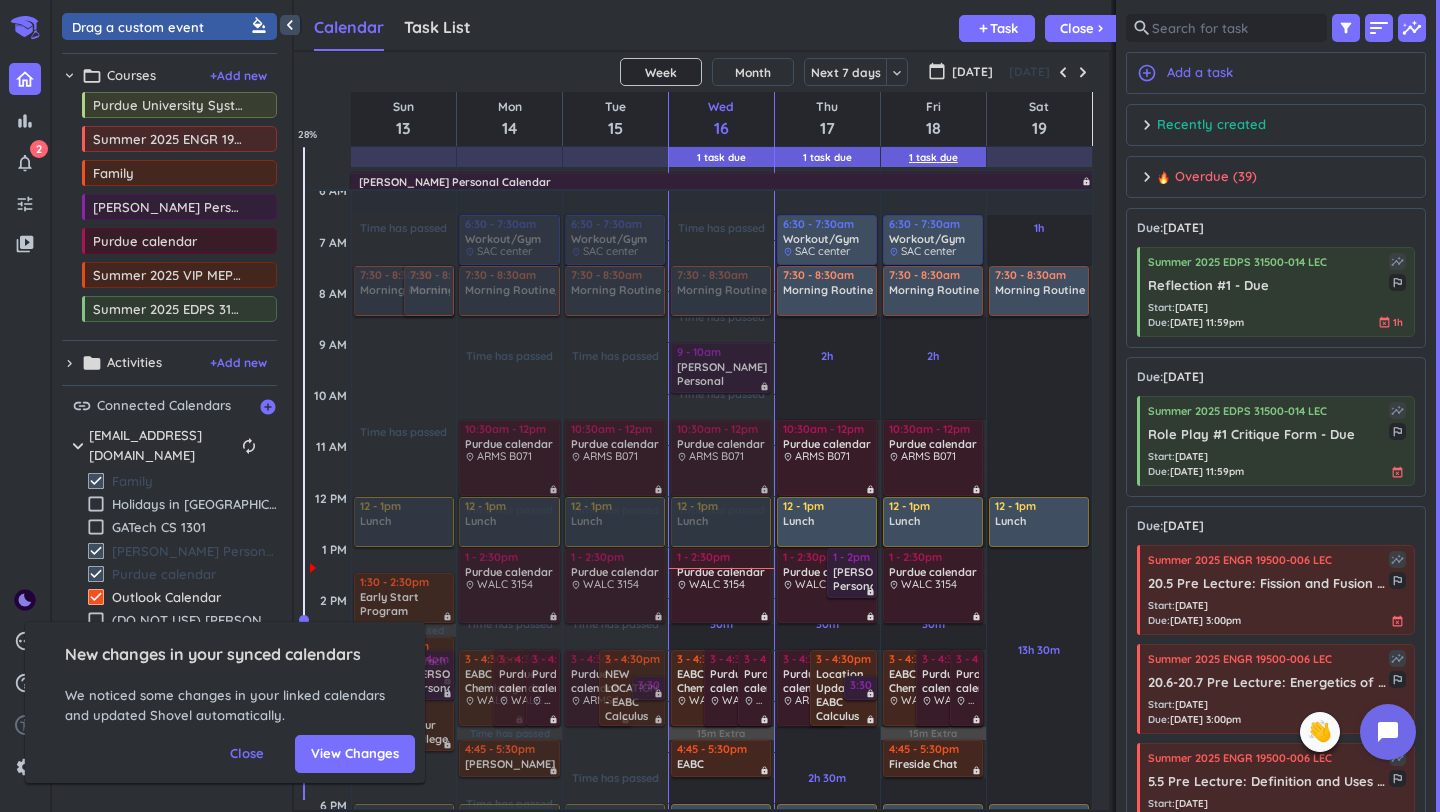 click on "1   Task   Due" at bounding box center [933, 157] 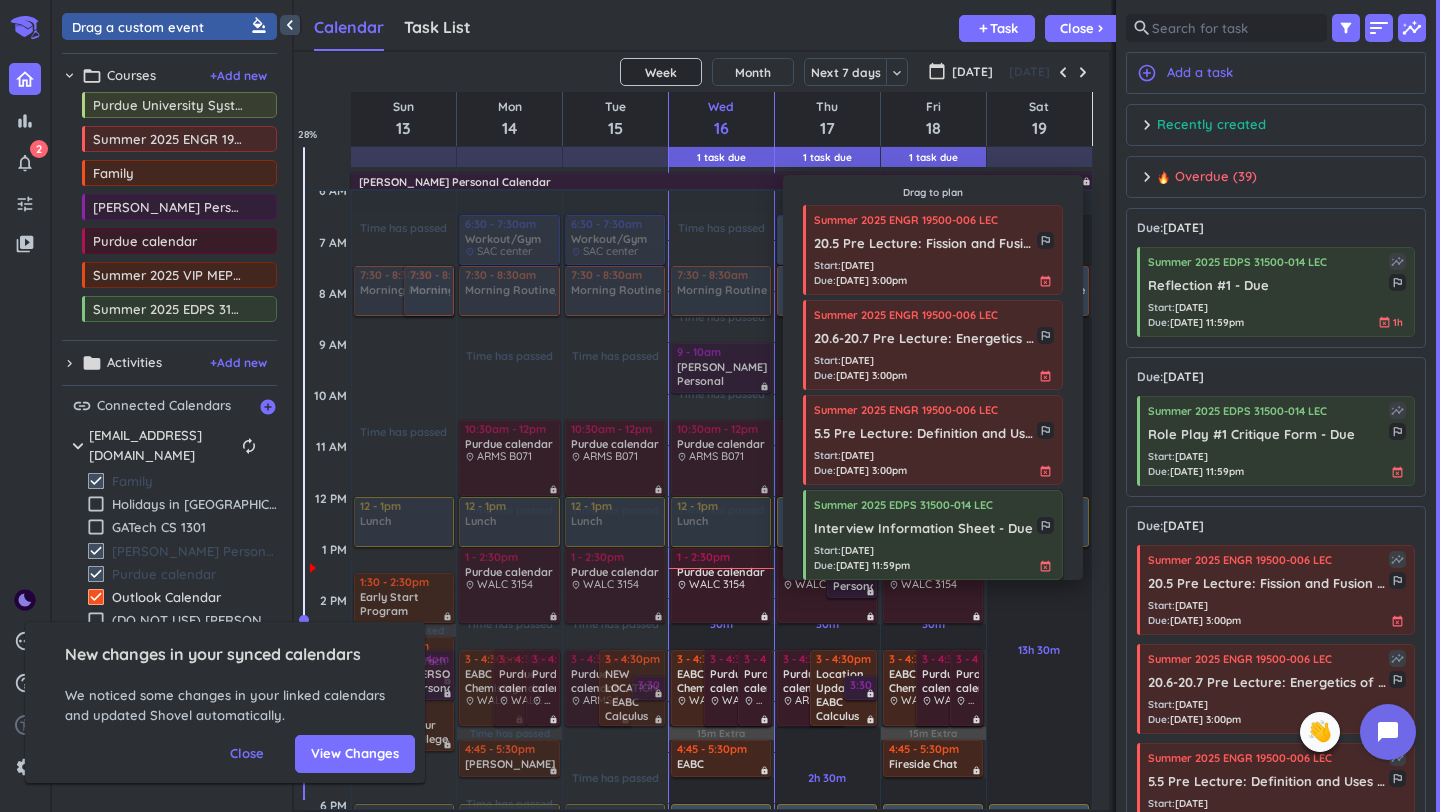 scroll, scrollTop: 15, scrollLeft: 0, axis: vertical 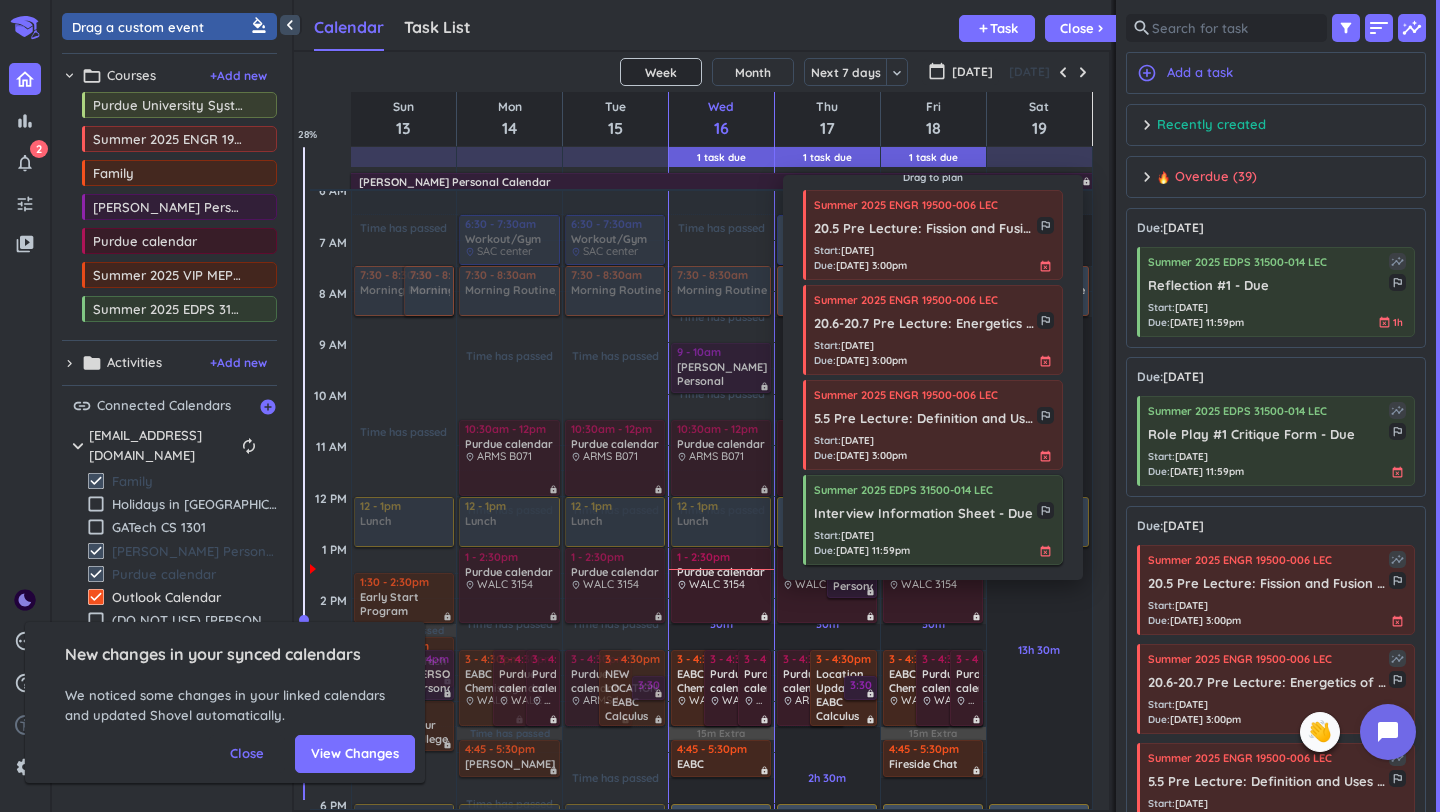 click on "Interview Information Sheet - Due" at bounding box center [925, 514] 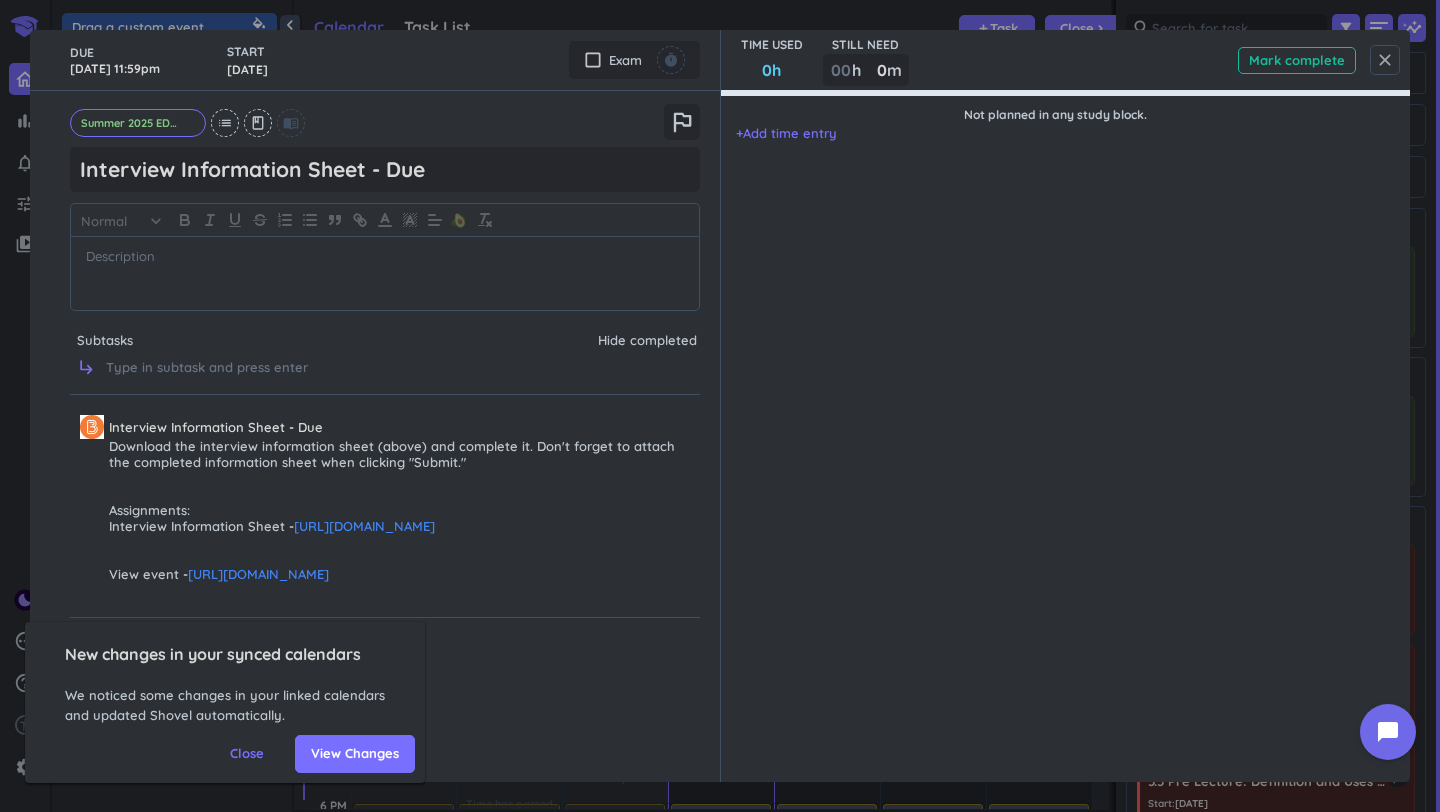 click on "close" at bounding box center [1385, 60] 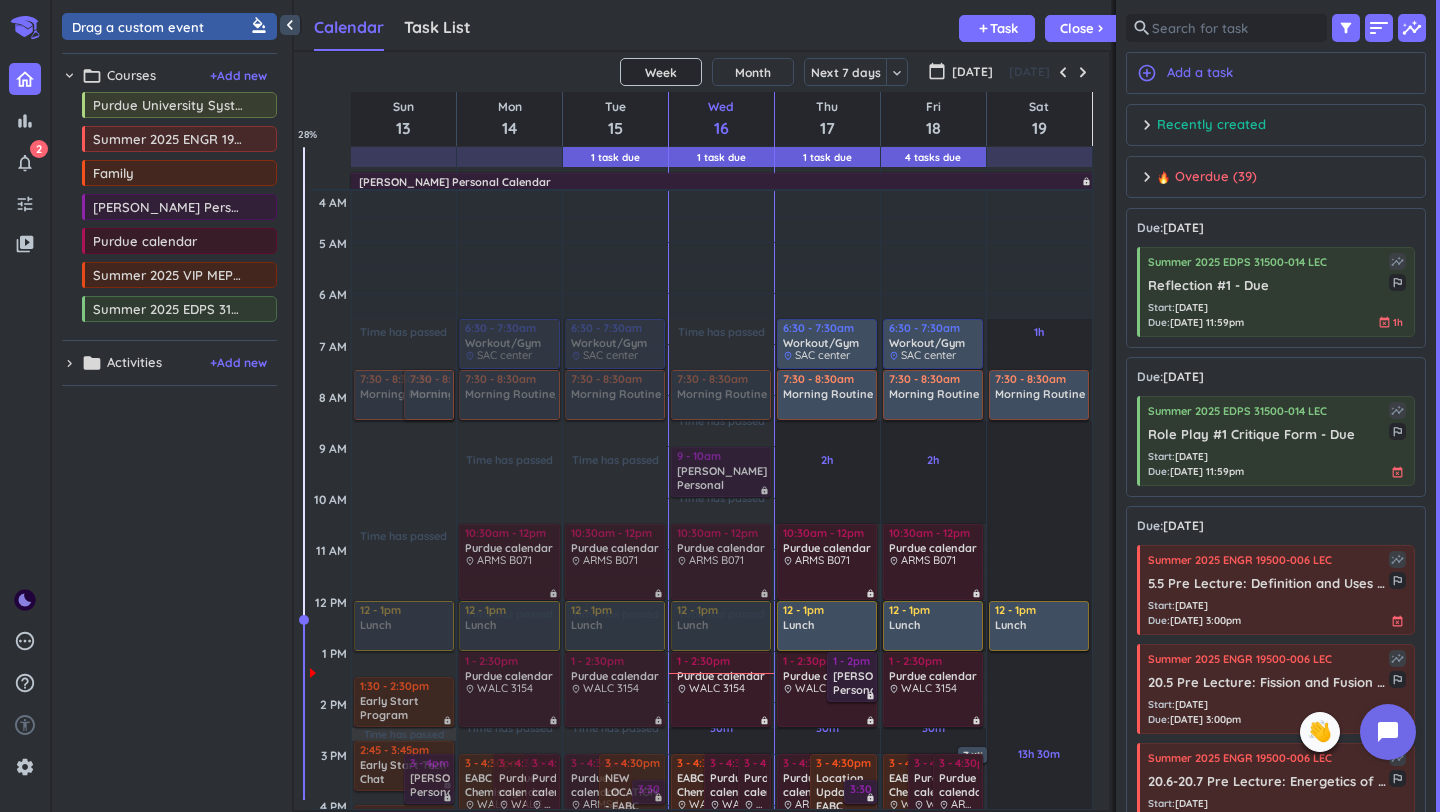 scroll, scrollTop: 0, scrollLeft: 0, axis: both 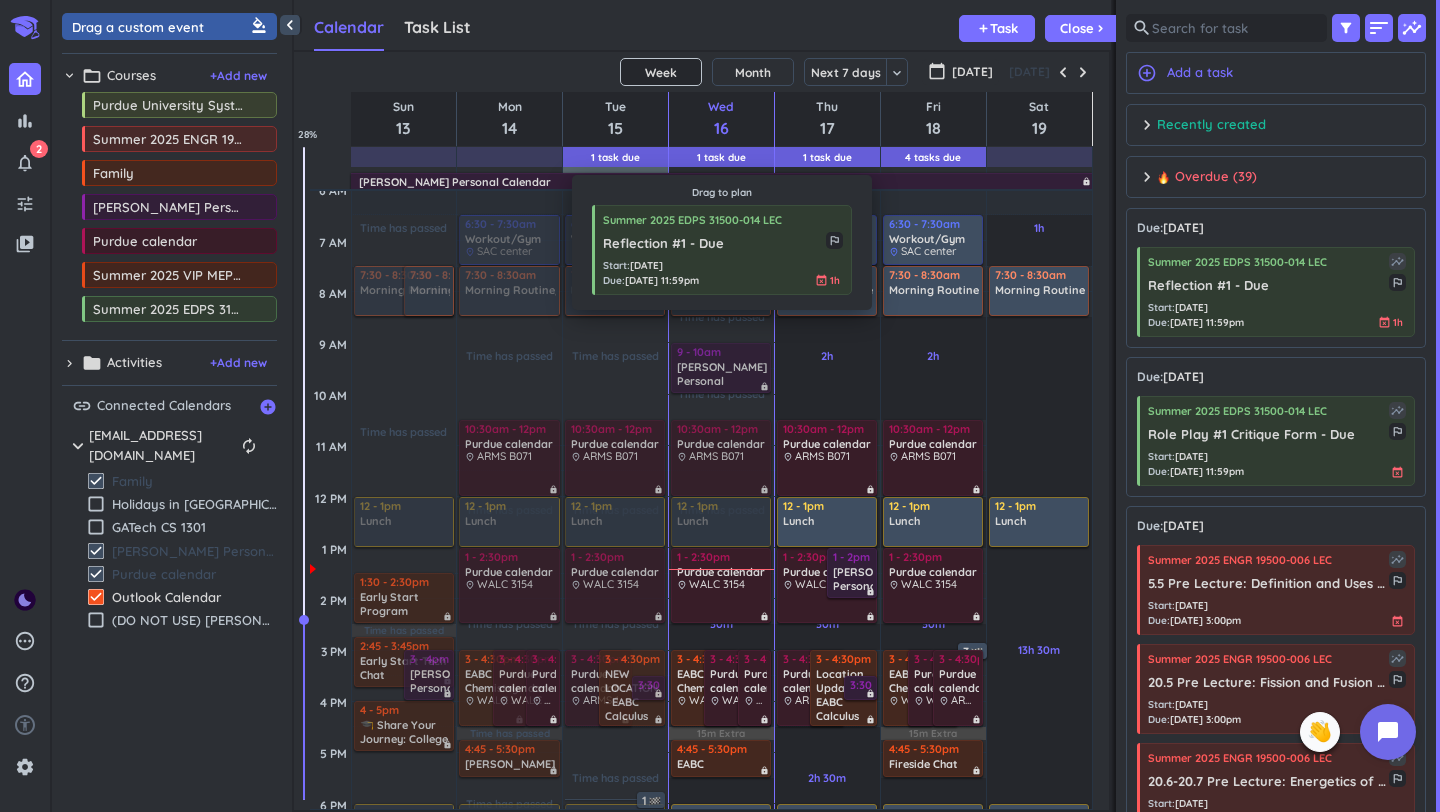 click at bounding box center [616, 167] 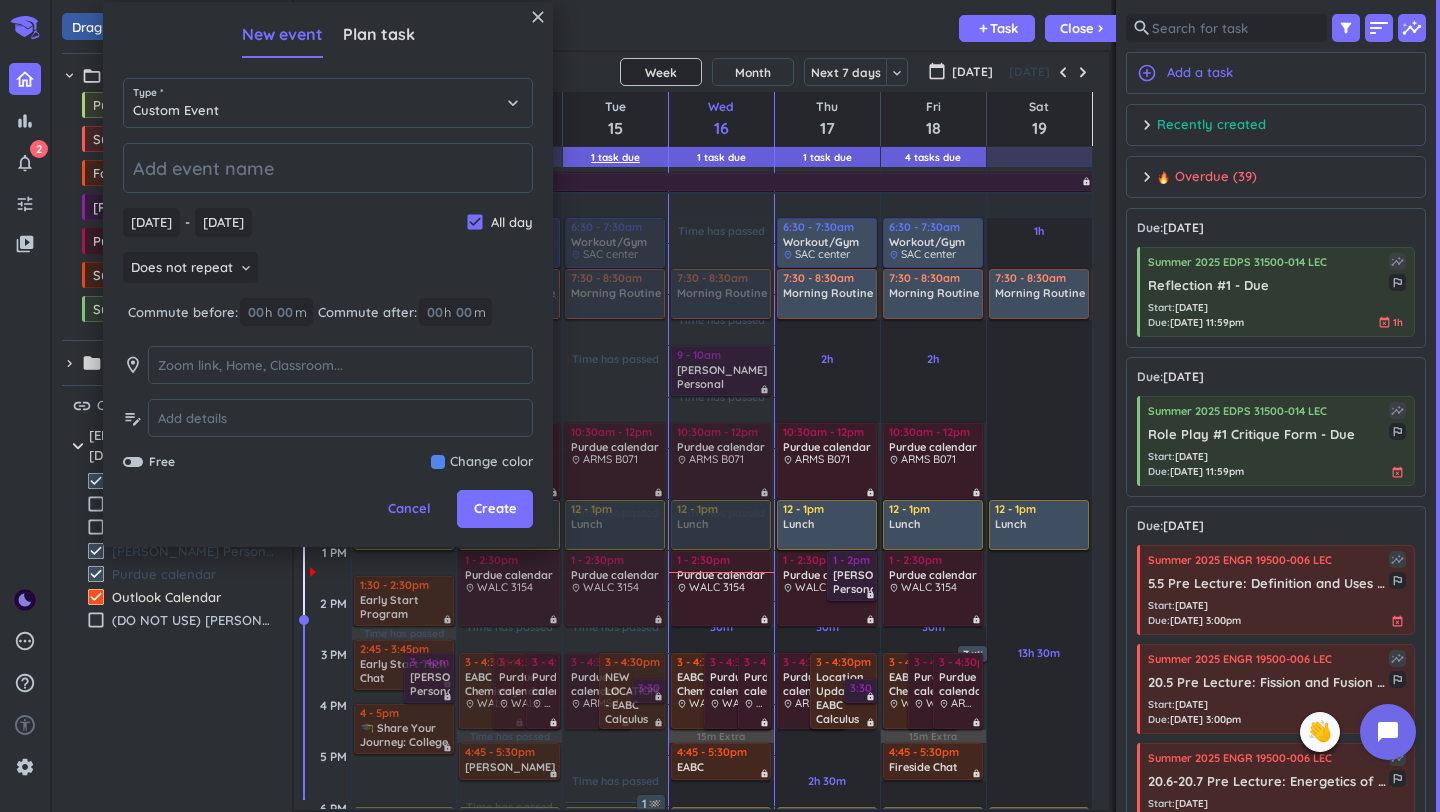 click on "1   Task   Due" at bounding box center (615, 157) 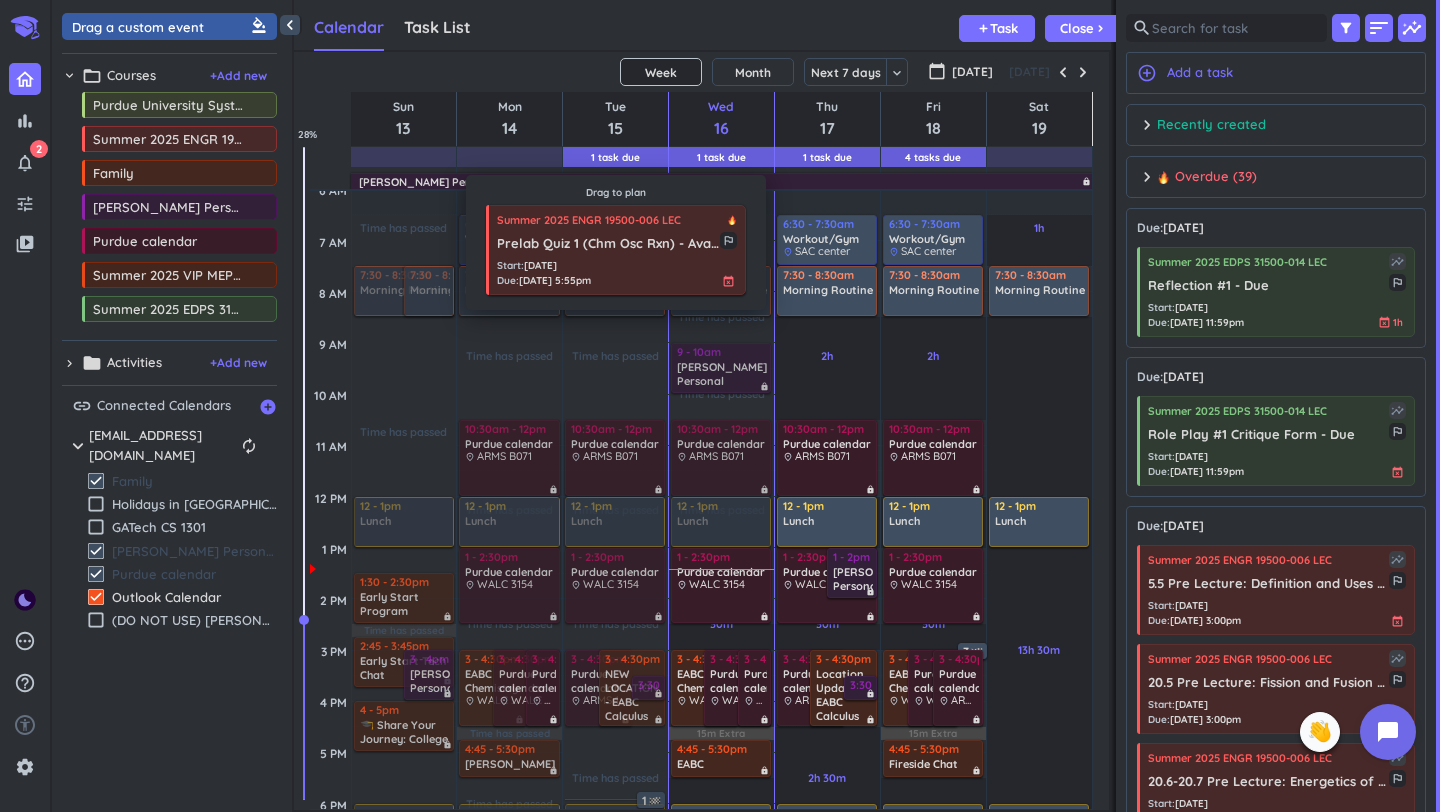 click on "Summer 2025 ENGR 19500-006 LEC" at bounding box center (589, 220) 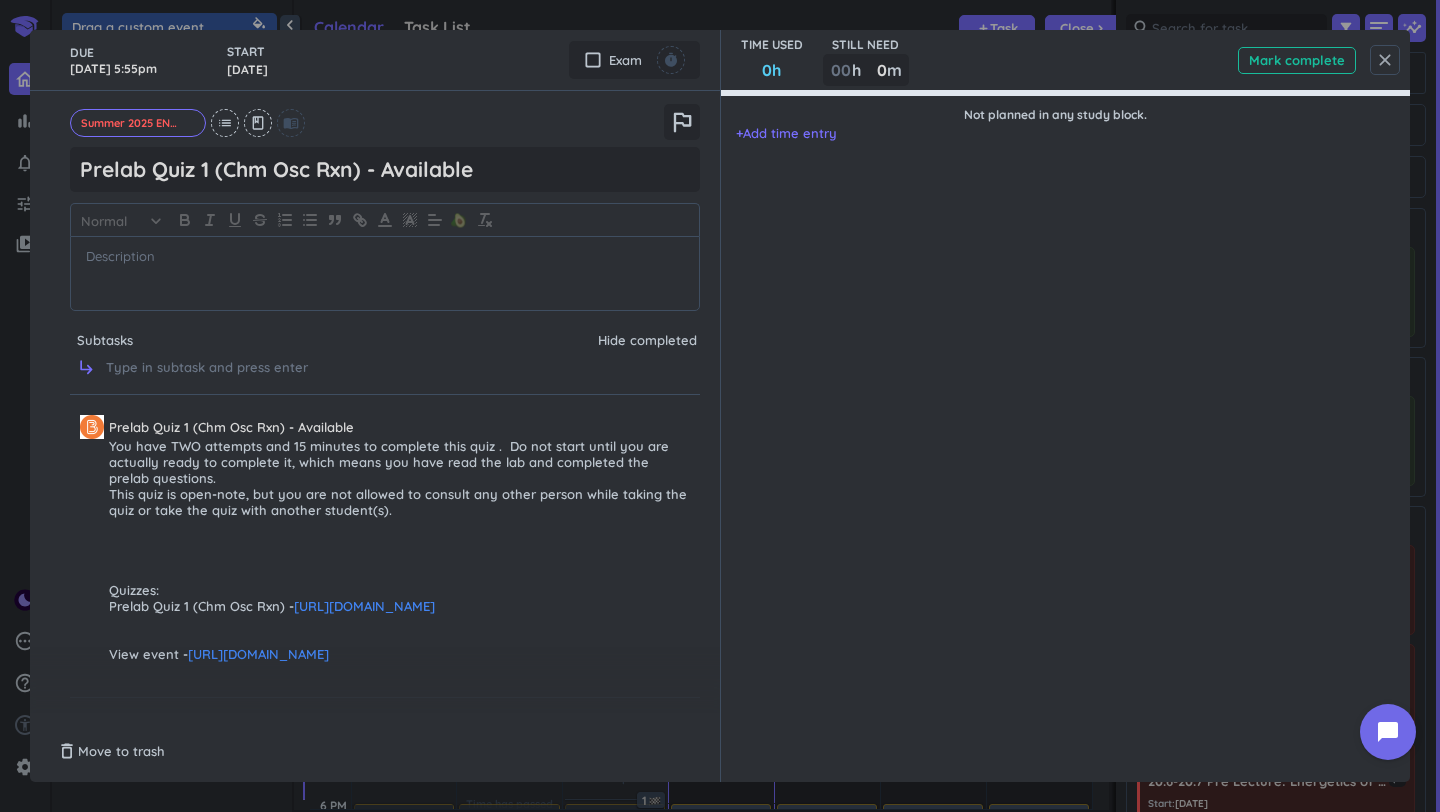 click on "close" at bounding box center (1385, 60) 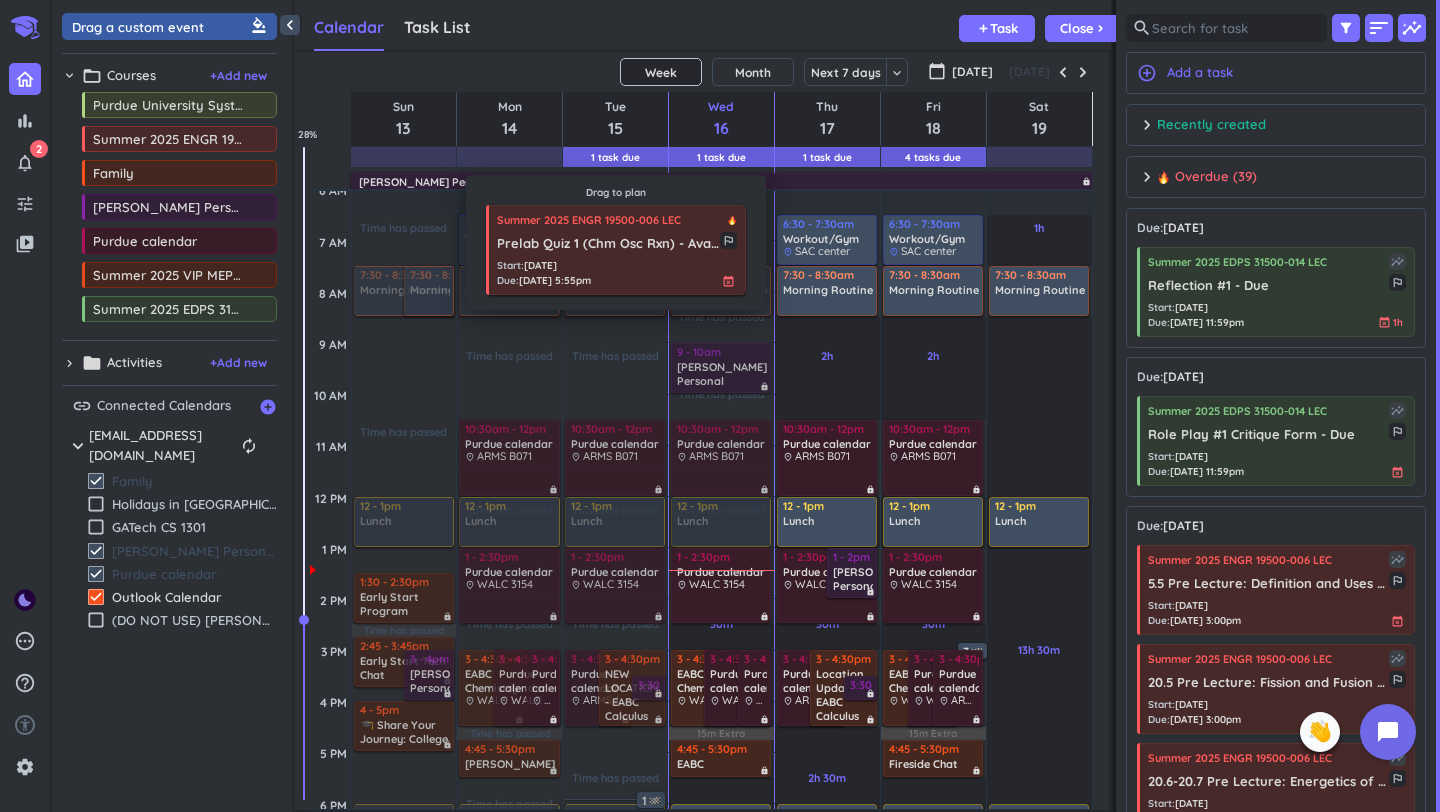 click on "Prelab Quiz 1 (Chm Osc Rxn) - Available" at bounding box center [608, 244] 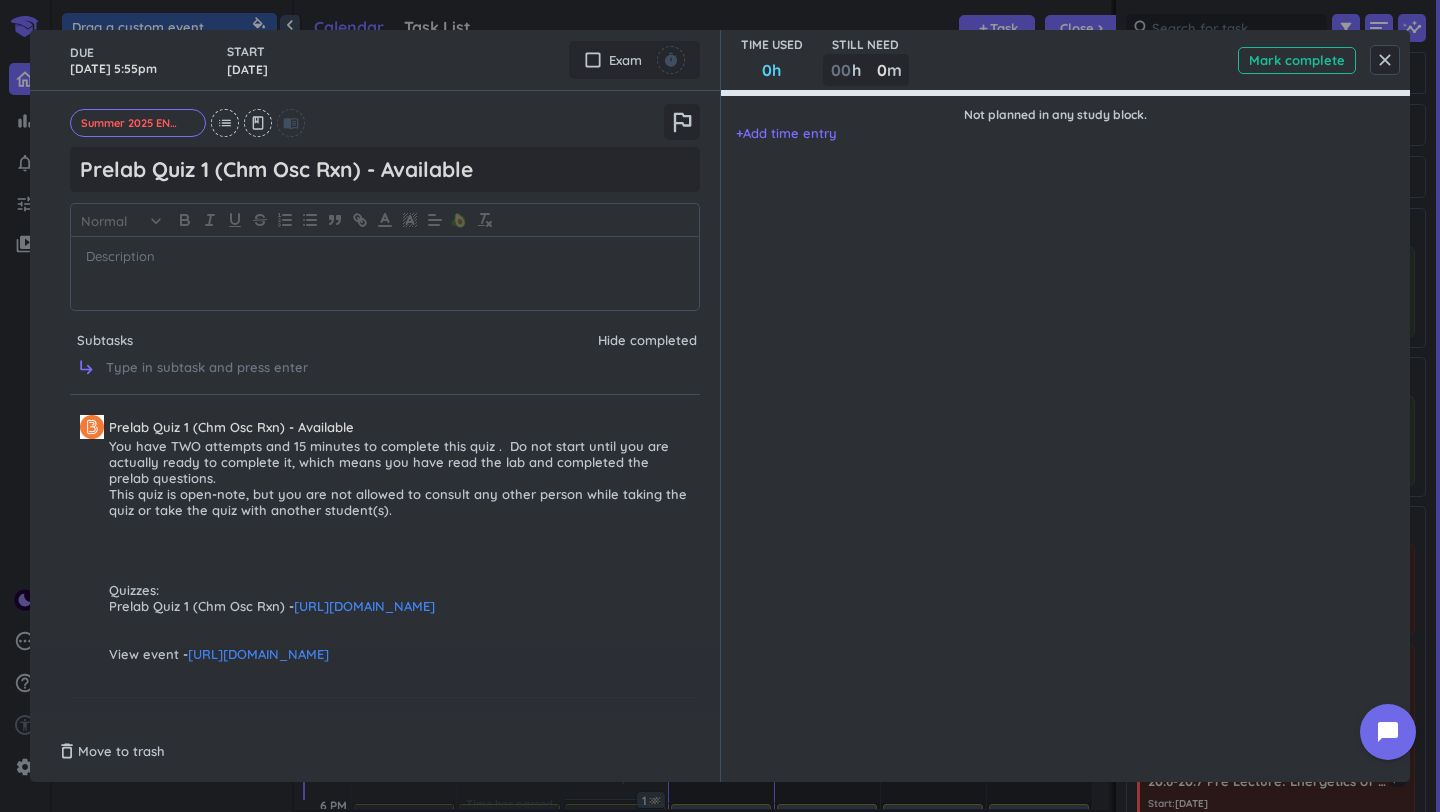 scroll, scrollTop: 47, scrollLeft: 0, axis: vertical 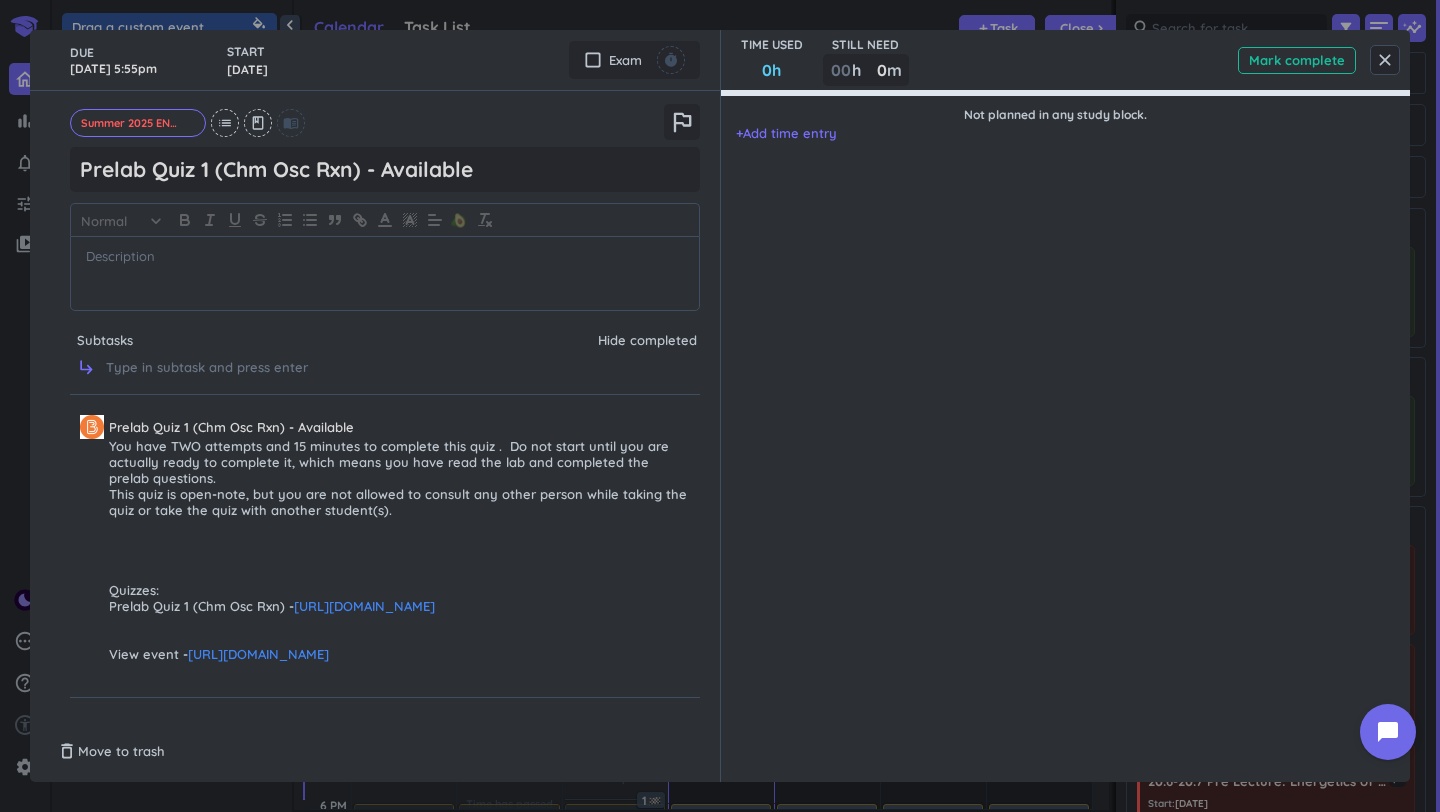 click on "[URL][DOMAIN_NAME]" at bounding box center (364, 606) 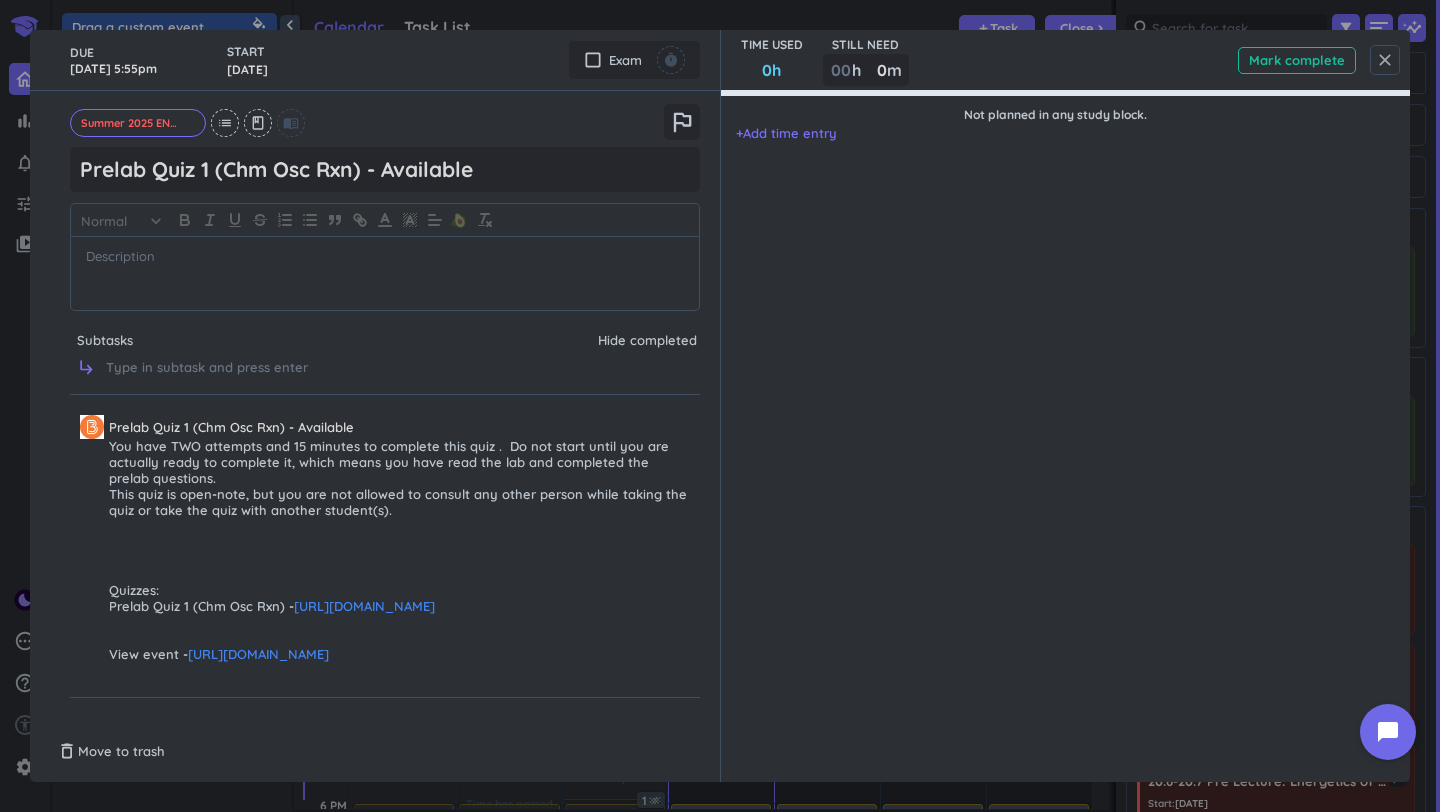 click on "close" at bounding box center [1385, 60] 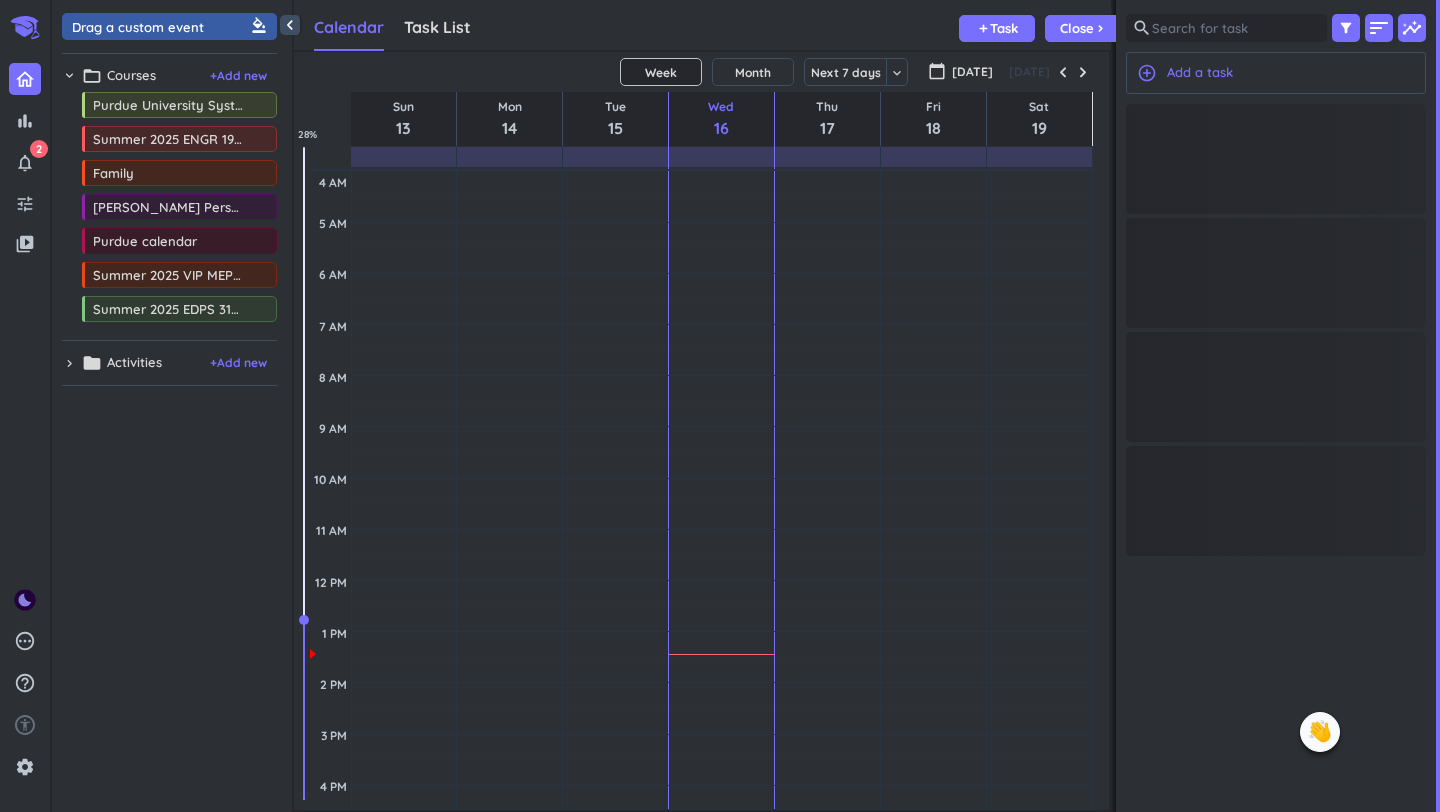 scroll, scrollTop: 0, scrollLeft: 0, axis: both 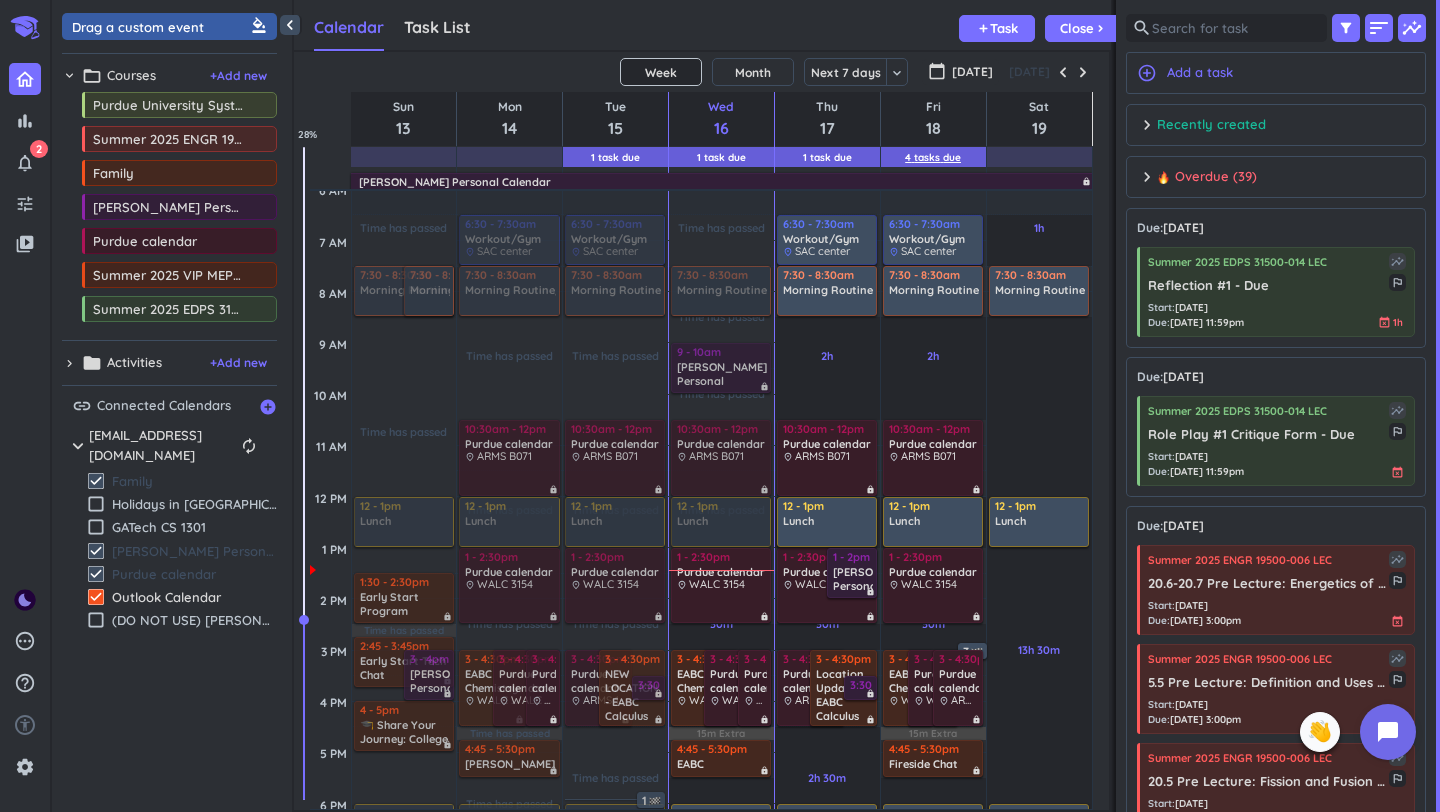 click on "4   Tasks   Due" at bounding box center (933, 157) 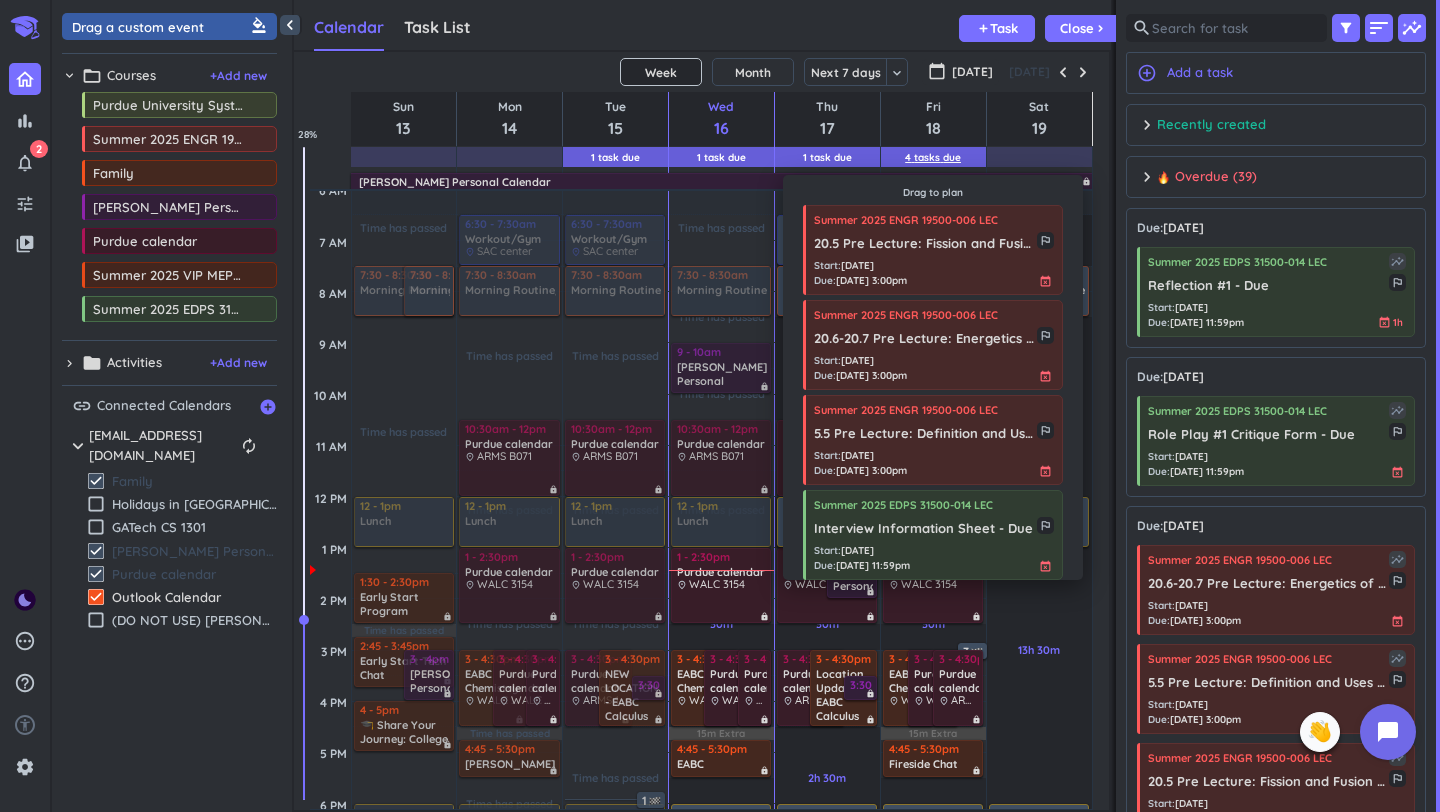 click on "4   Tasks   Due" at bounding box center [933, 157] 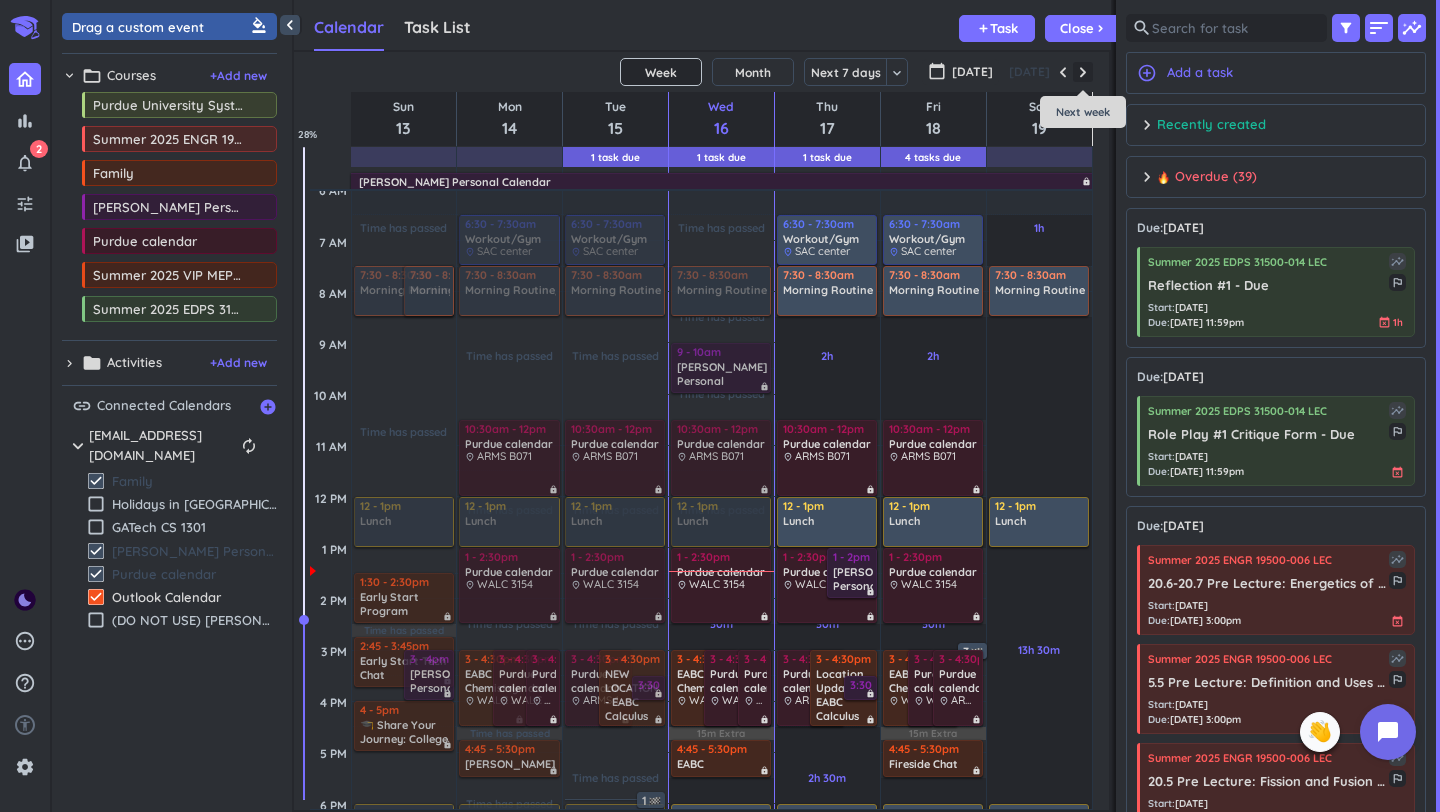 click at bounding box center (1083, 72) 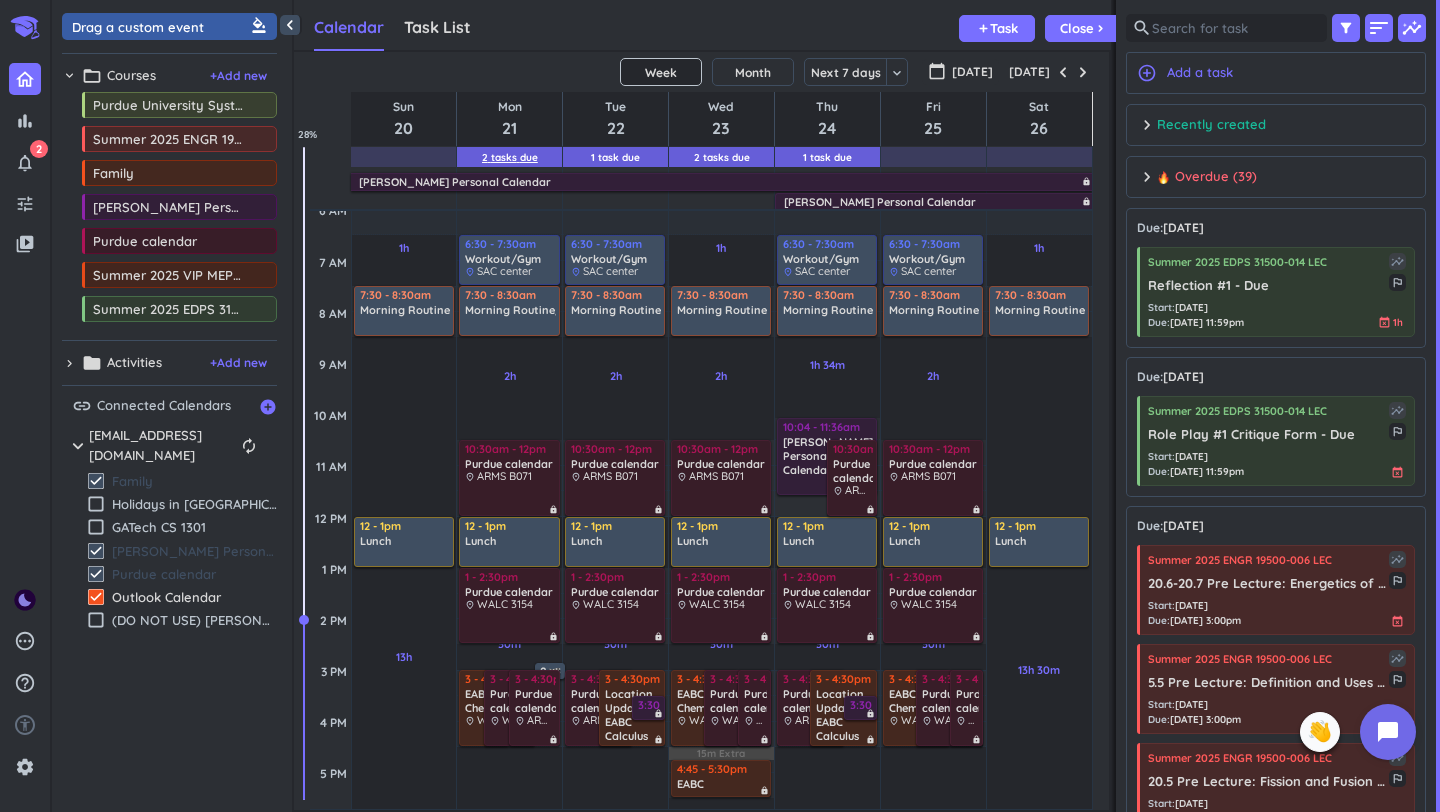 click on "2   Tasks   Due" at bounding box center (509, 157) 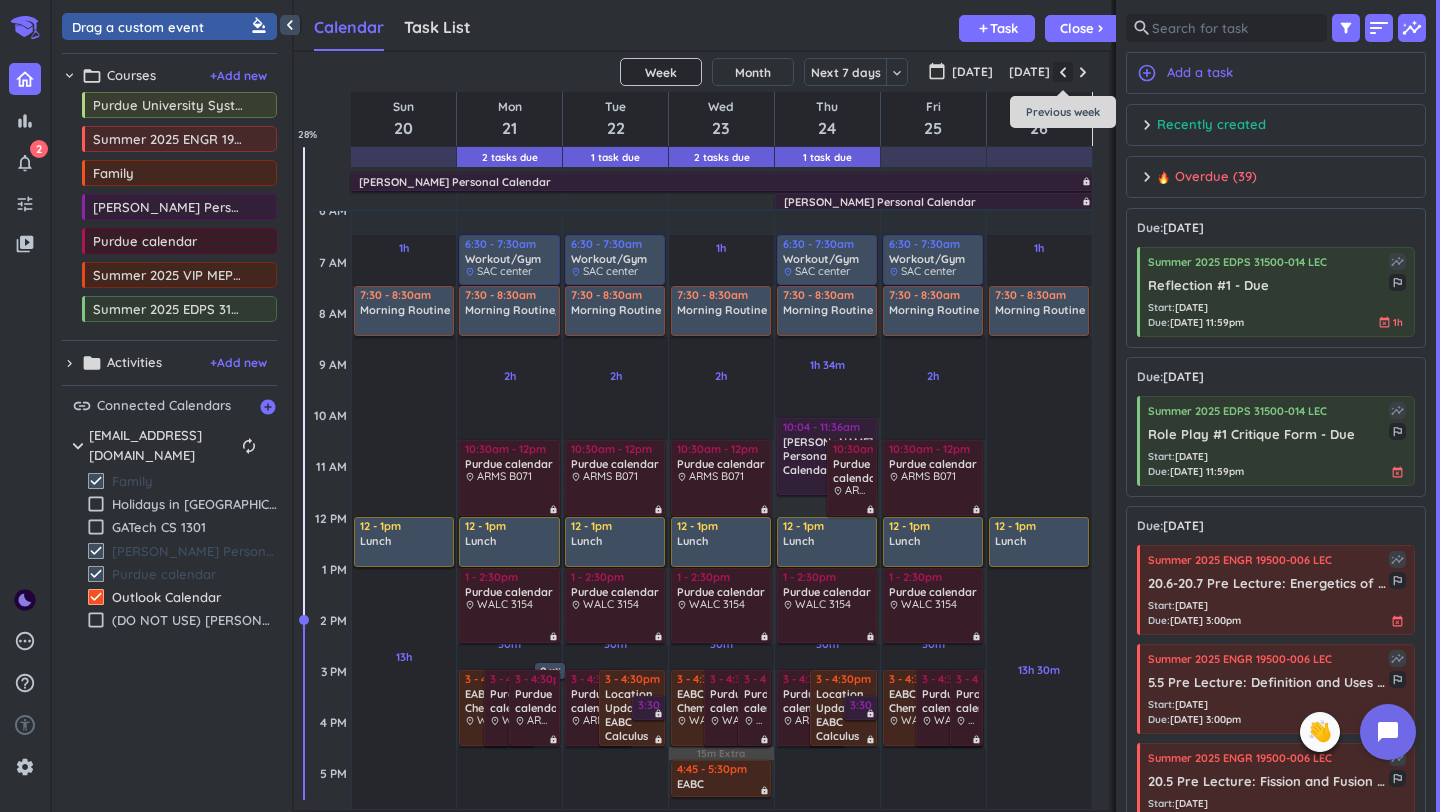 click at bounding box center [1063, 72] 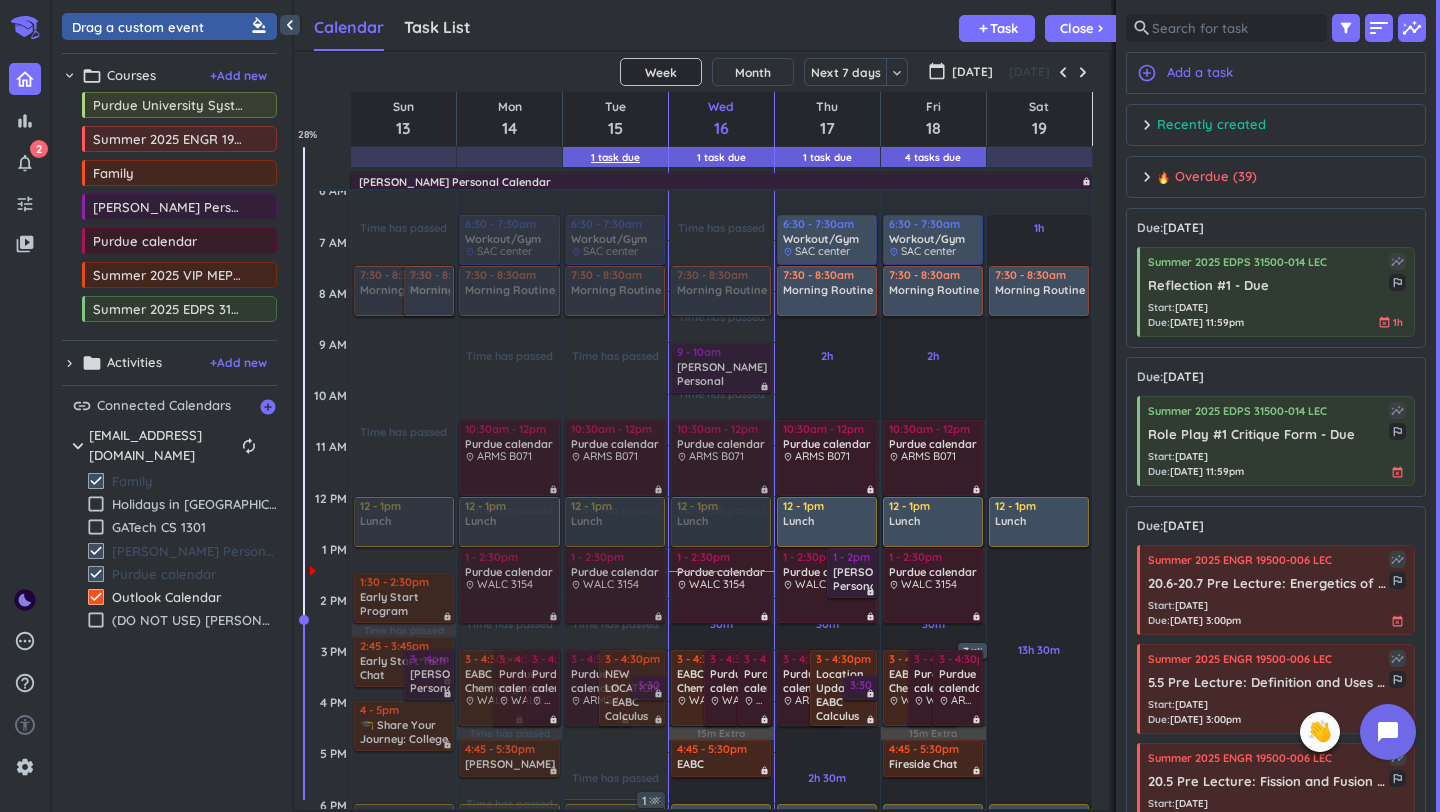 click on "1   Task   Due" at bounding box center [615, 157] 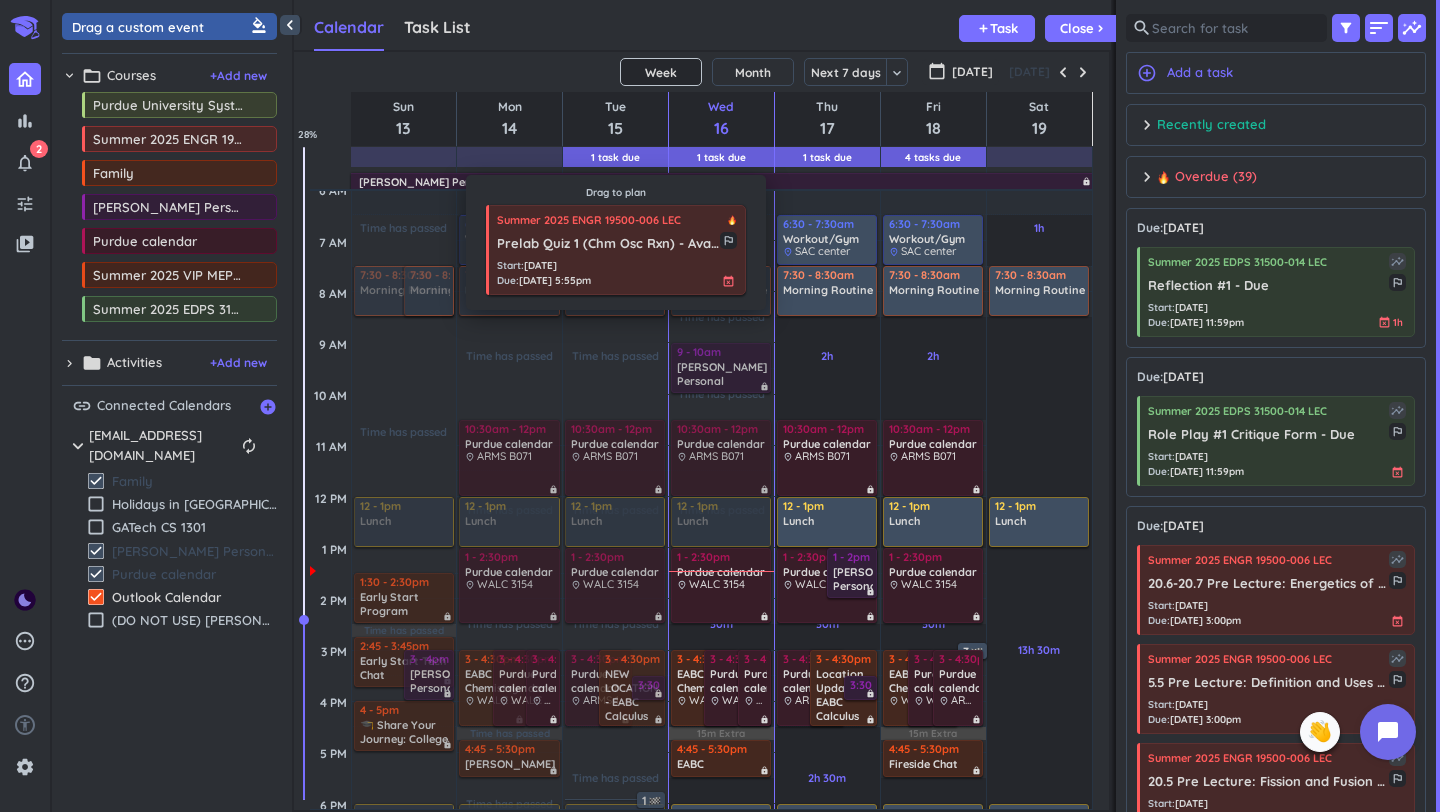 click on "Prelab Quiz 1 (Chm Osc Rxn) - Available" at bounding box center [608, 244] 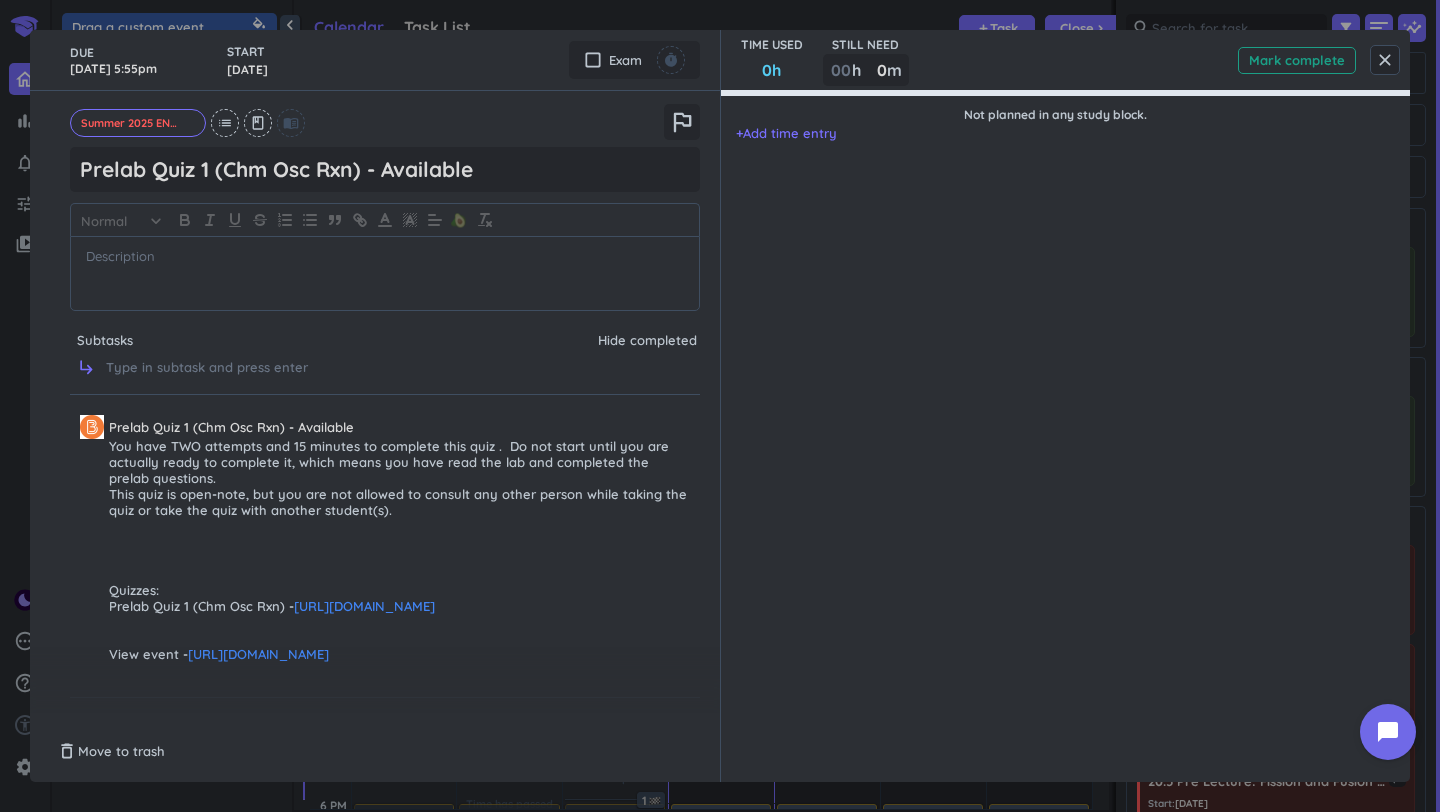click on "Mark complete" at bounding box center (1297, 60) 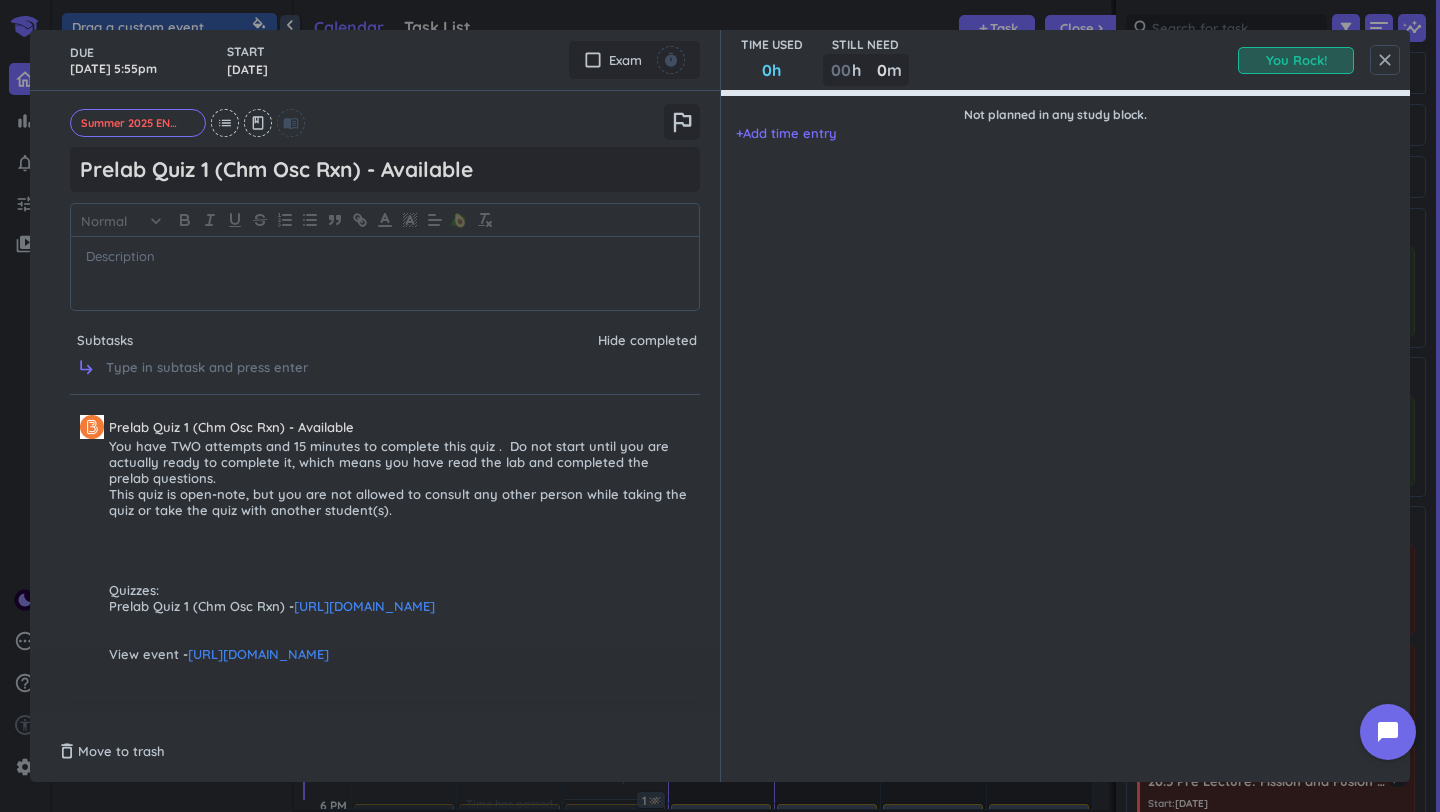 click on "close" at bounding box center (1385, 60) 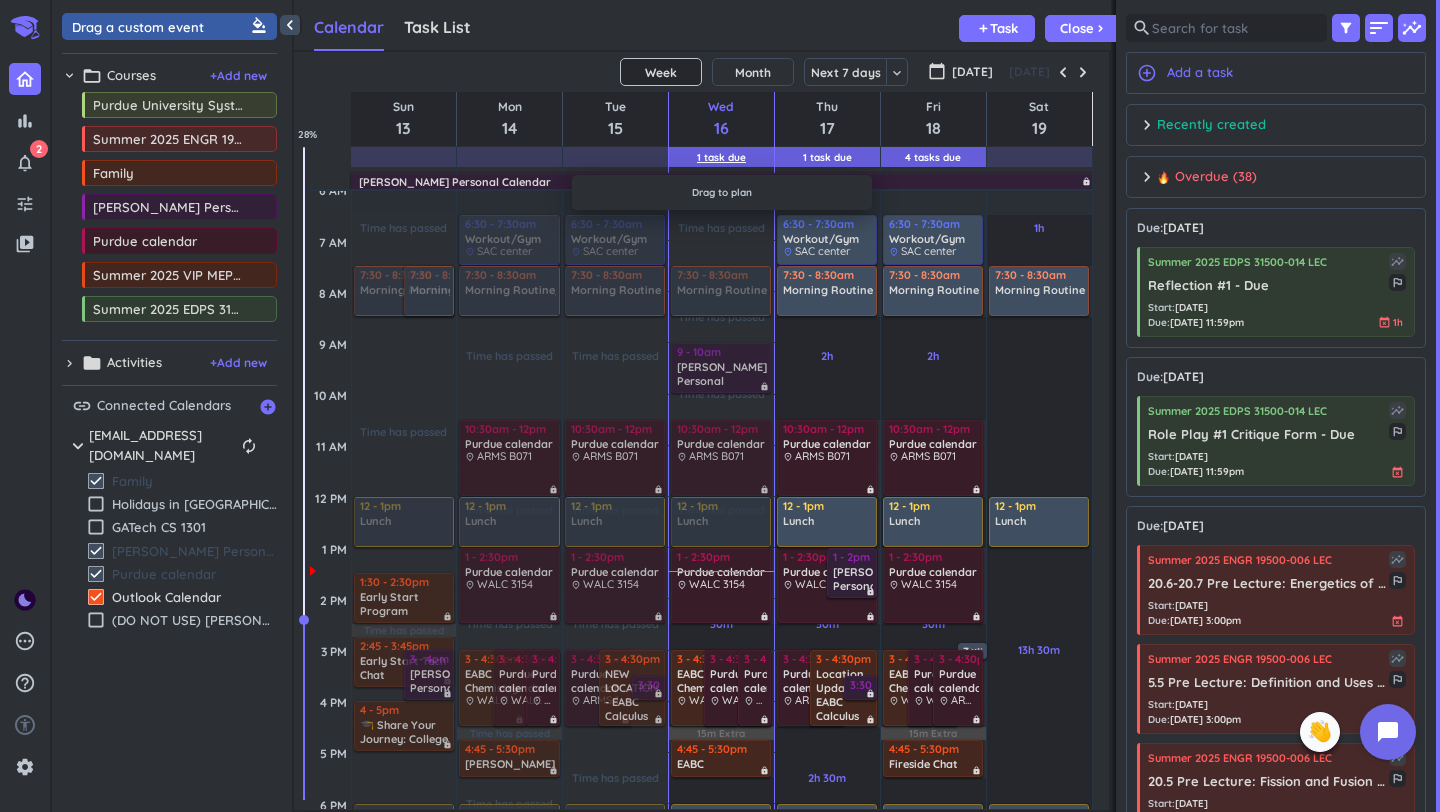 click on "1   Task   Due" at bounding box center (721, 157) 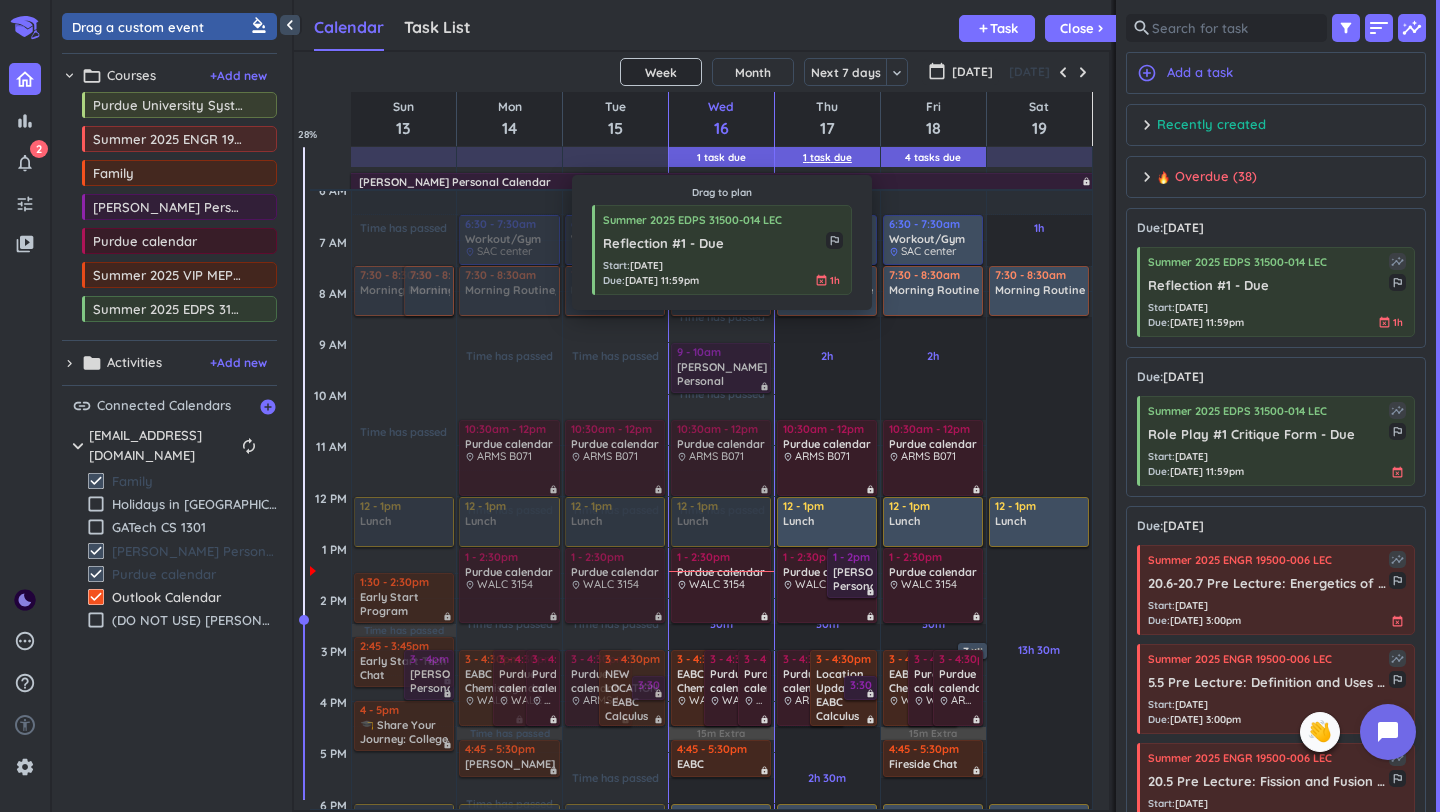 click on "1   Task   Due" at bounding box center [827, 157] 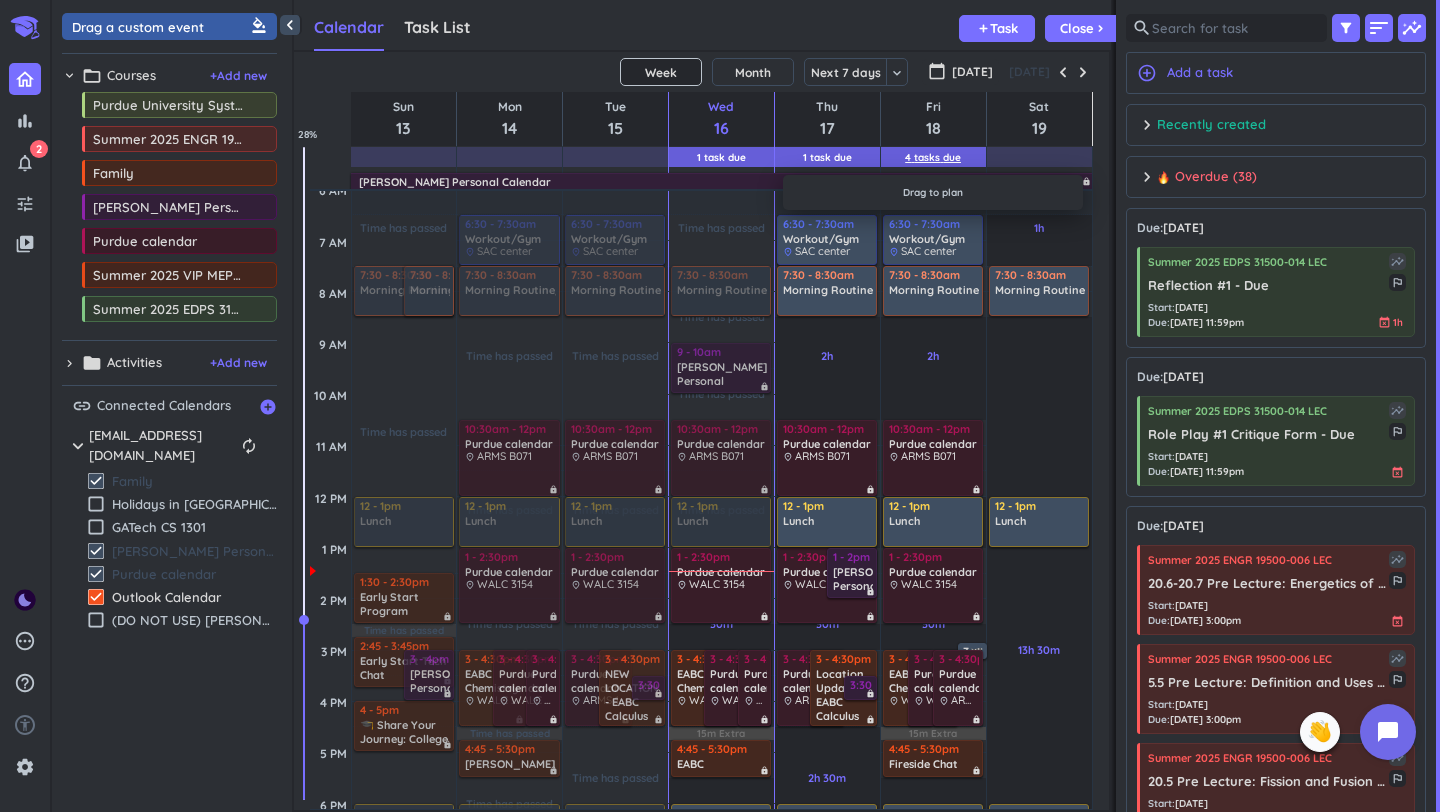 click on "4   Tasks   Due" at bounding box center [933, 157] 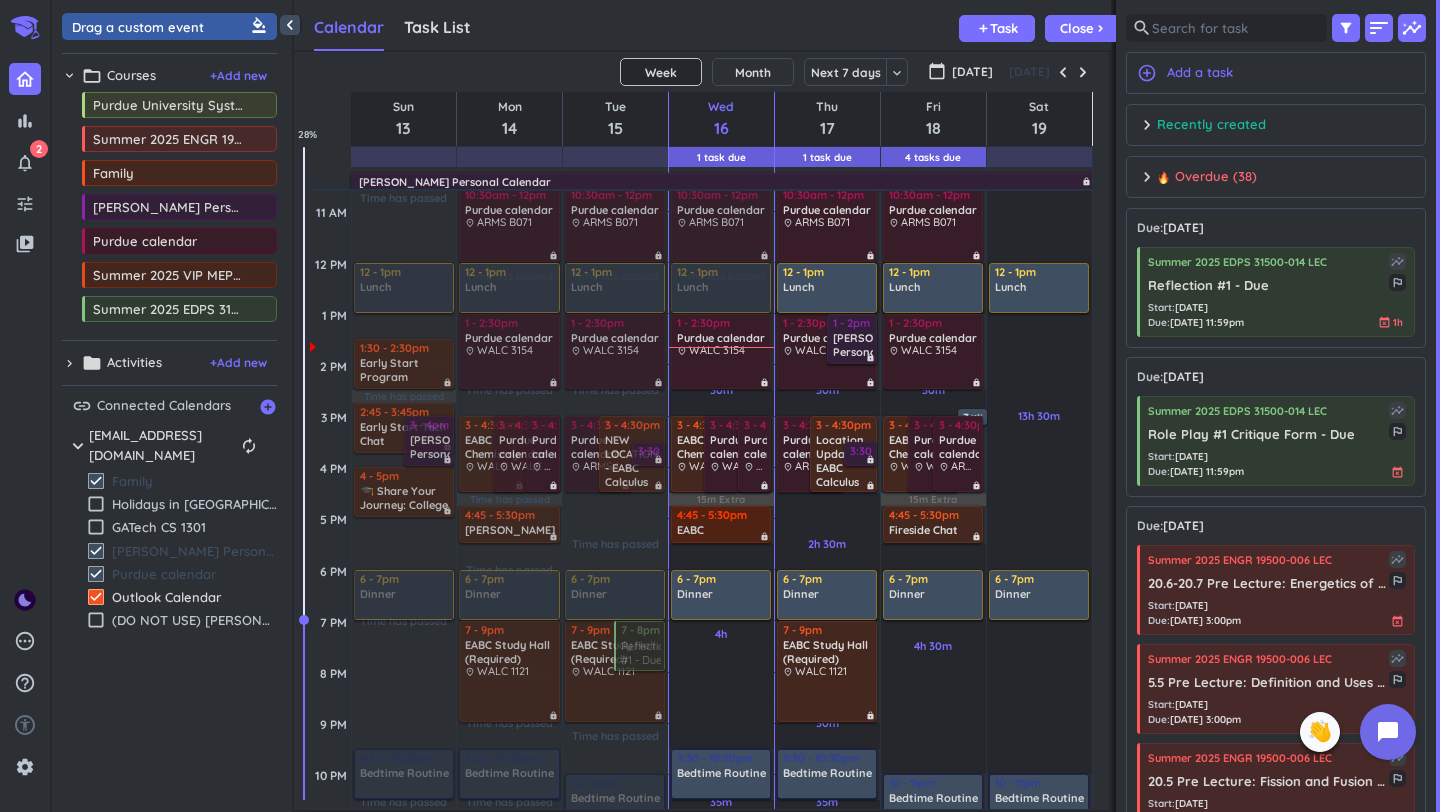 scroll, scrollTop: 348, scrollLeft: 0, axis: vertical 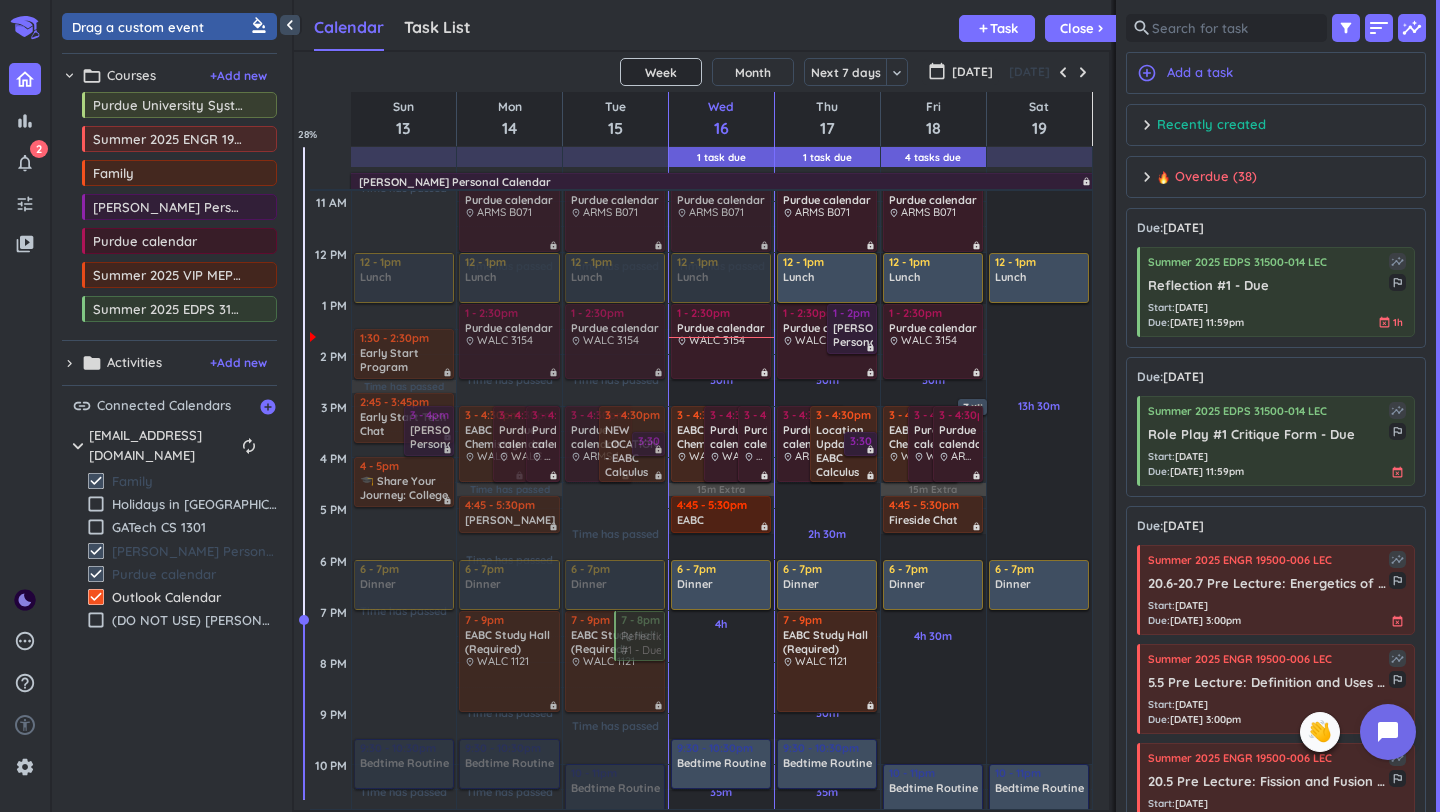 click on "EABC Professional Development - Resume Building & Branding" at bounding box center (722, 521) 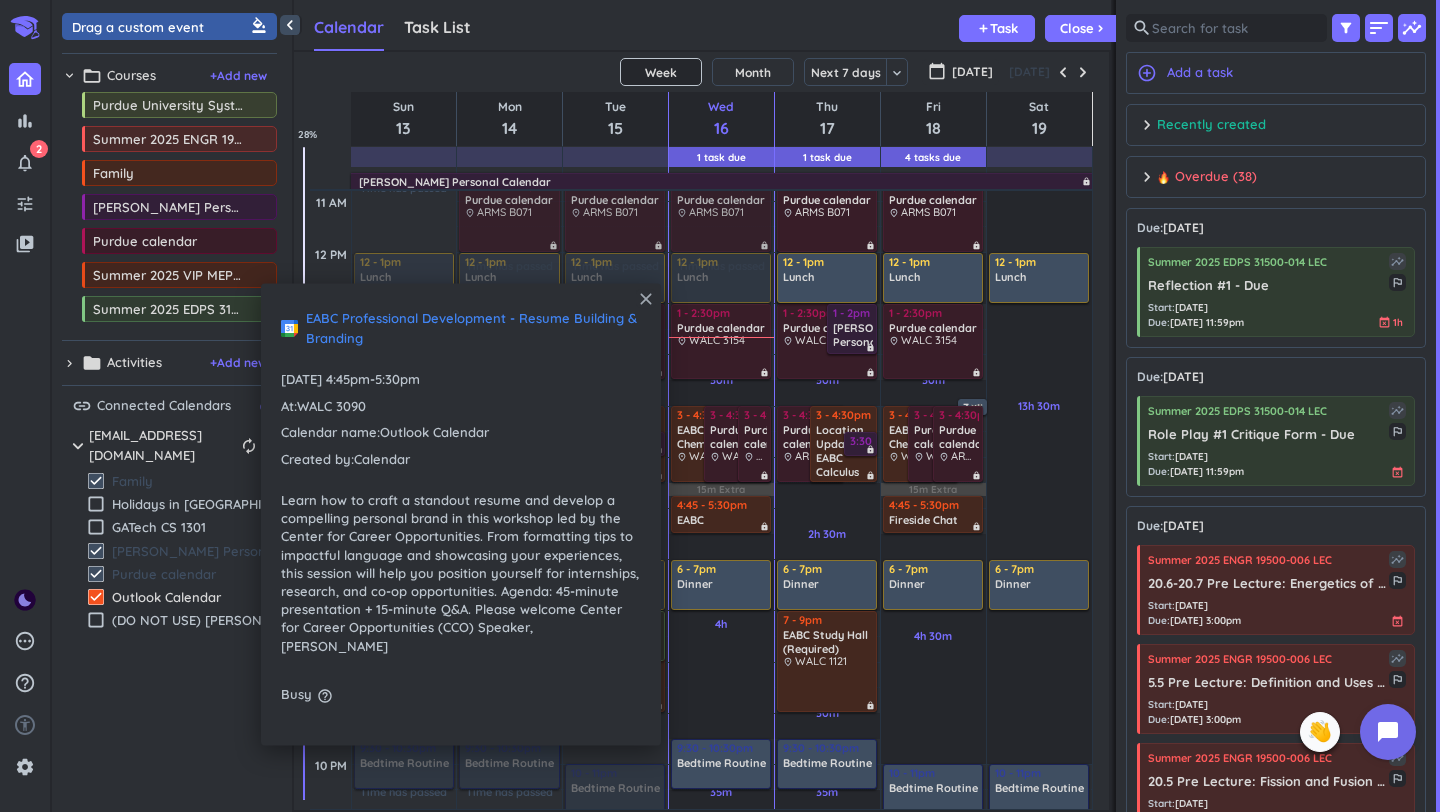 click on "close" at bounding box center (646, 299) 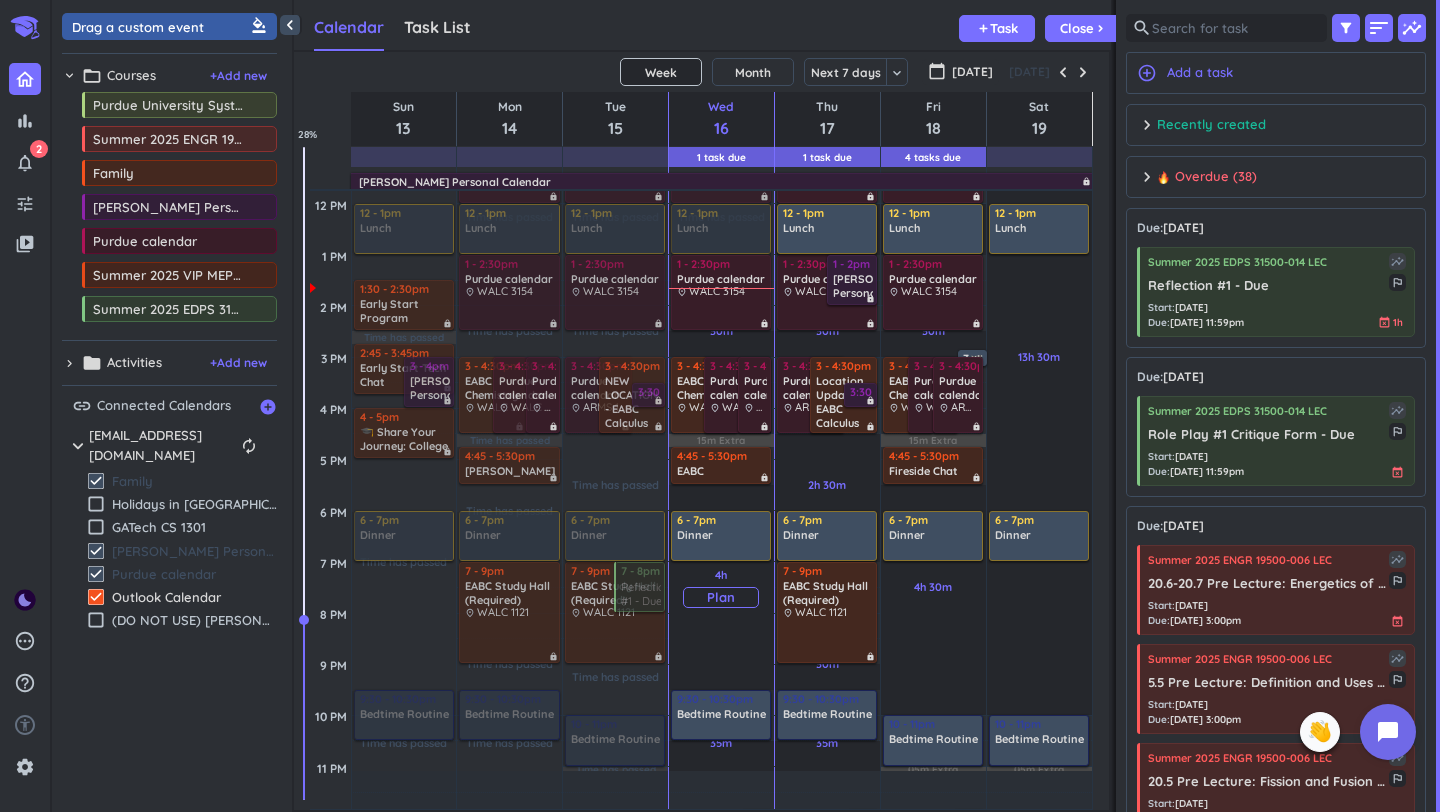 scroll, scrollTop: 395, scrollLeft: 0, axis: vertical 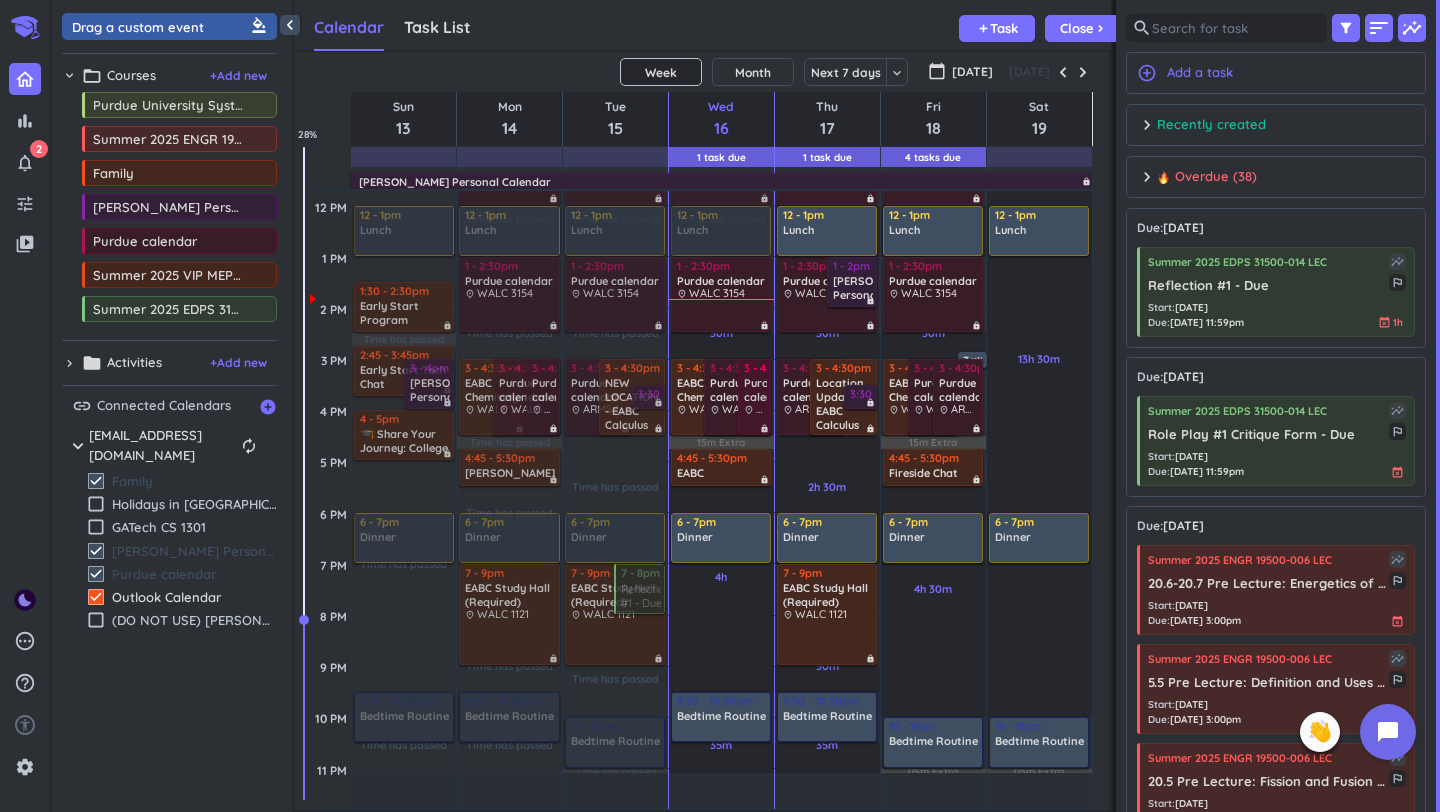 click on "Purdue calendar" at bounding box center [755, 390] 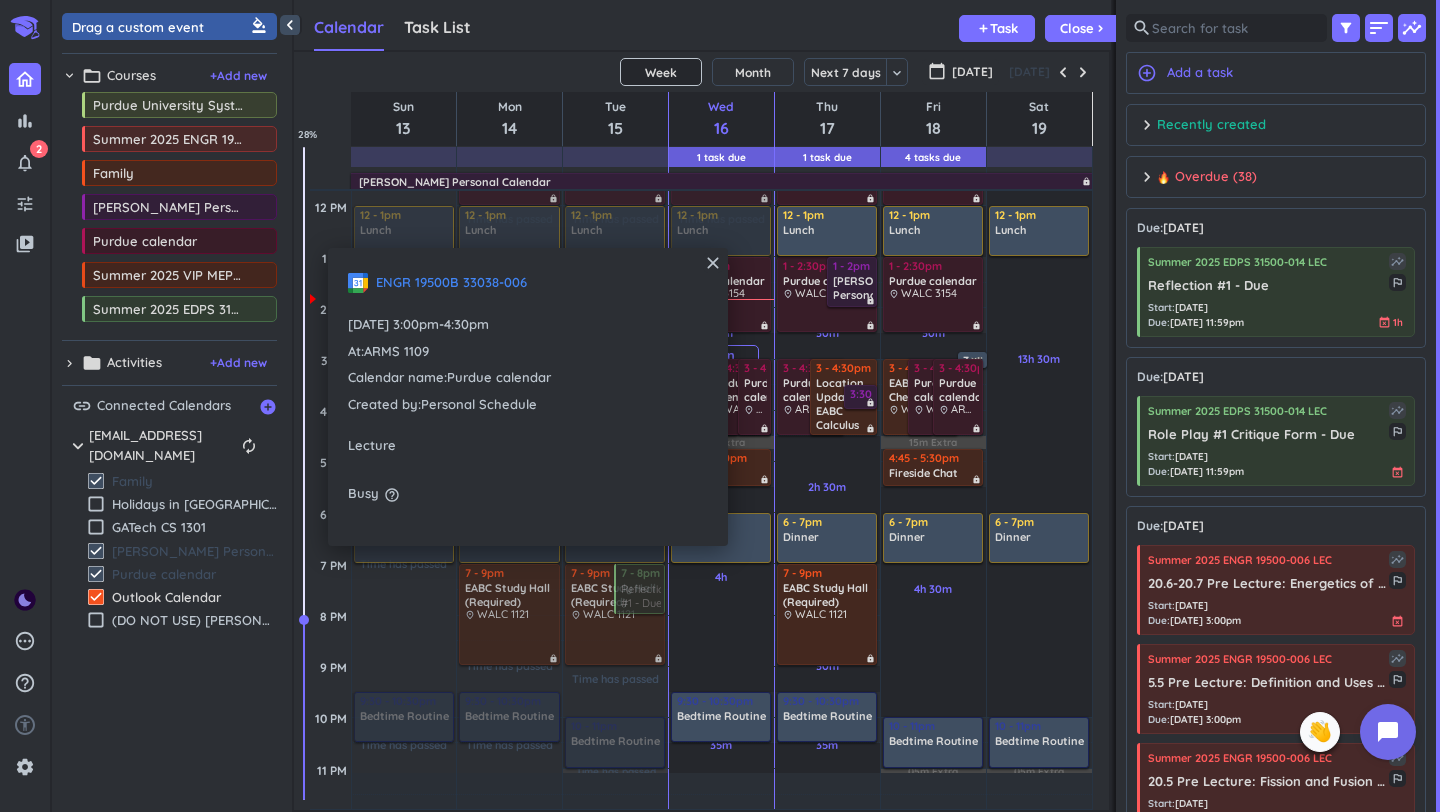 click on "Plan" at bounding box center (721, 355) 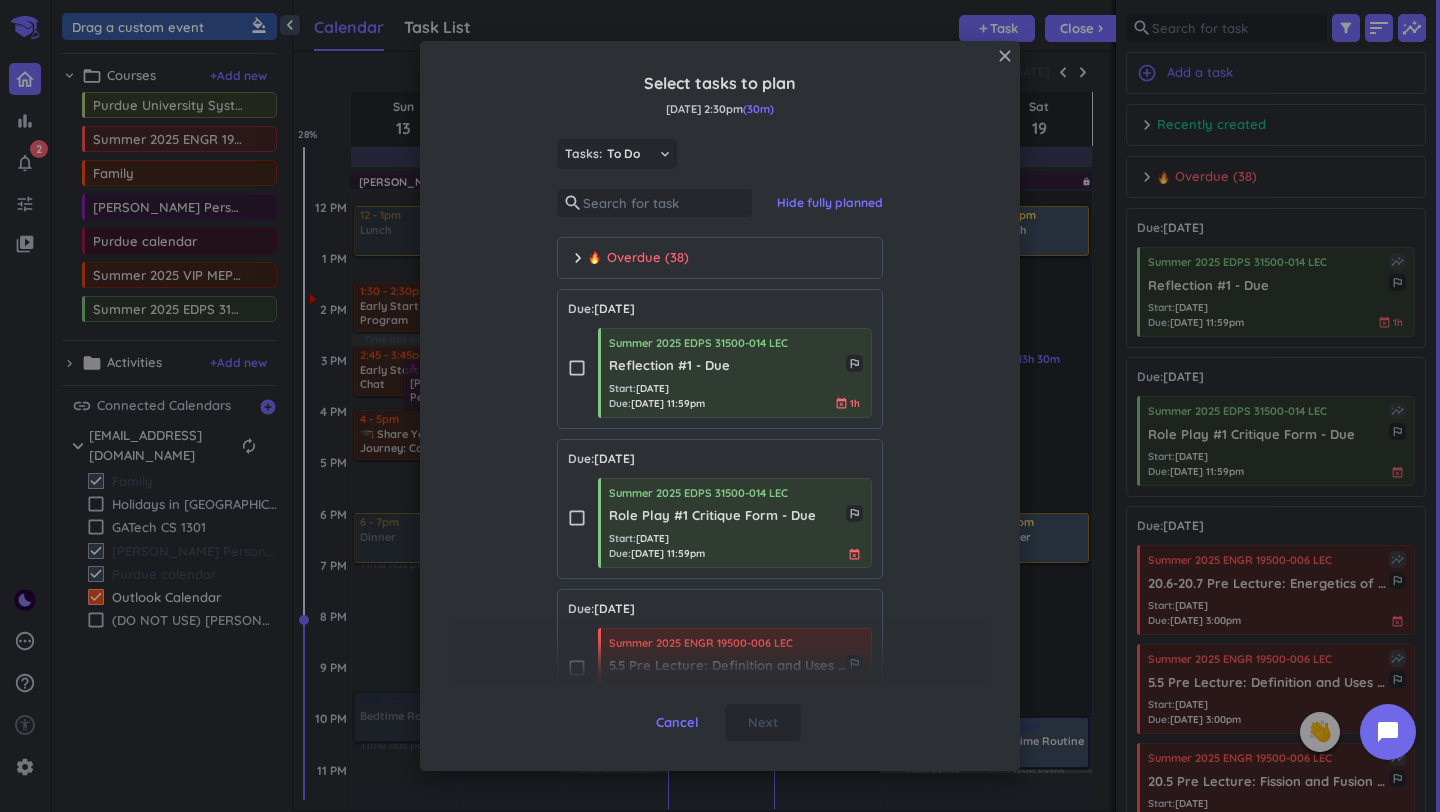 click on "close" at bounding box center [1005, 56] 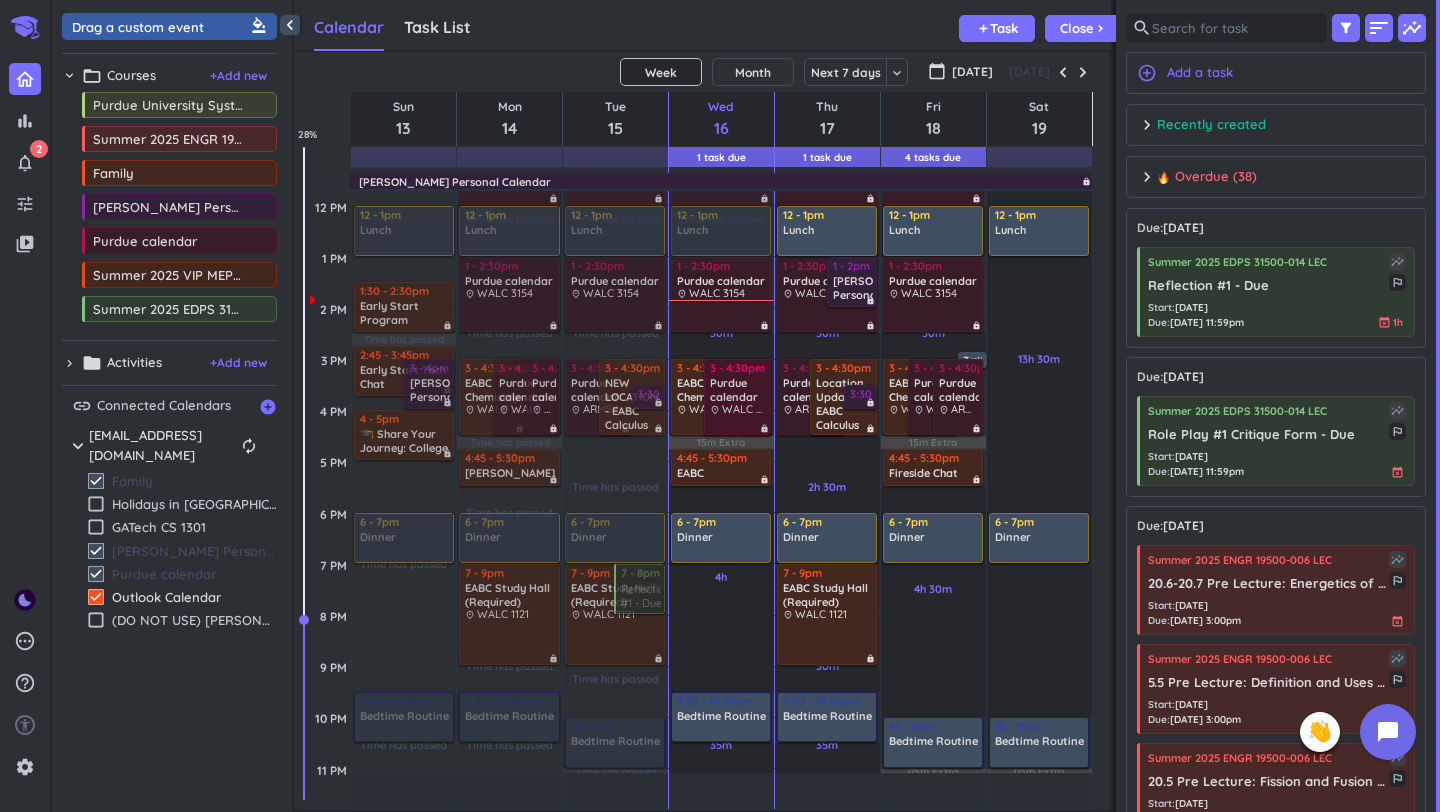 click on "Purdue calendar" at bounding box center (738, 390) 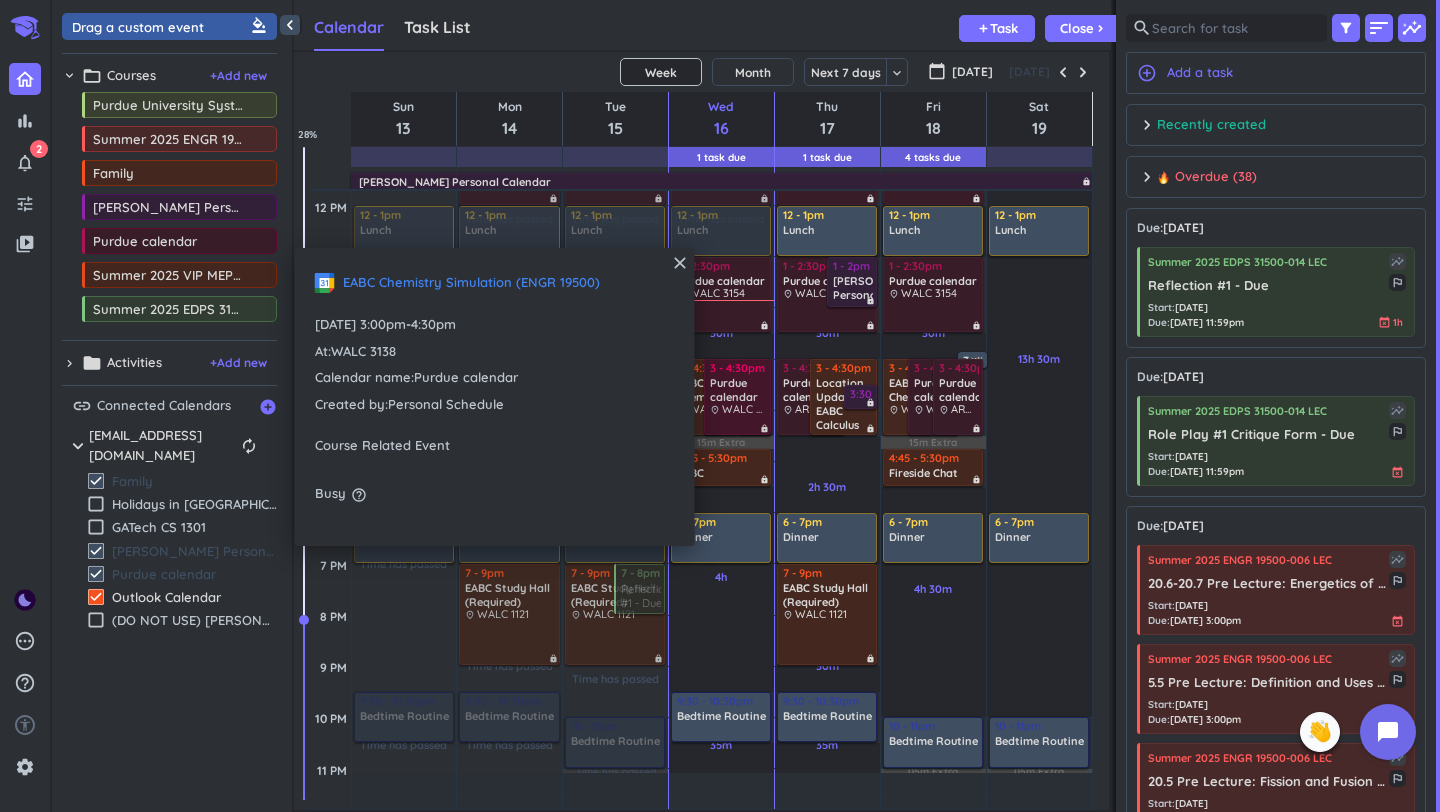 click on "Purdue calendar" at bounding box center [738, 390] 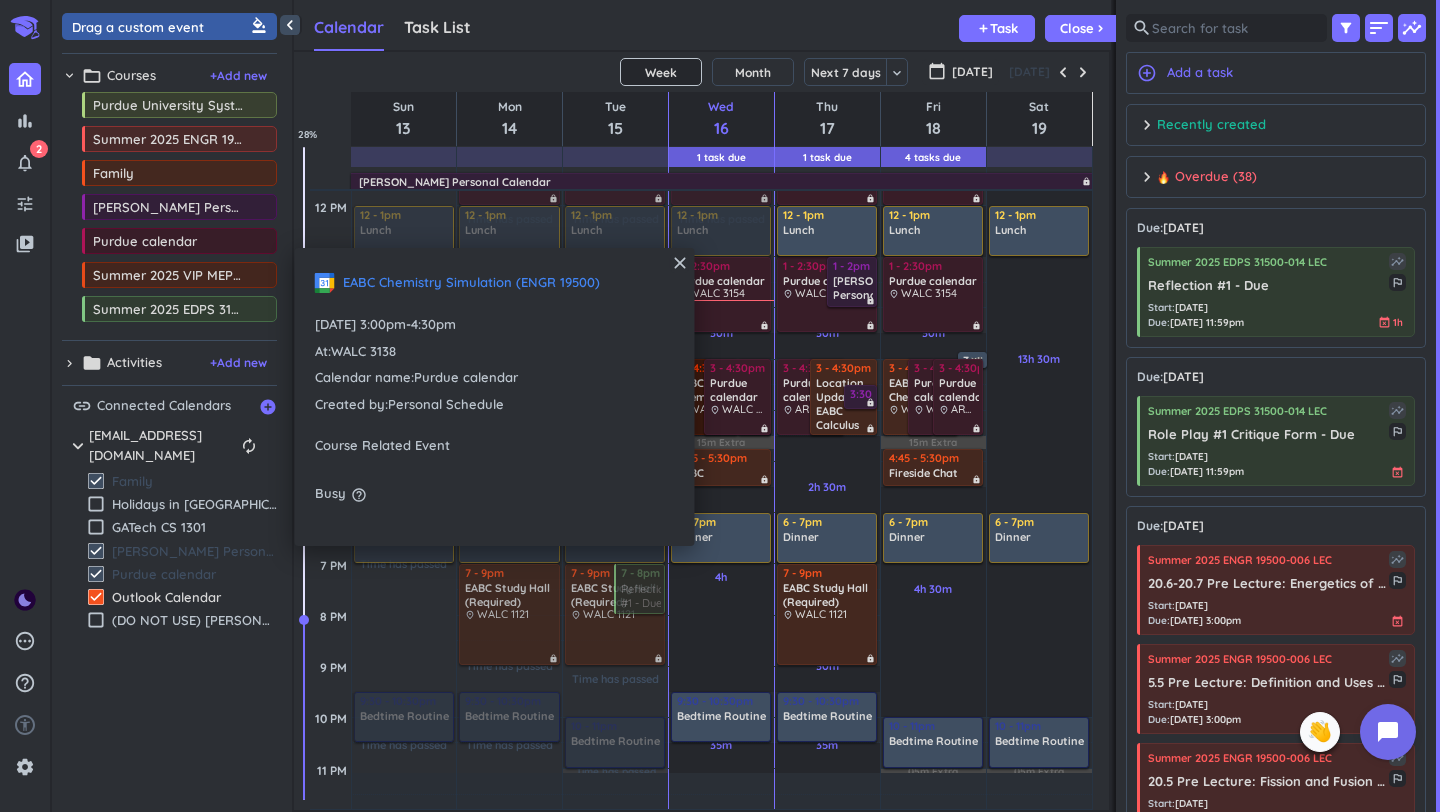 click on "3 - 4:30pm EABC Chemistry place WALC 3138 lock" at bounding box center (704, 397) 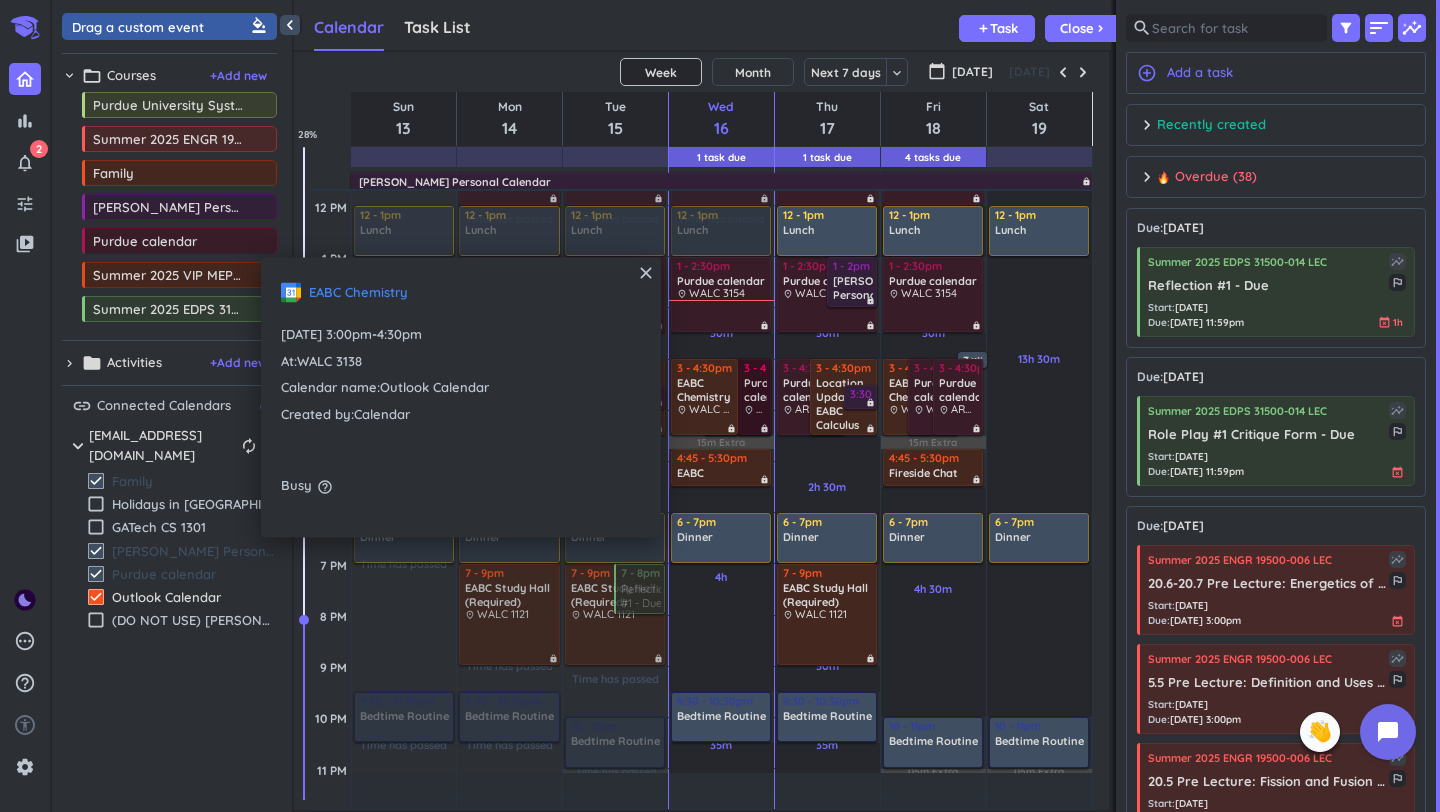 click on "3 - 4:30pm Purdue calendar place ARMS 1109 lock" at bounding box center [754, 397] 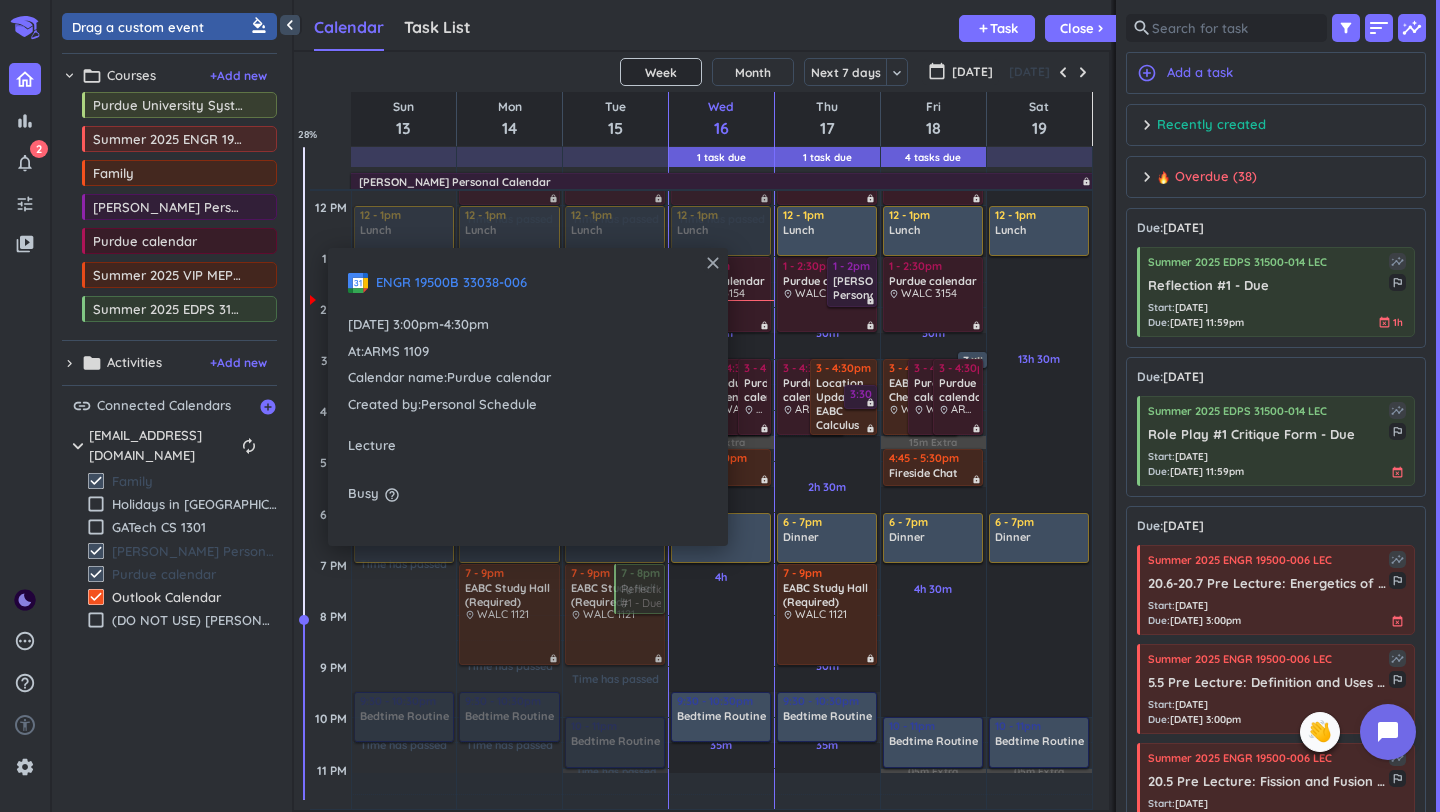 click on "close" at bounding box center (713, 263) 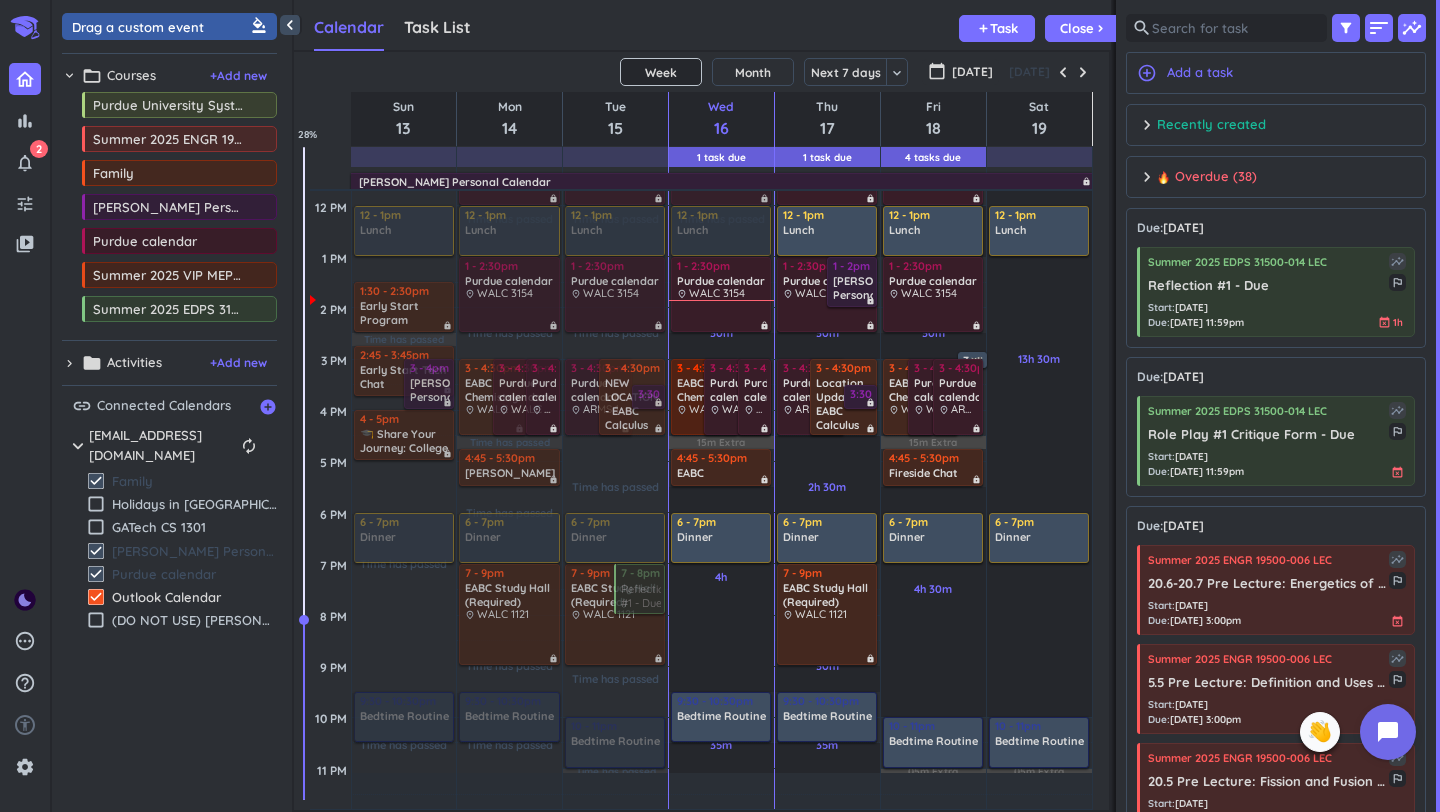 click on "EABC Chemistry" at bounding box center [705, 390] 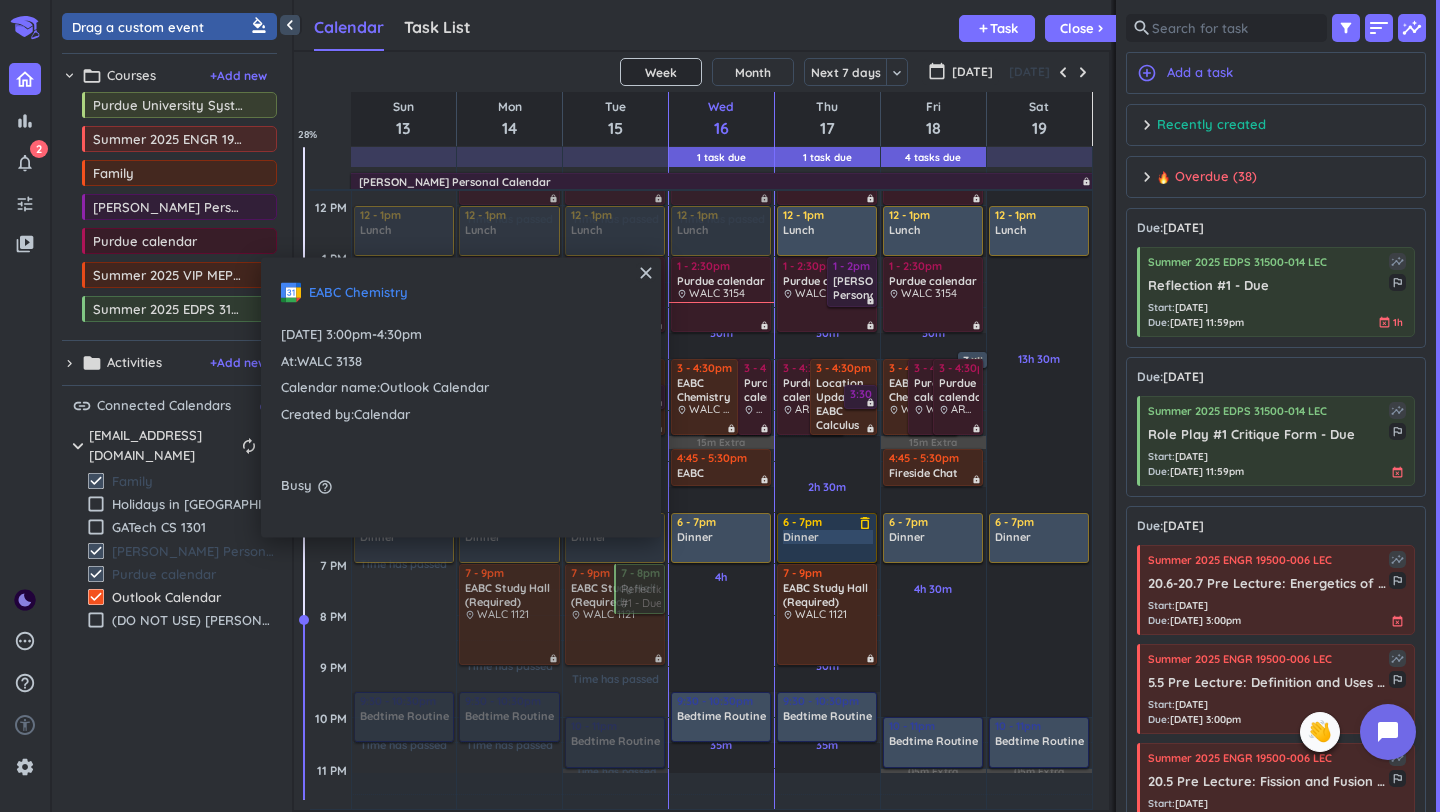 click on "6 - 7pm Dinner delete_outline" at bounding box center [827, 538] 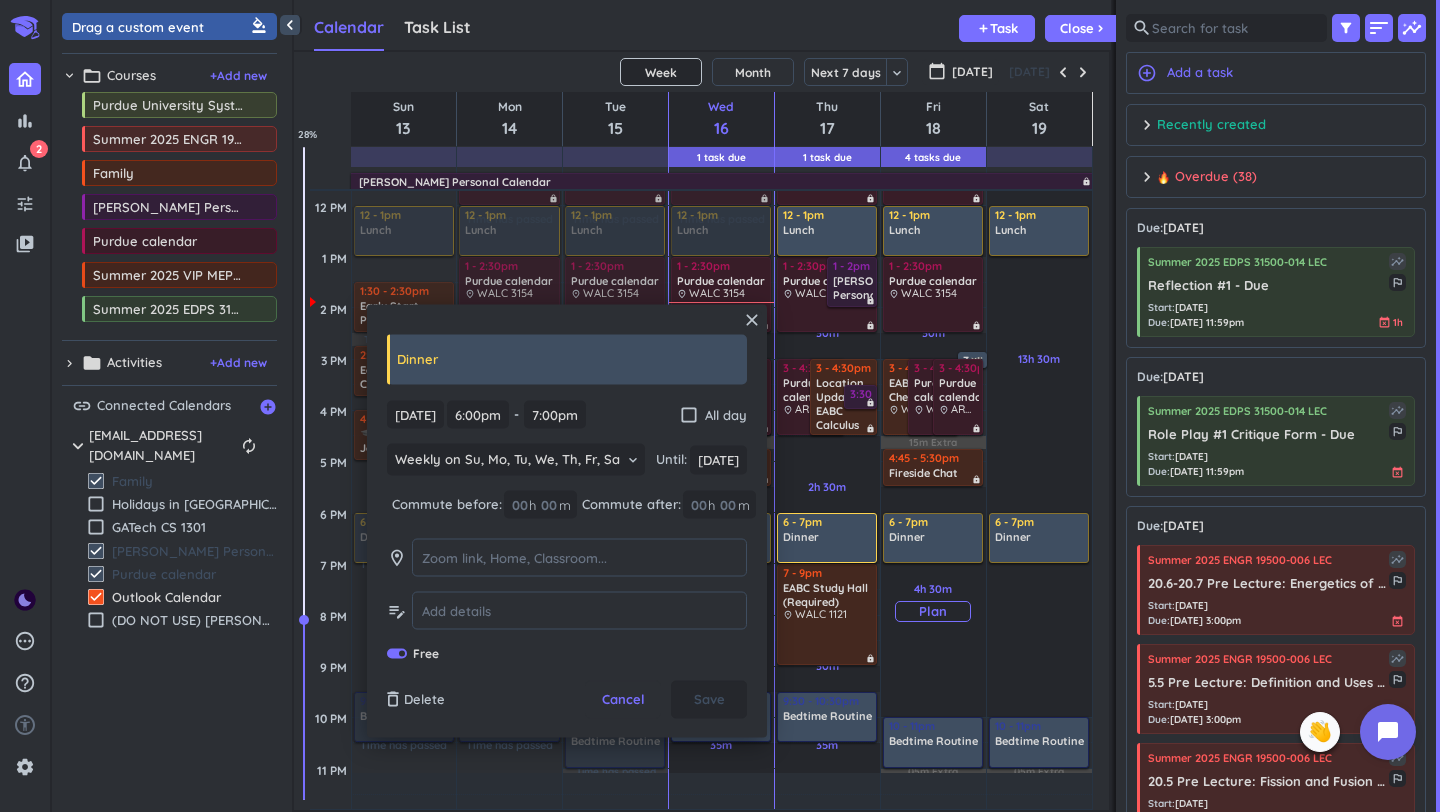 click on "4h 30m Past due Plan" at bounding box center (933, 602) 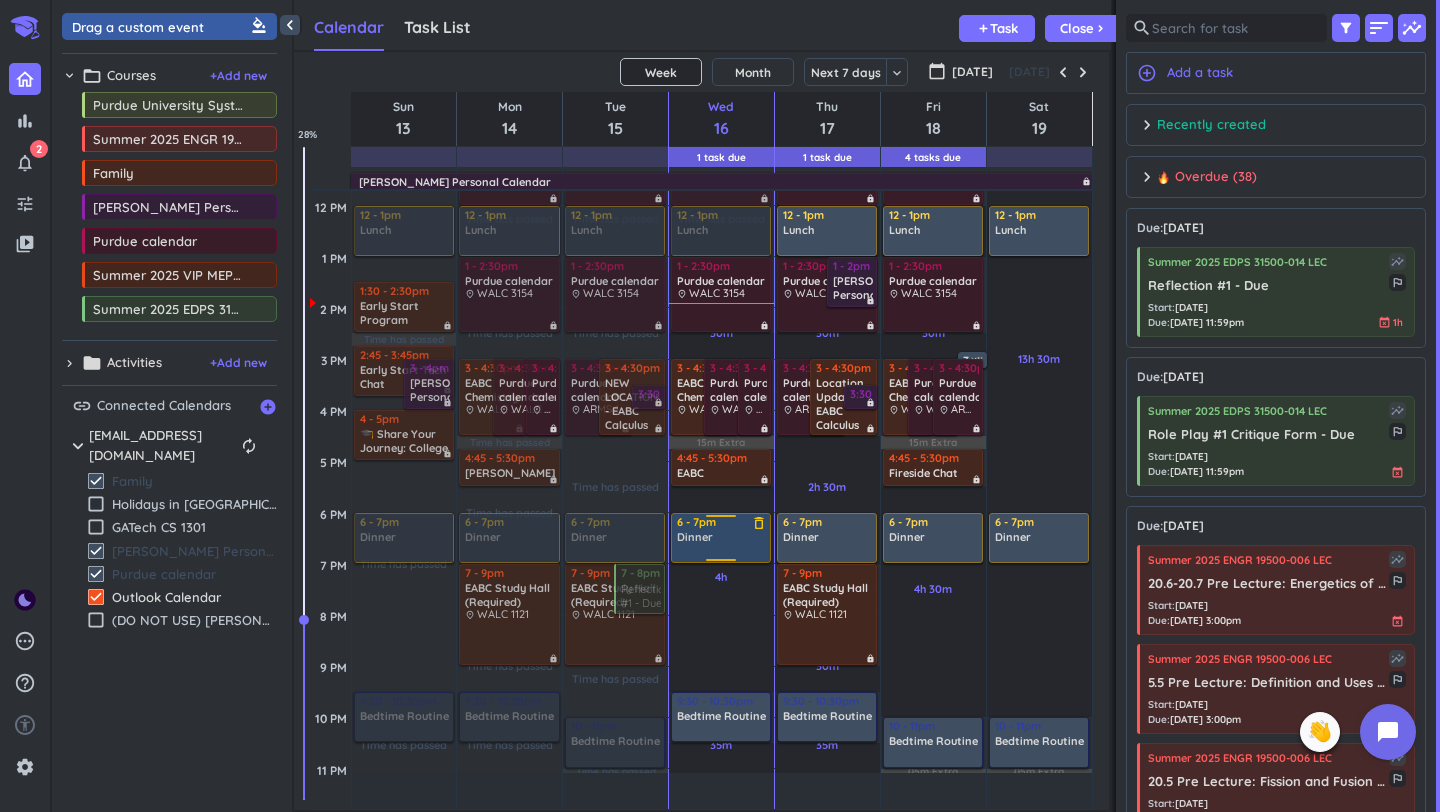 click on "Dinner" at bounding box center [722, 537] 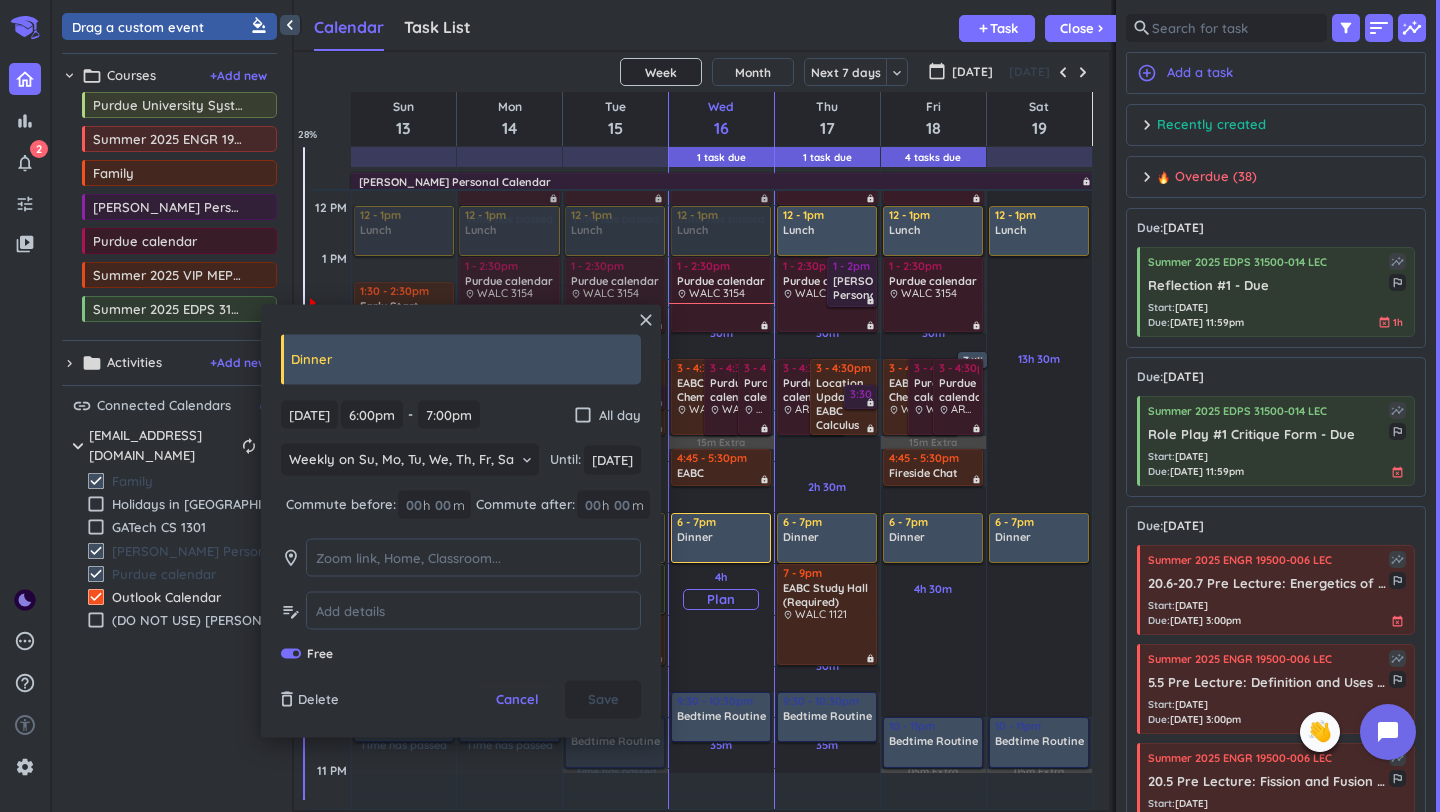 click on "4h  Past due Plan" at bounding box center (722, 590) 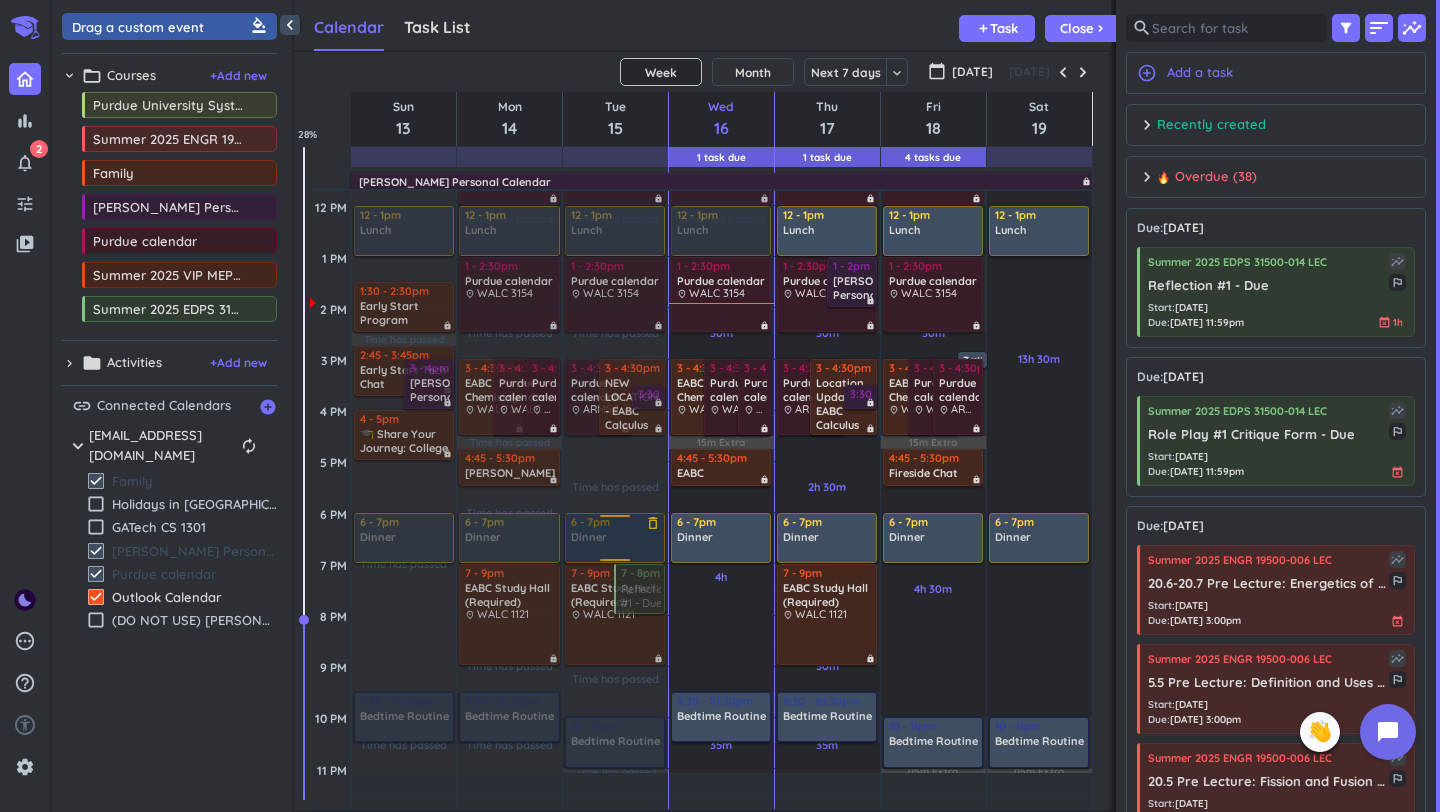click at bounding box center (613, 538) 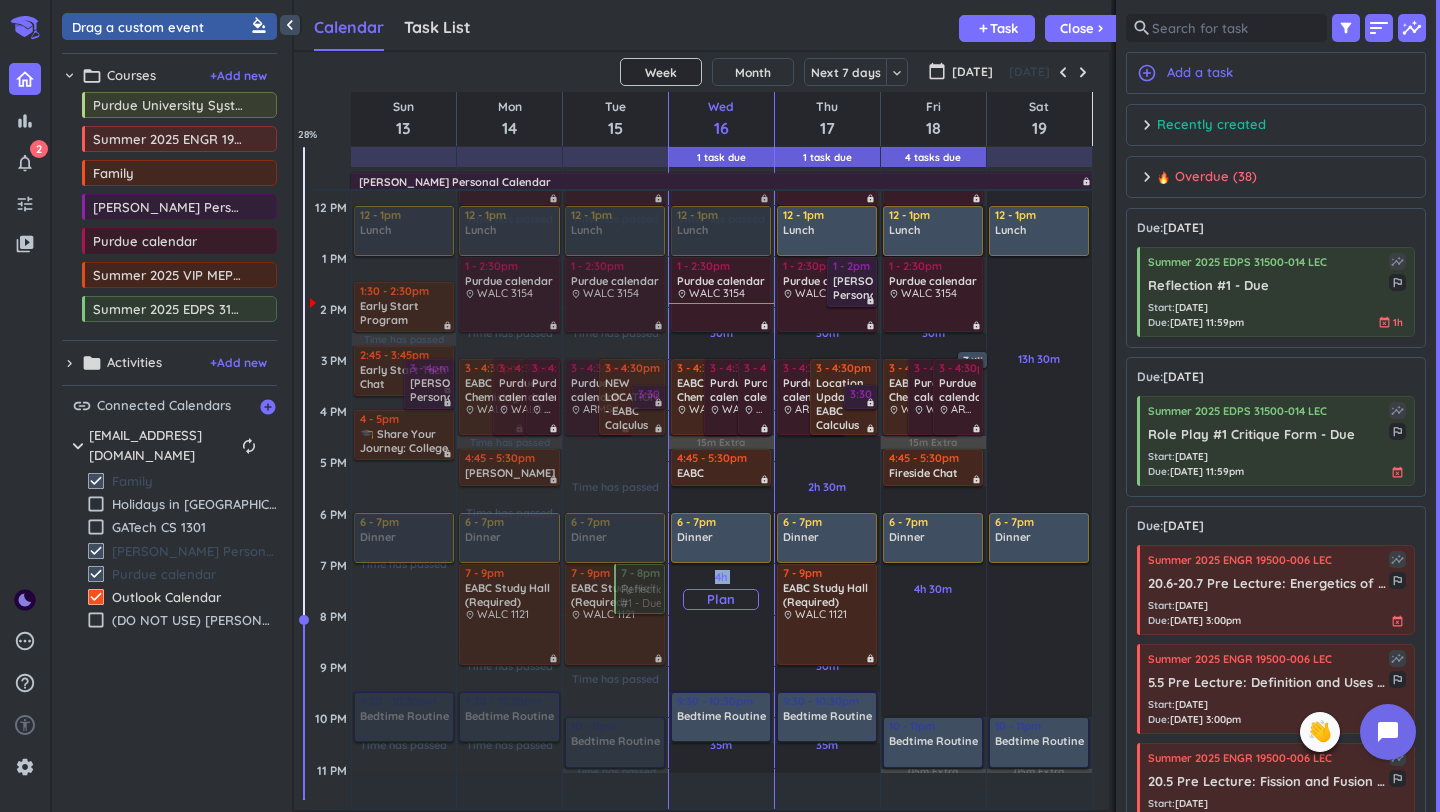 click on "4h  Past due Plan" at bounding box center [721, 589] 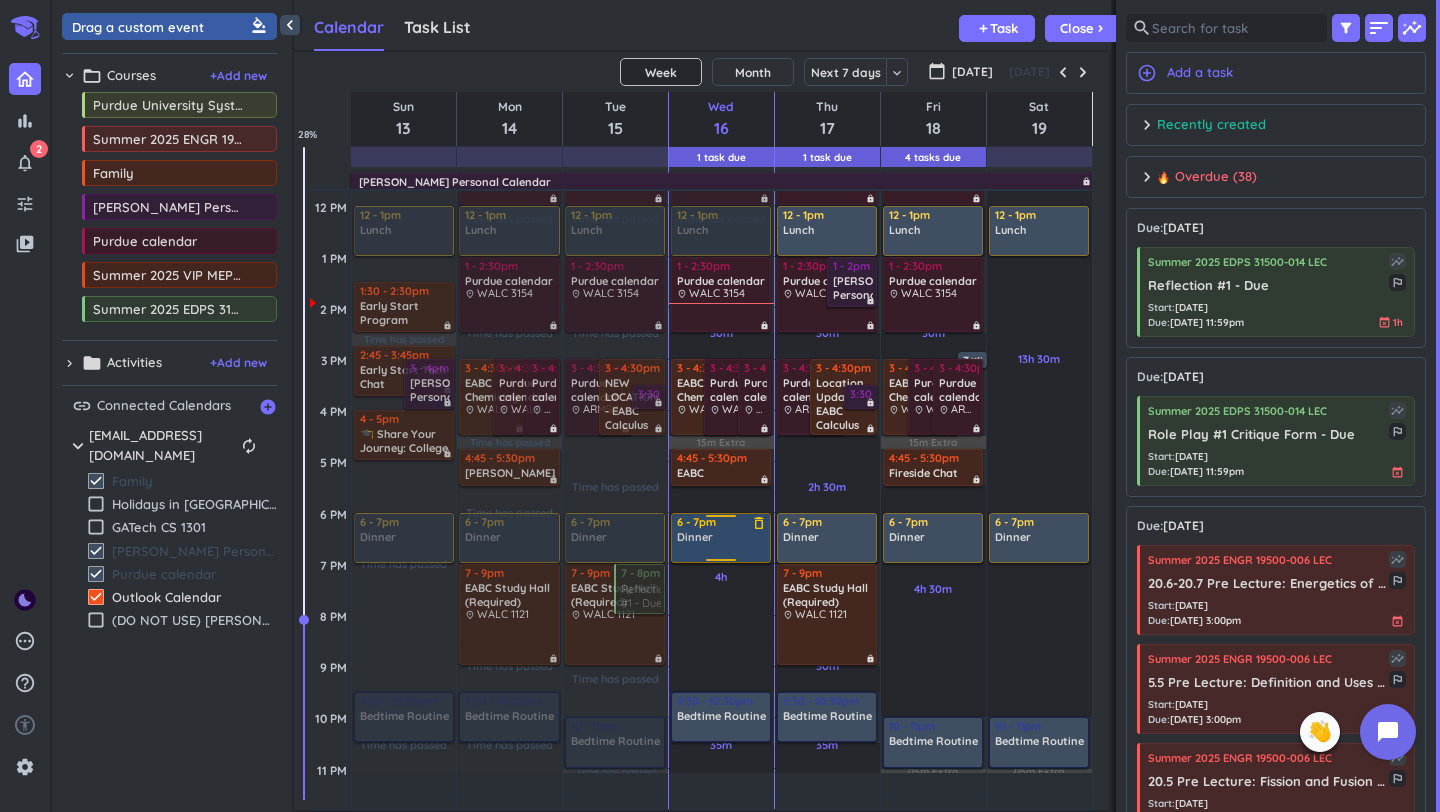 click at bounding box center (721, 563) 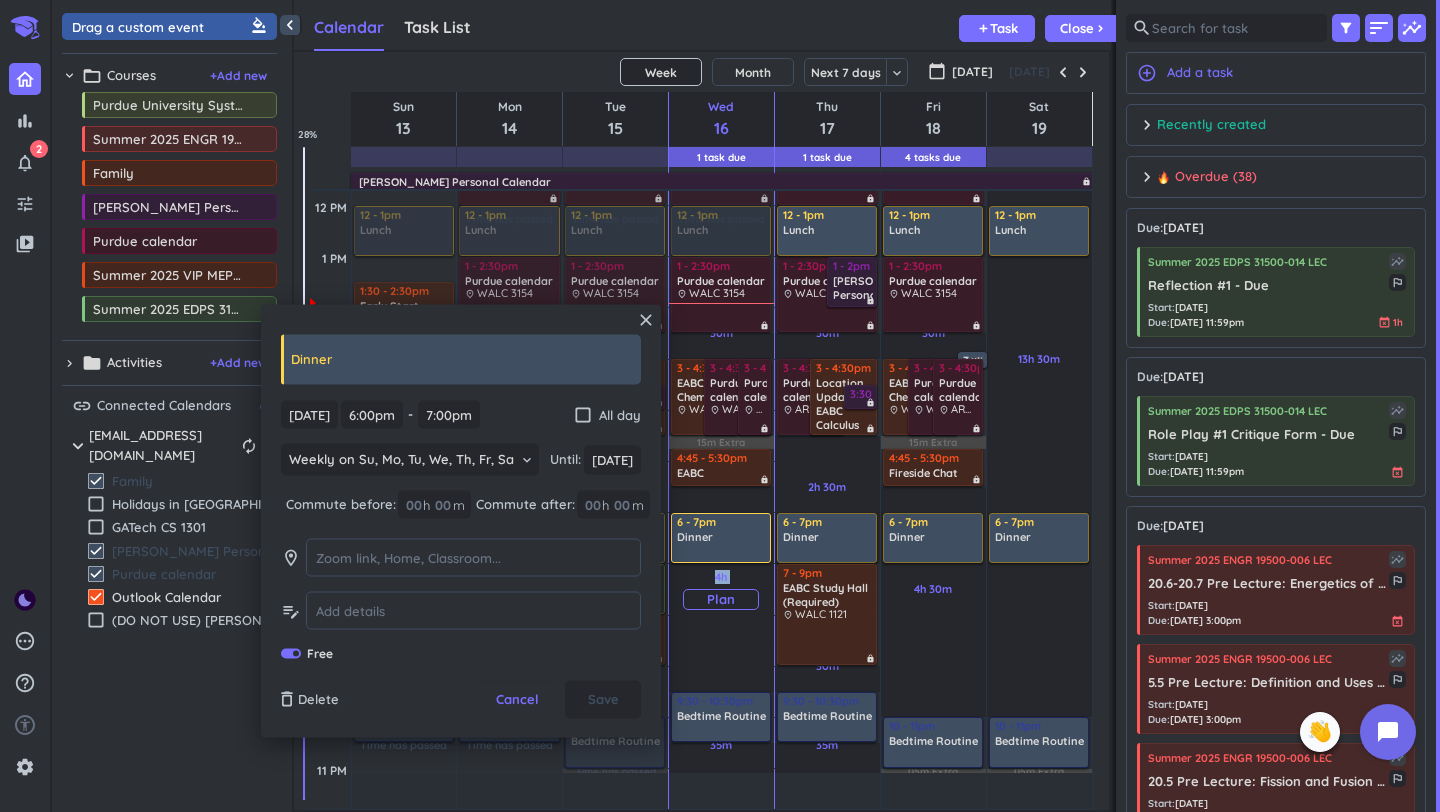 click on "4h  Past due Plan" at bounding box center [722, 590] 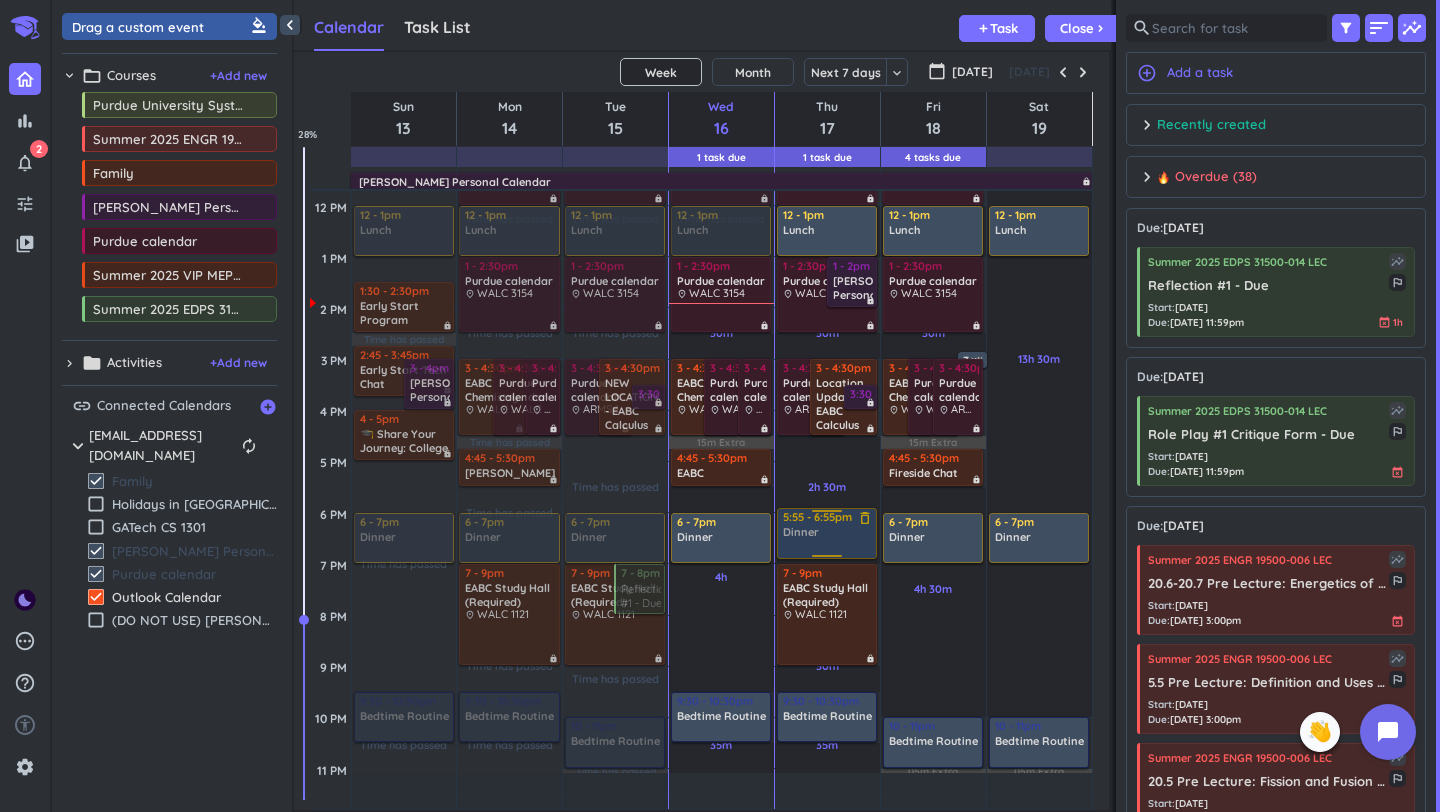 drag, startPoint x: 816, startPoint y: 549, endPoint x: 800, endPoint y: 546, distance: 16.27882 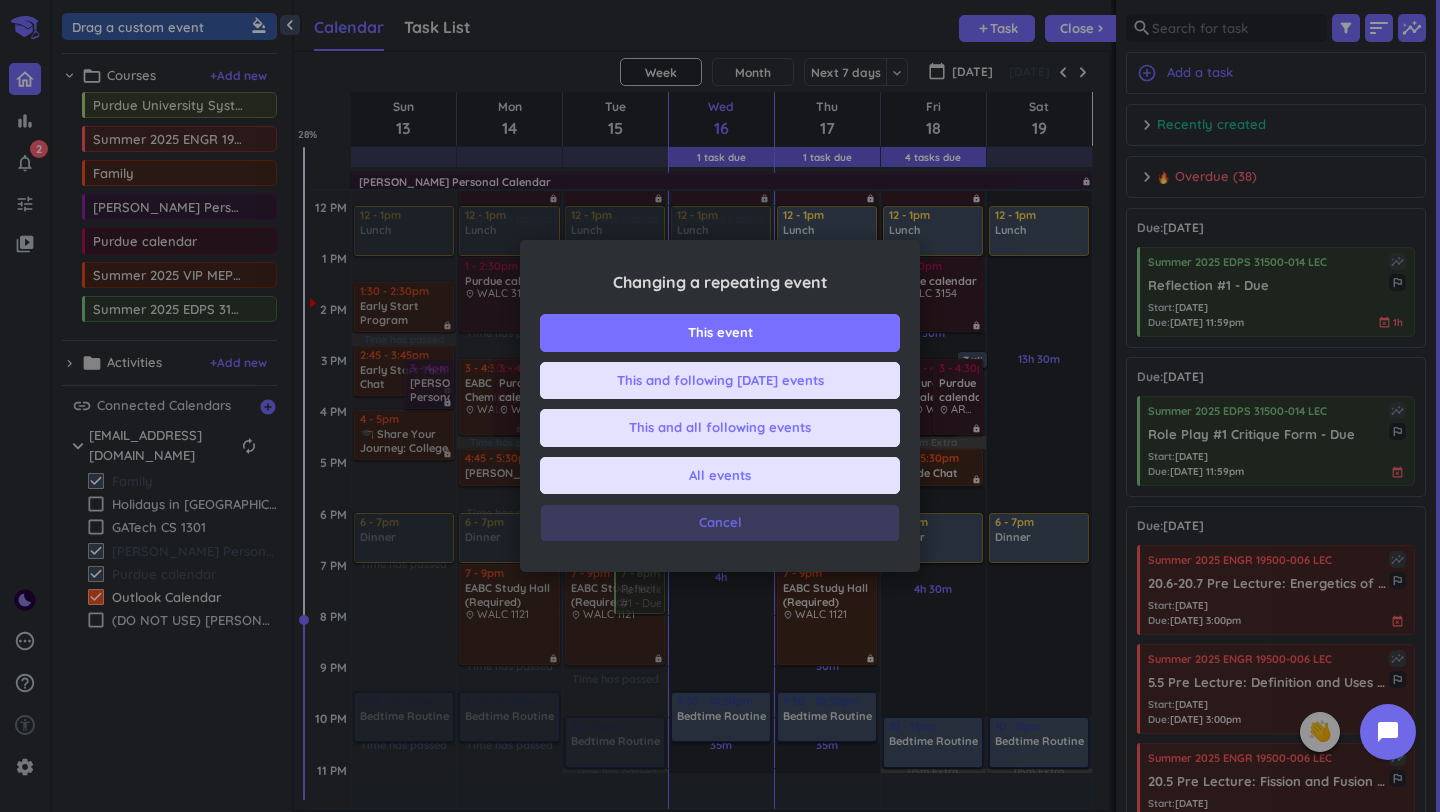 click on "Cancel" at bounding box center (720, 523) 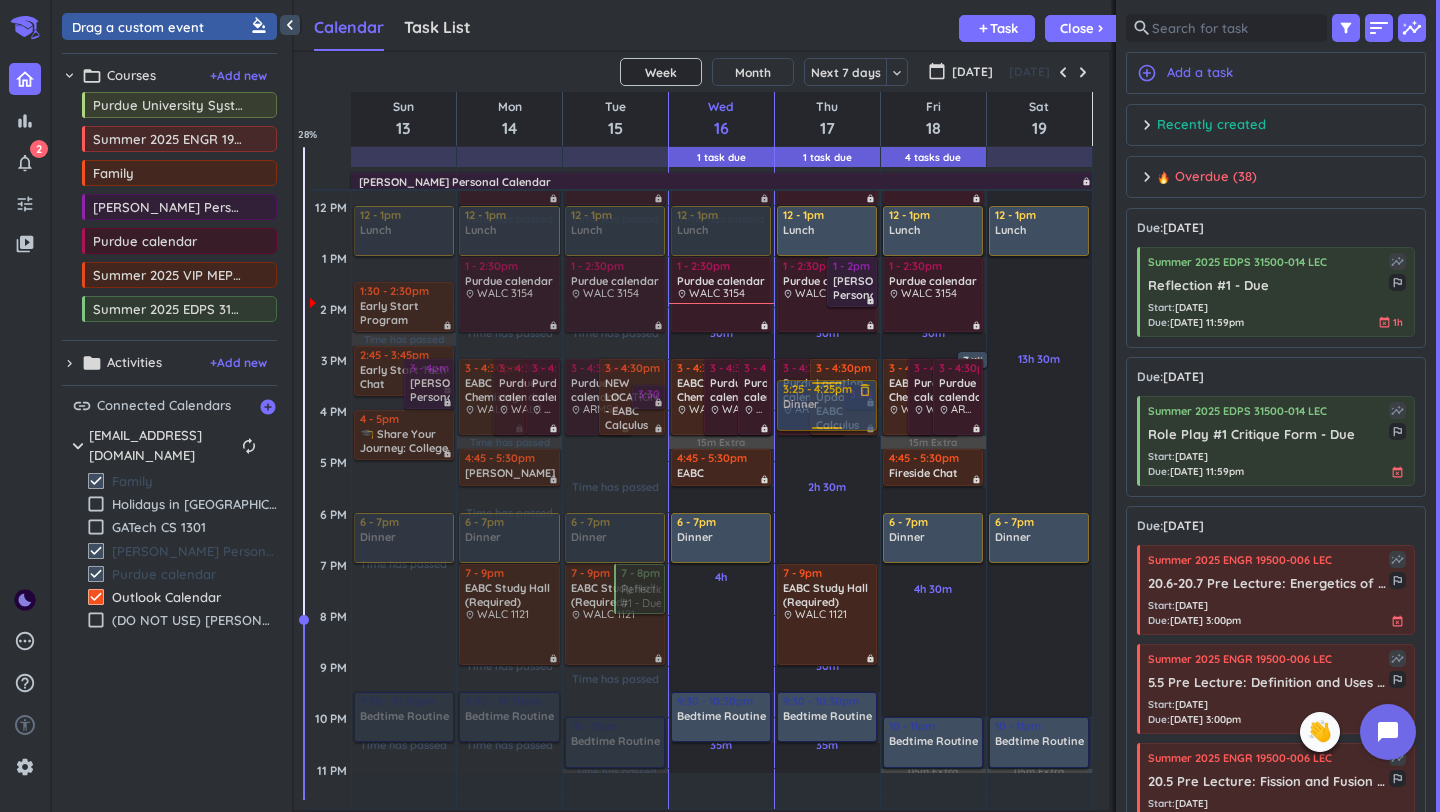drag, startPoint x: 809, startPoint y: 540, endPoint x: 813, endPoint y: 405, distance: 135.05925 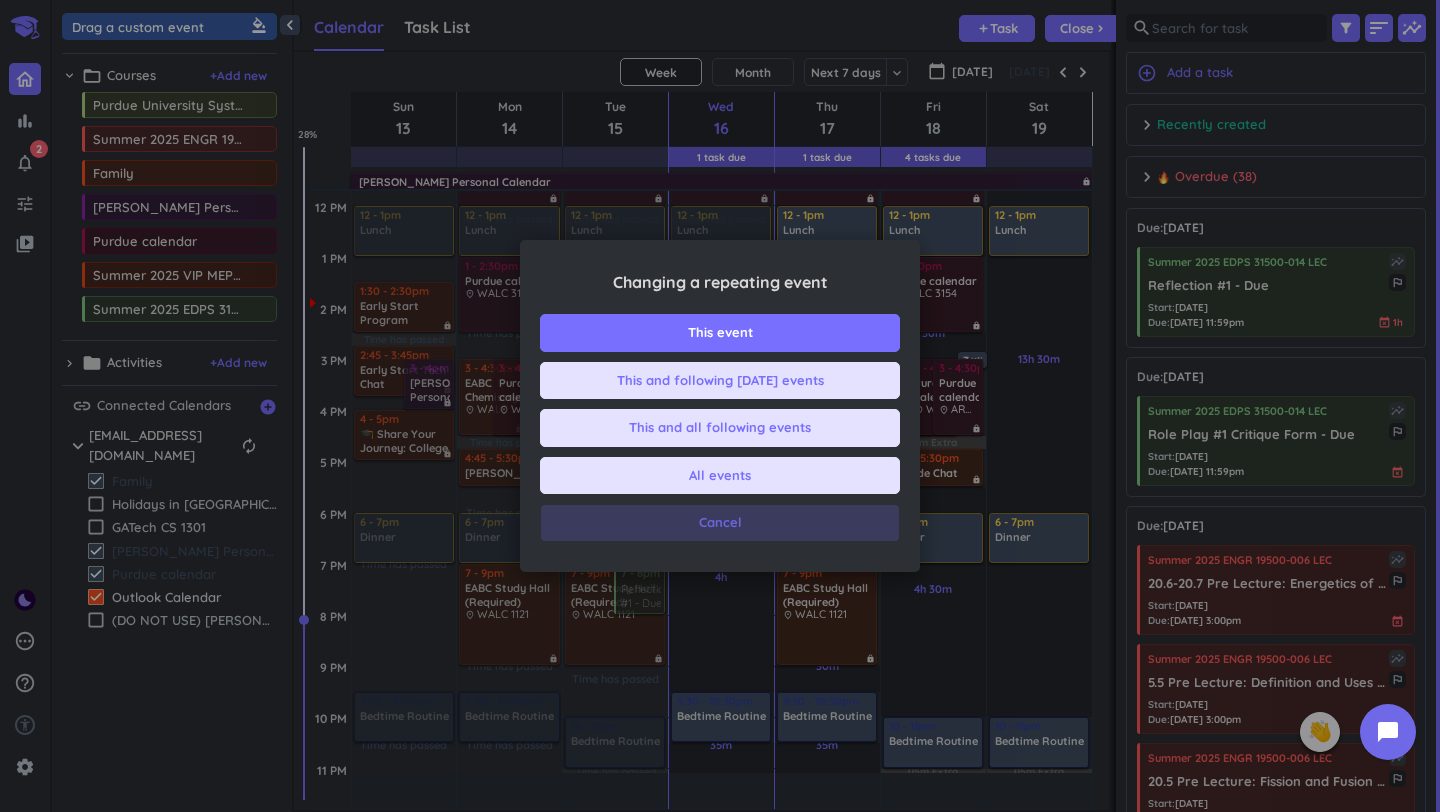 click on "Cancel" at bounding box center (720, 523) 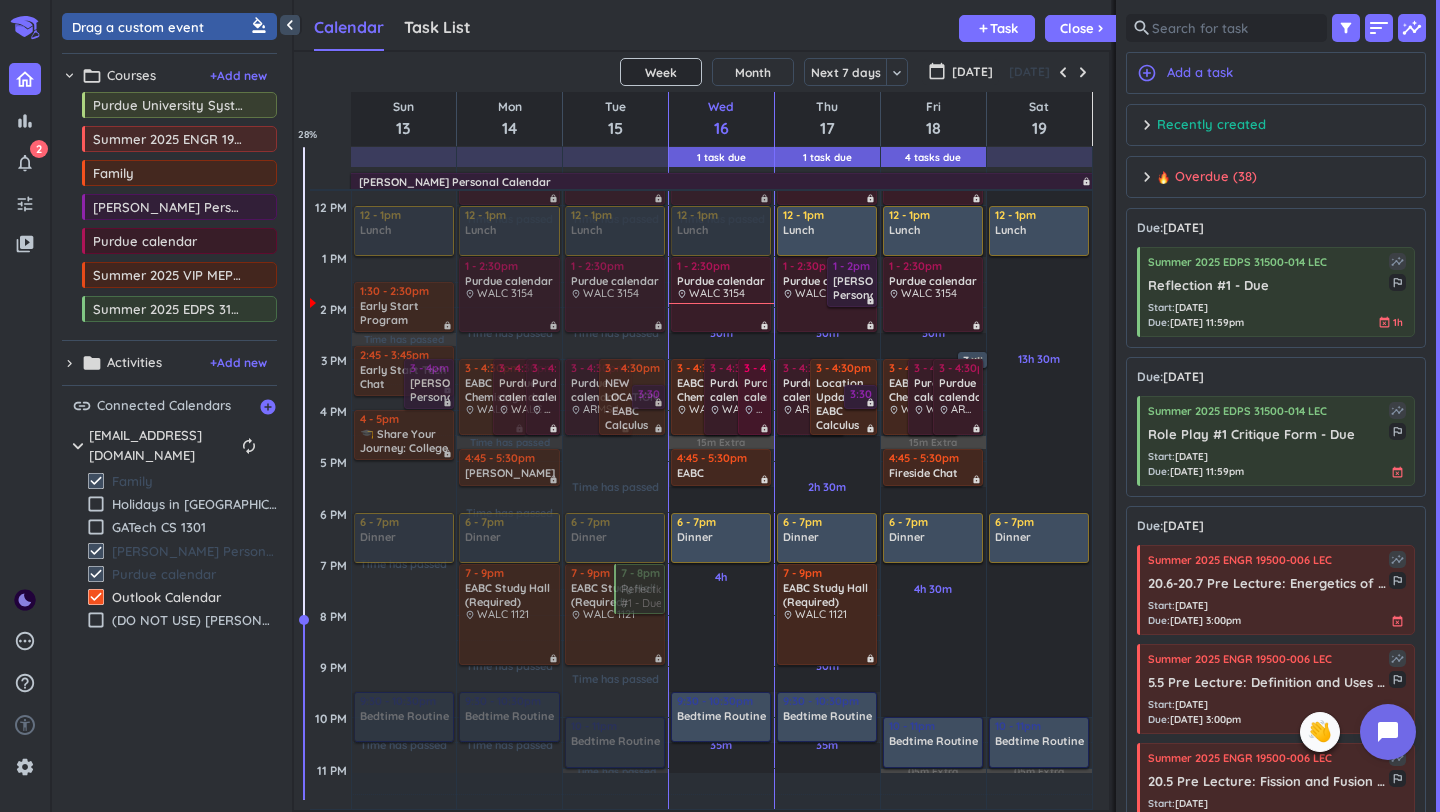 drag, startPoint x: 850, startPoint y: 418, endPoint x: 767, endPoint y: 371, distance: 95.38344 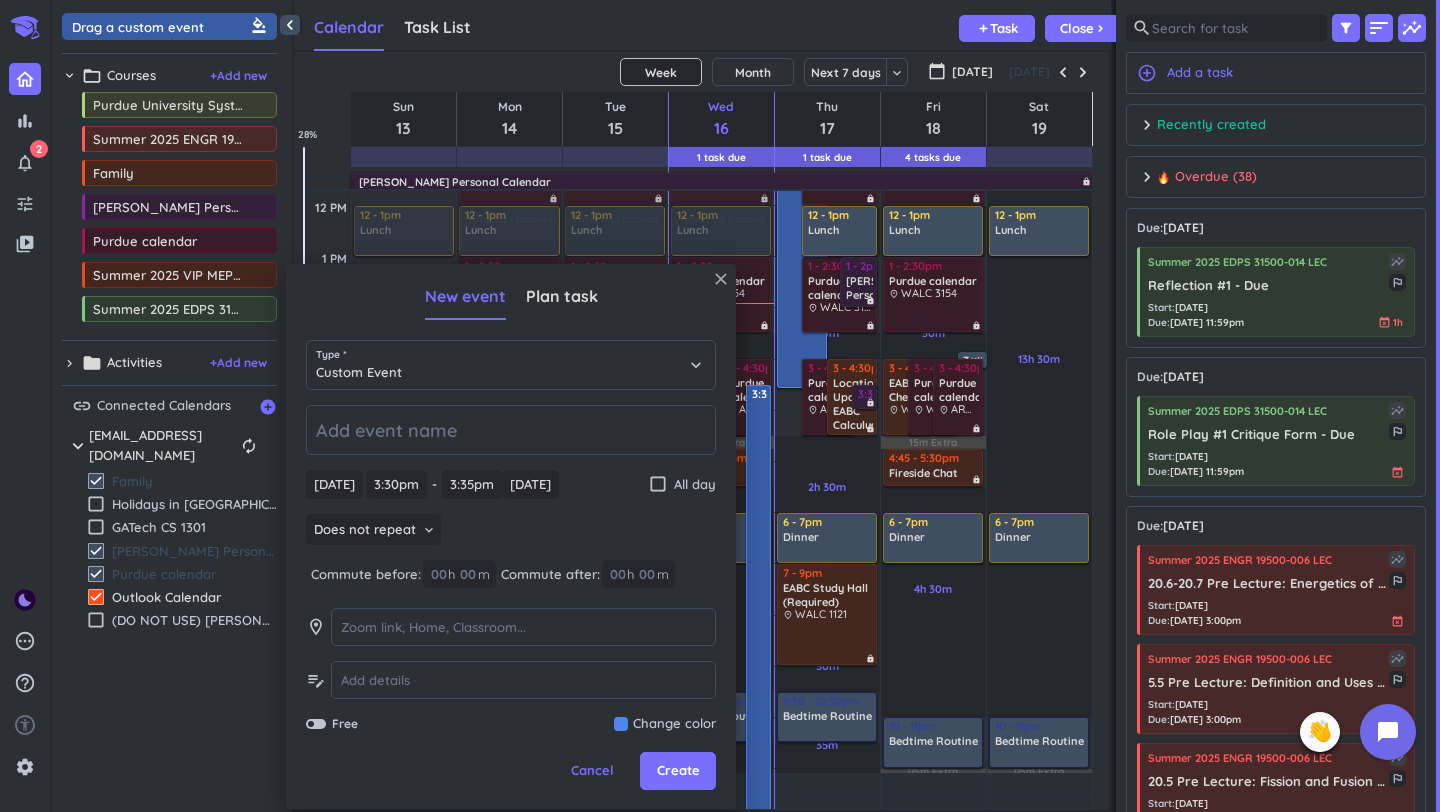 click on "close" at bounding box center [721, 279] 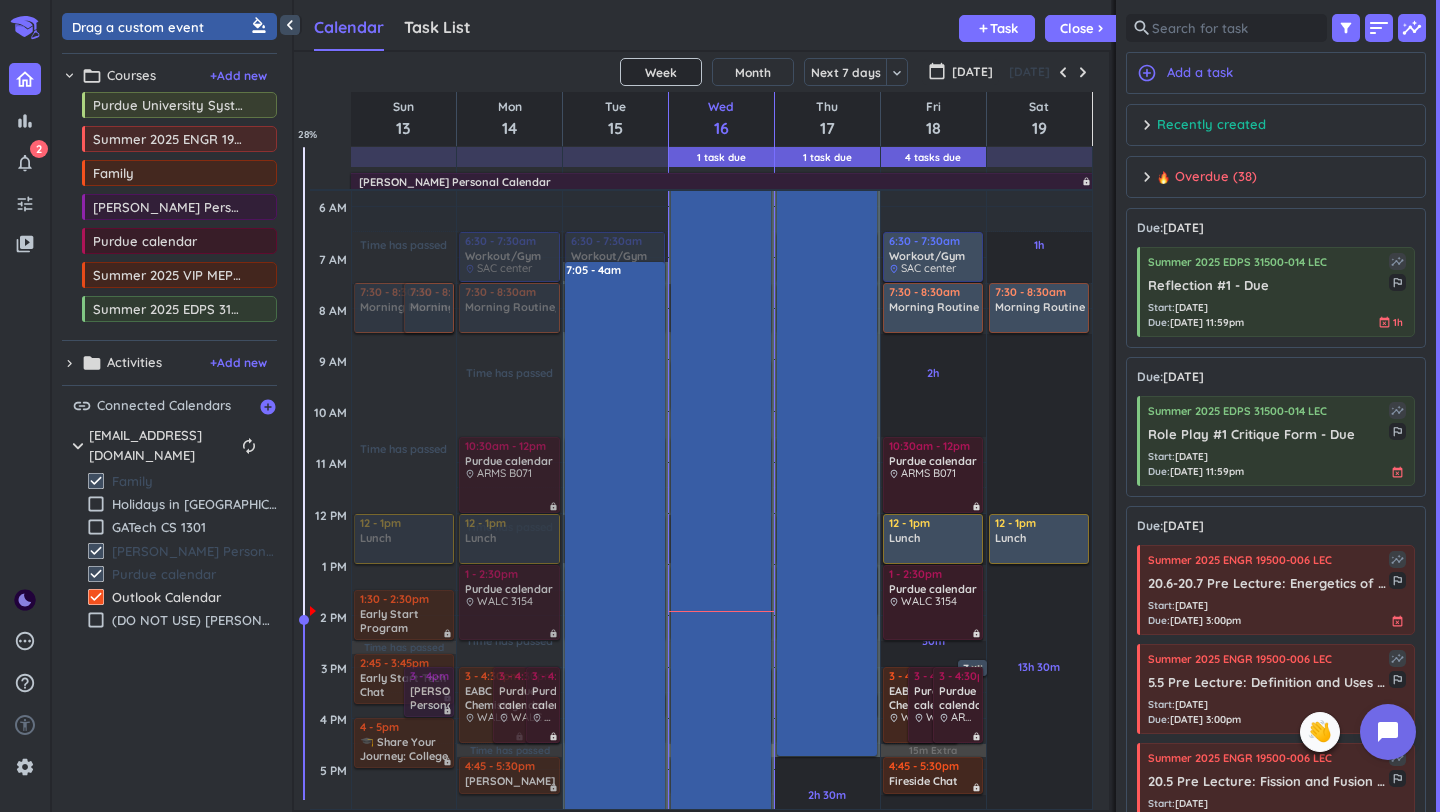 scroll, scrollTop: 87, scrollLeft: 0, axis: vertical 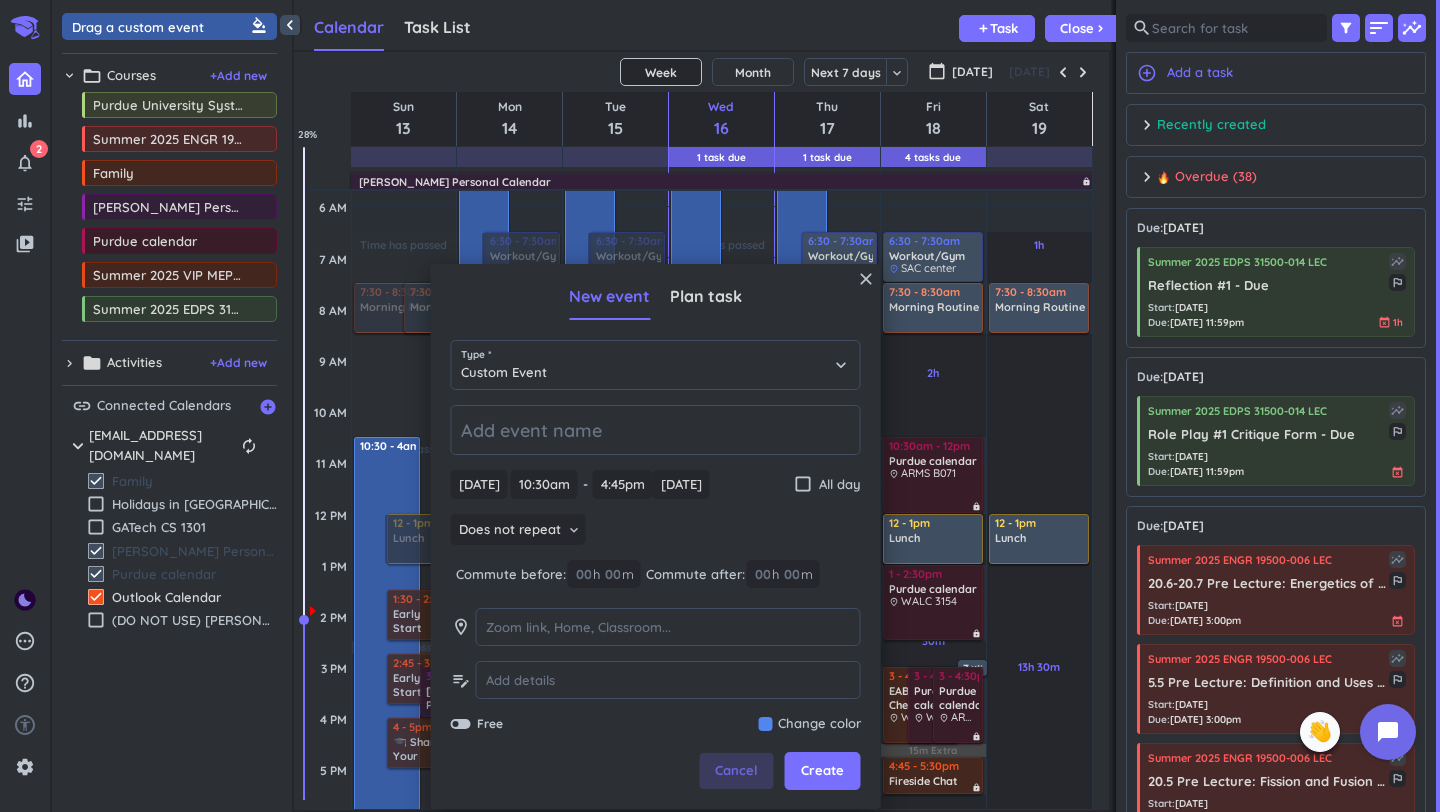 click on "Cancel" at bounding box center [736, 771] 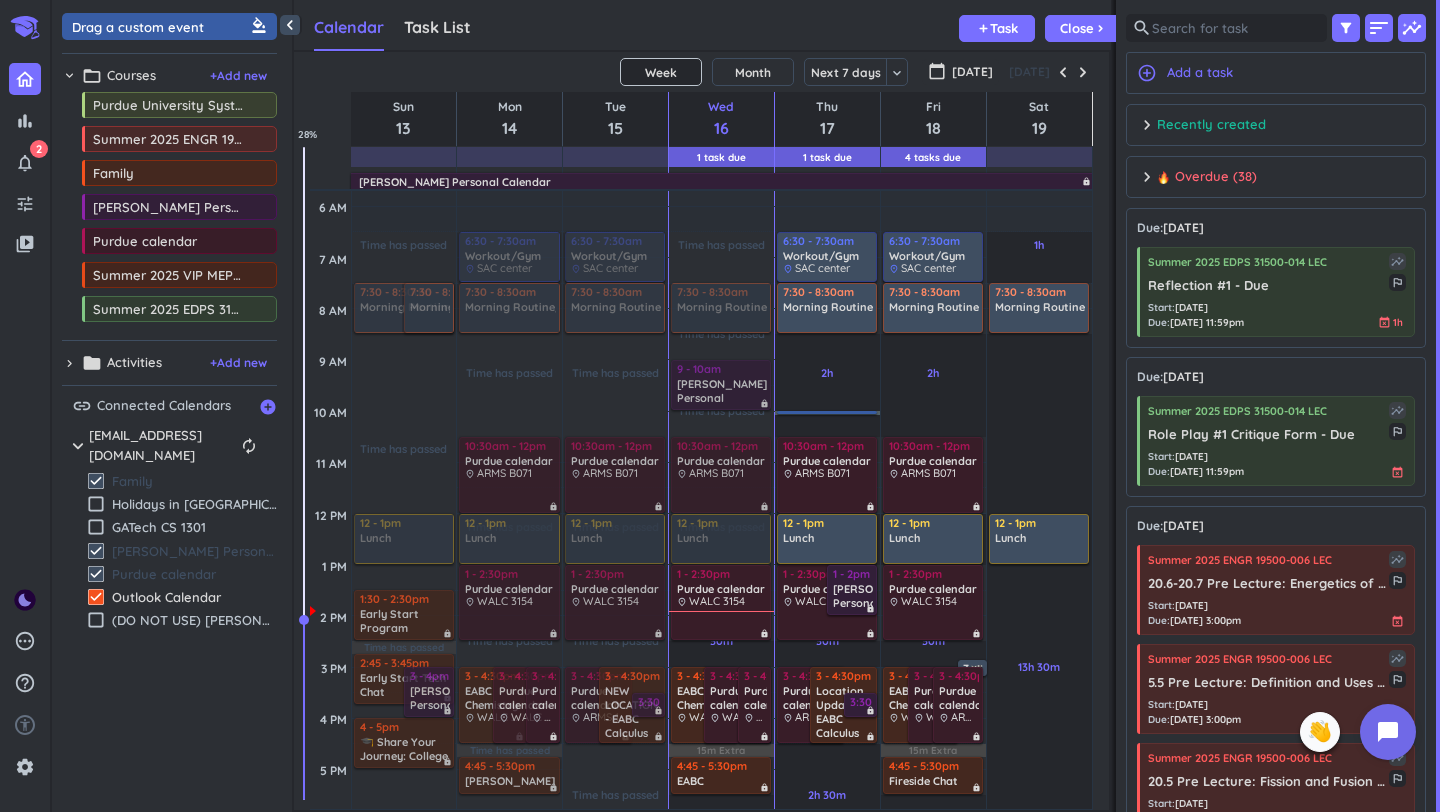 drag, startPoint x: 845, startPoint y: 414, endPoint x: 880, endPoint y: 413, distance: 35.014282 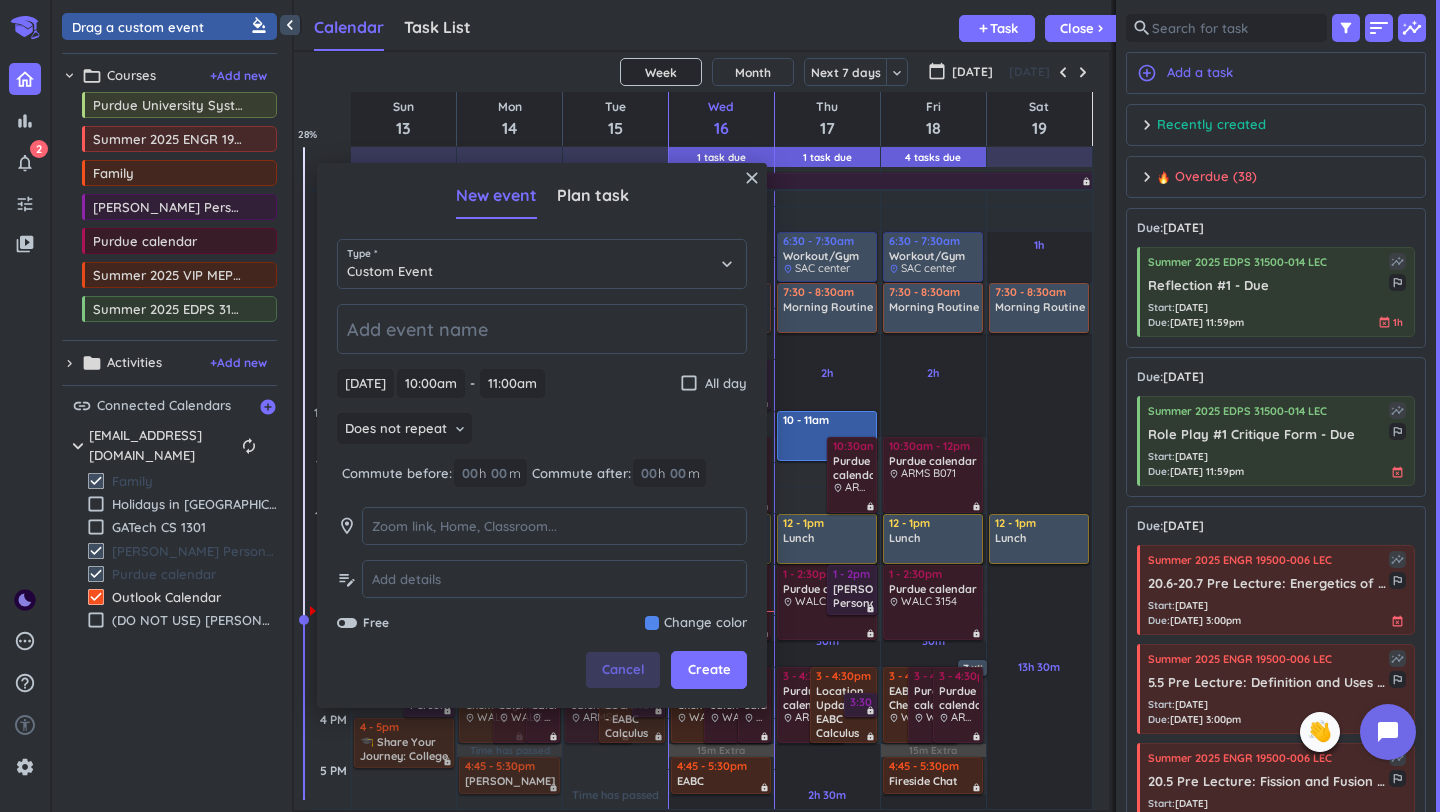 click on "Cancel" at bounding box center [623, 670] 